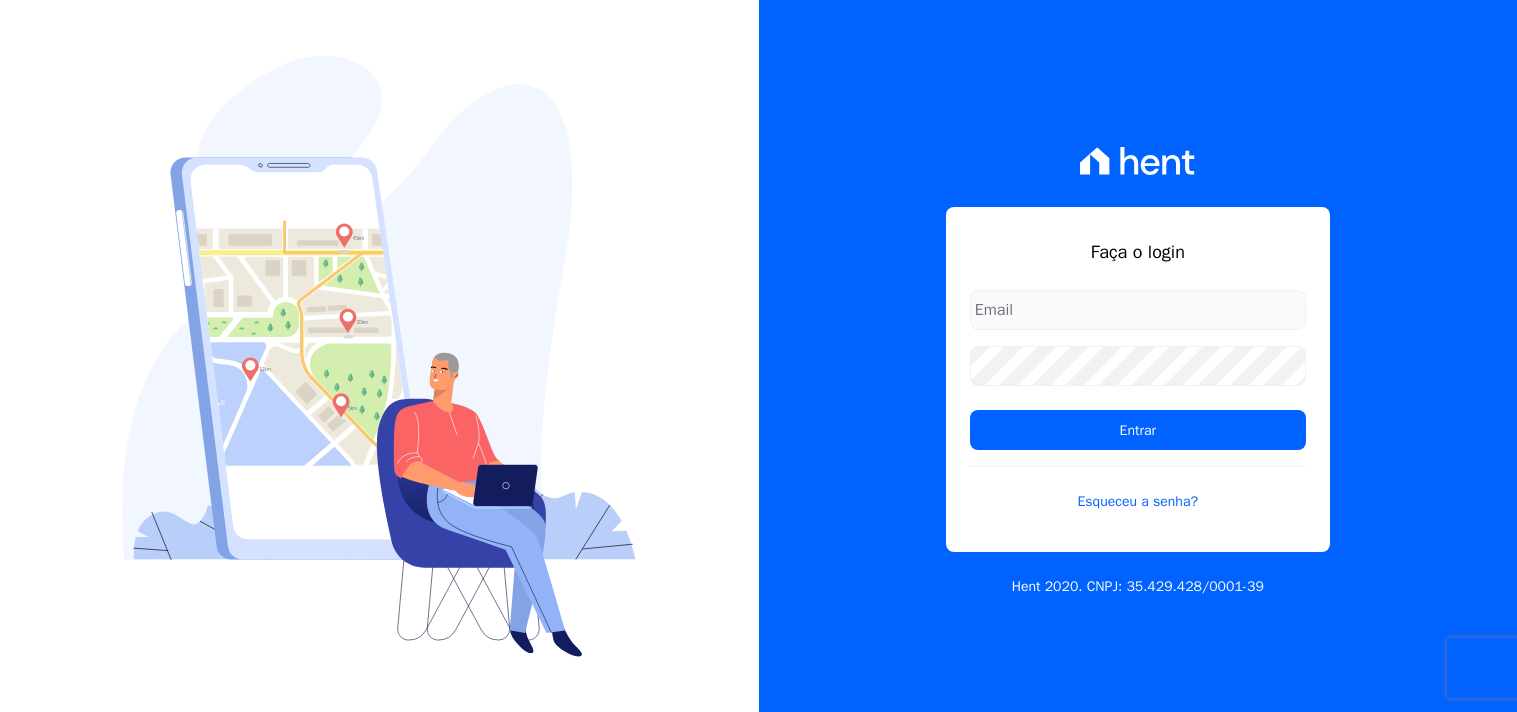 scroll, scrollTop: 0, scrollLeft: 0, axis: both 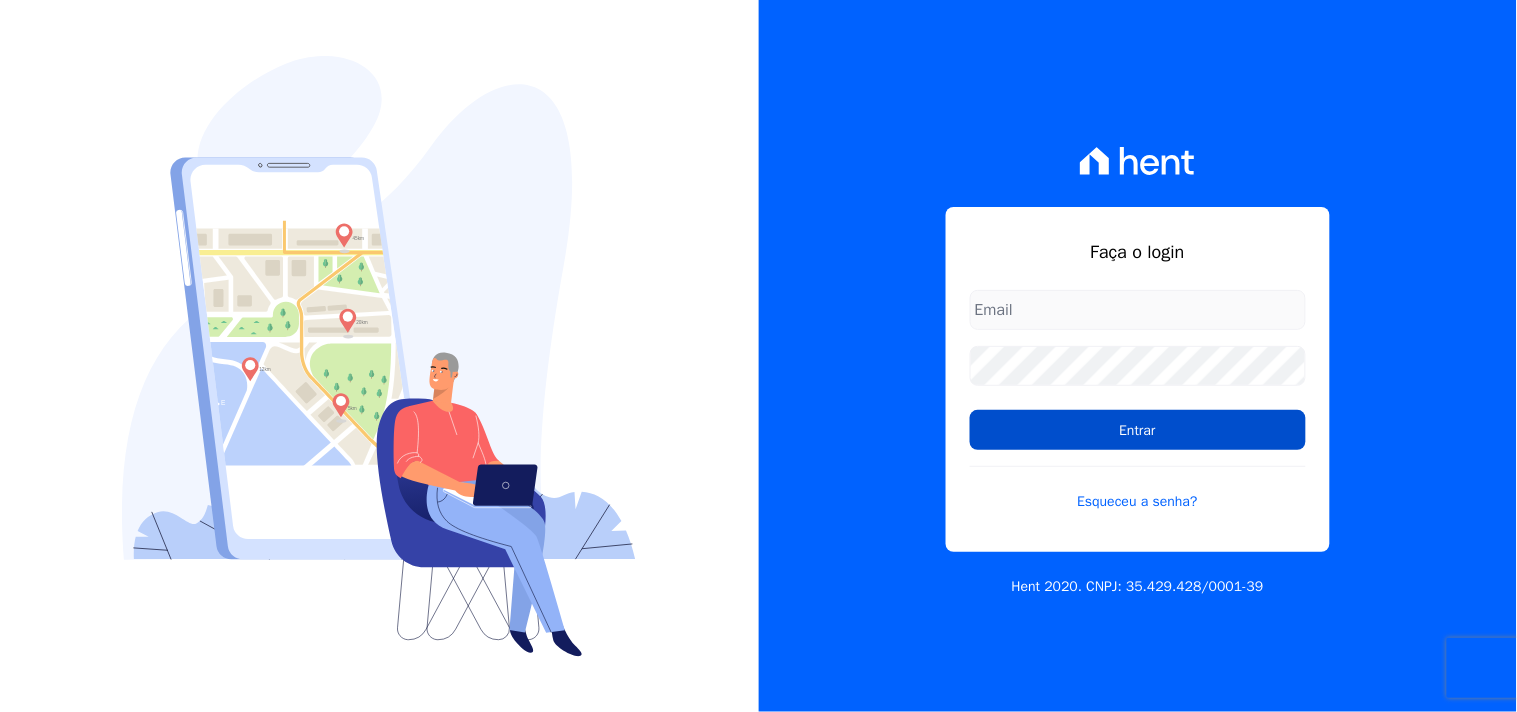 type on "[EMAIL]" 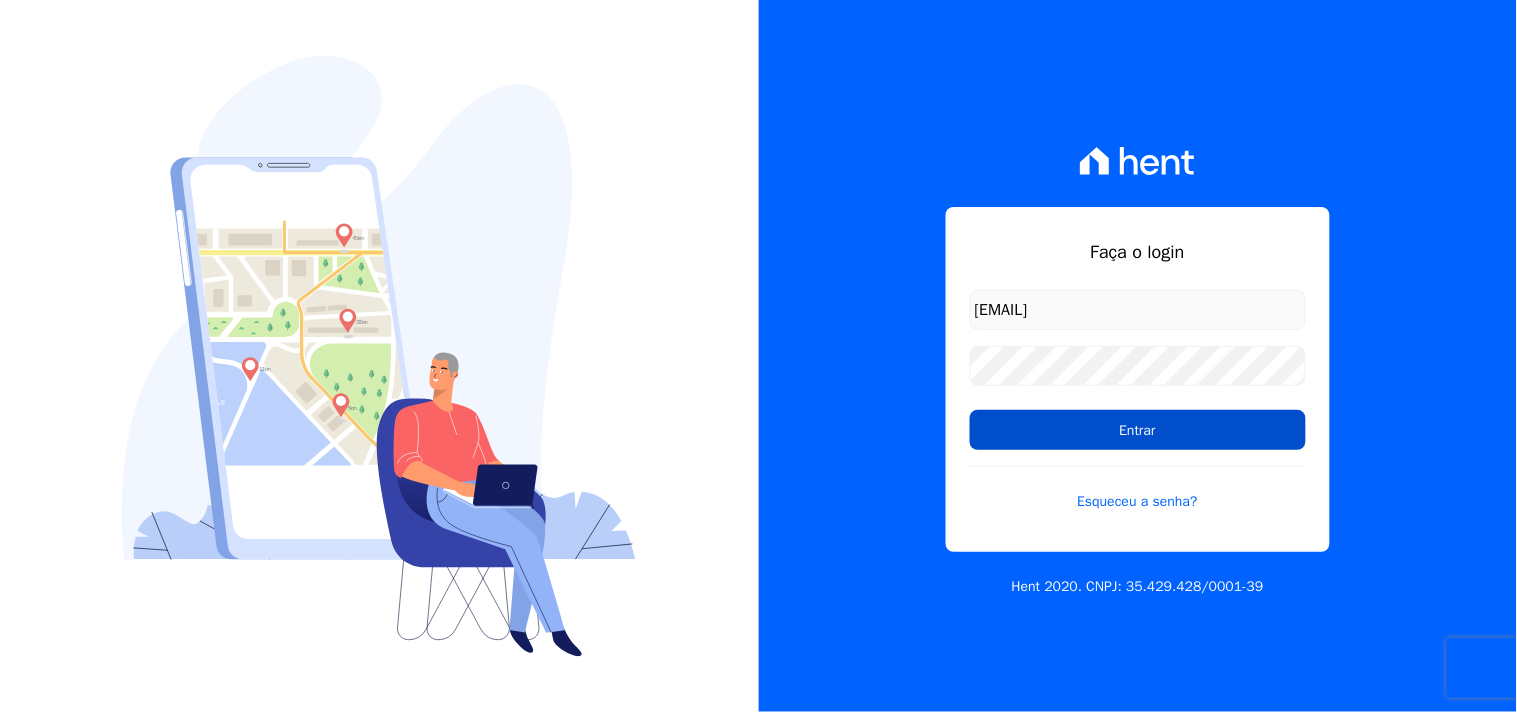 click on "Entrar" at bounding box center [1138, 430] 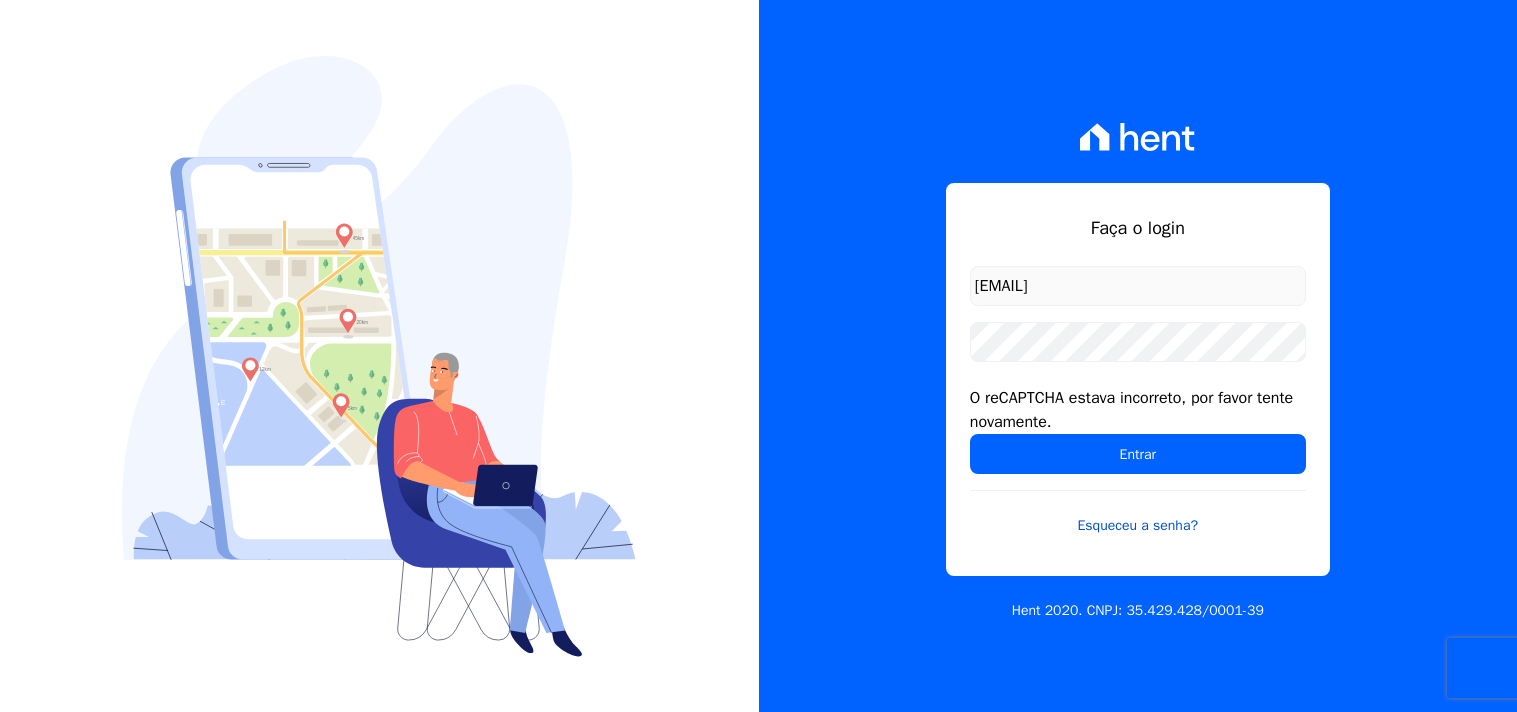 scroll, scrollTop: 0, scrollLeft: 0, axis: both 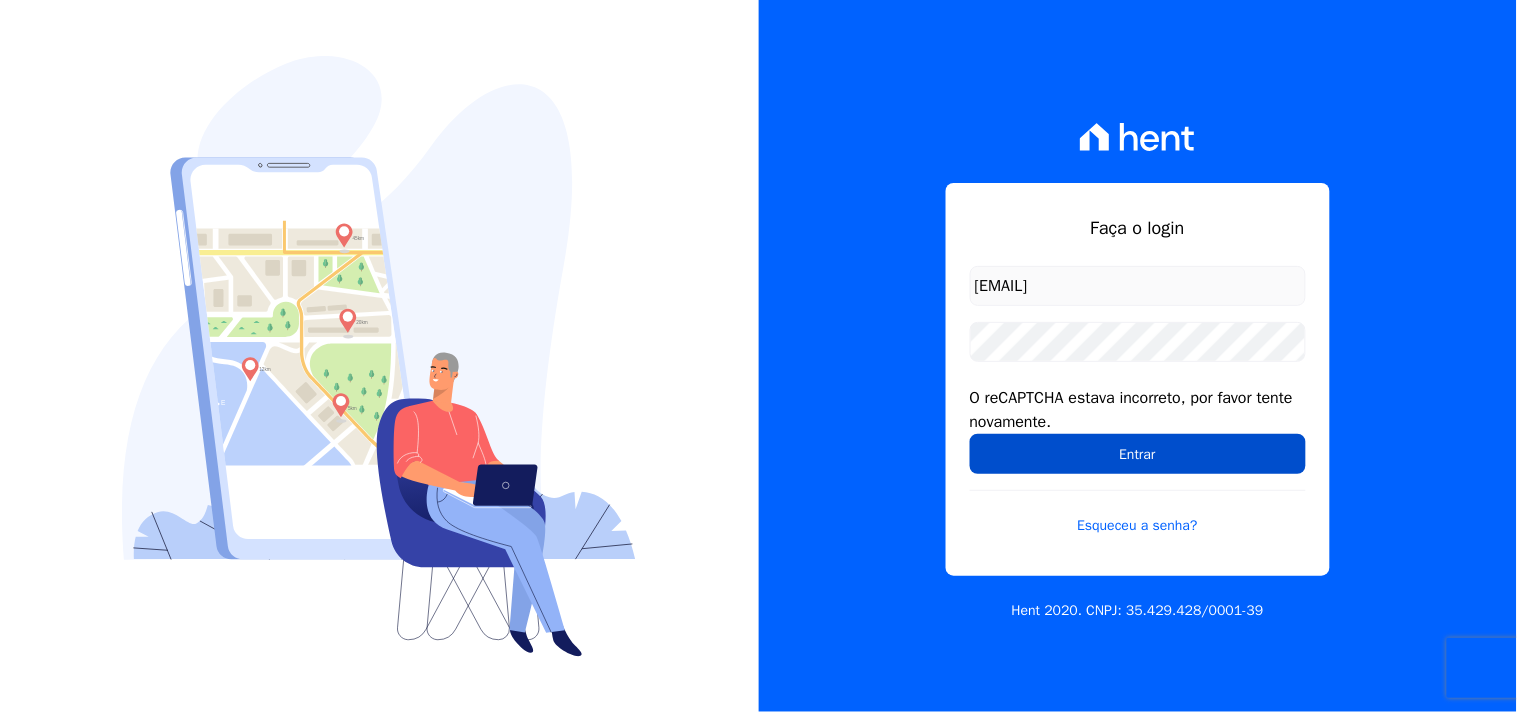 click on "Entrar" at bounding box center [1138, 454] 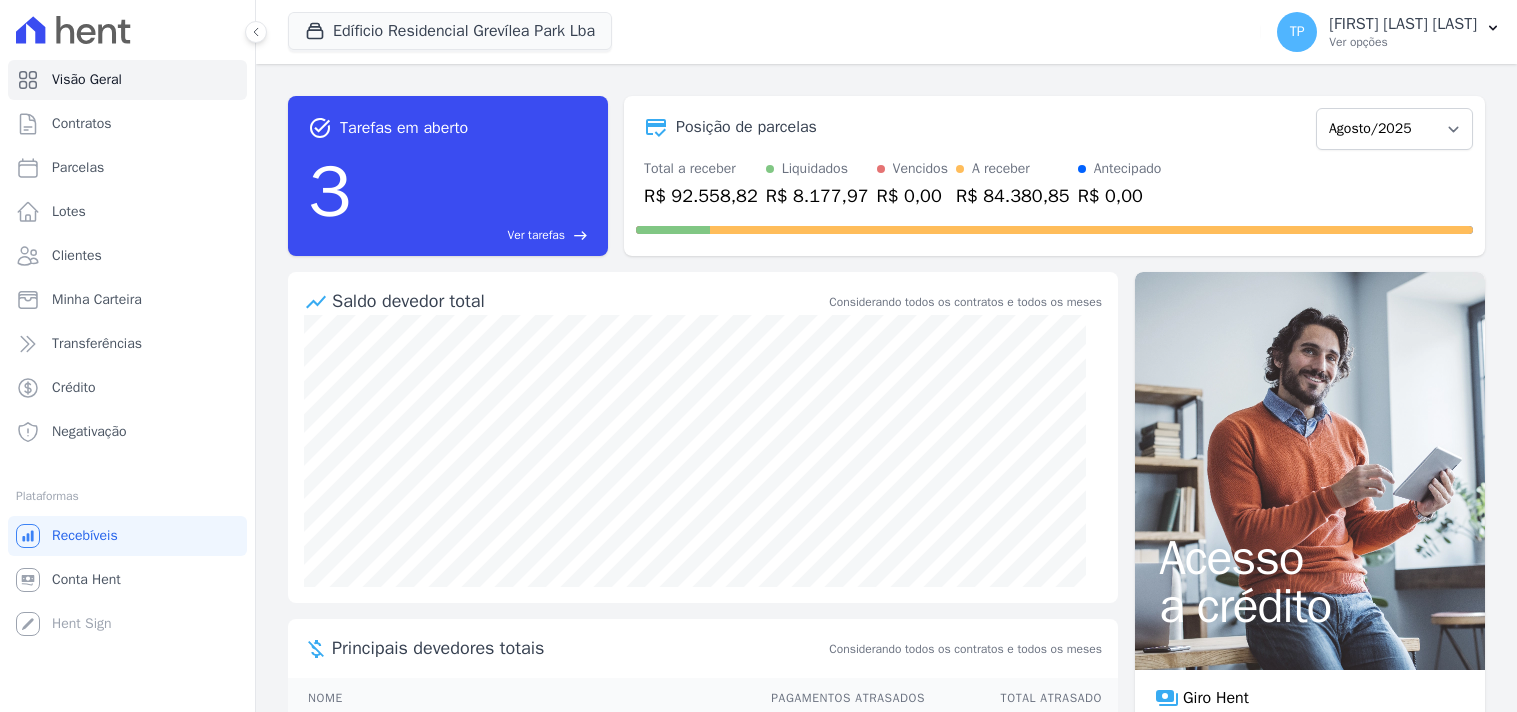 scroll, scrollTop: 0, scrollLeft: 0, axis: both 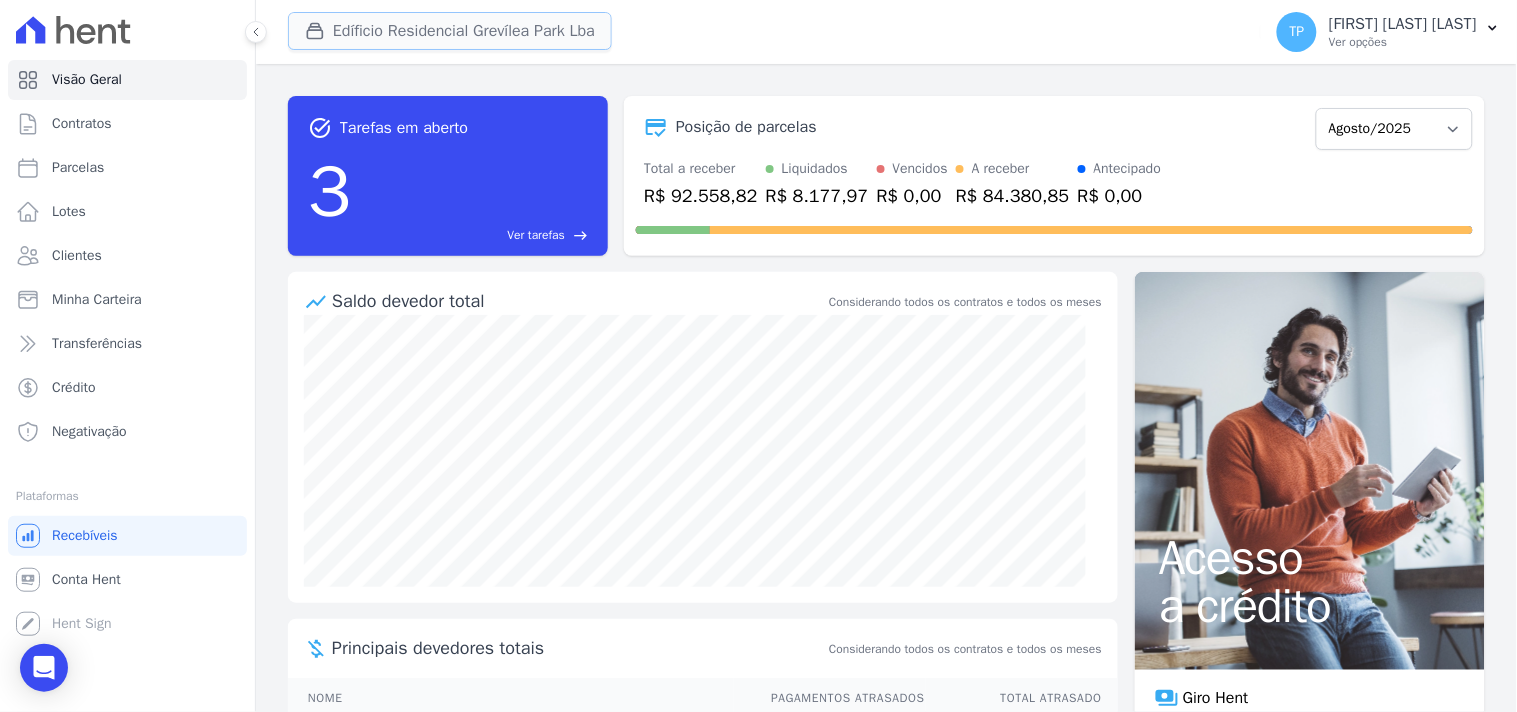 click on "Edíficio Residencial Grevílea Park   Lba" at bounding box center (450, 31) 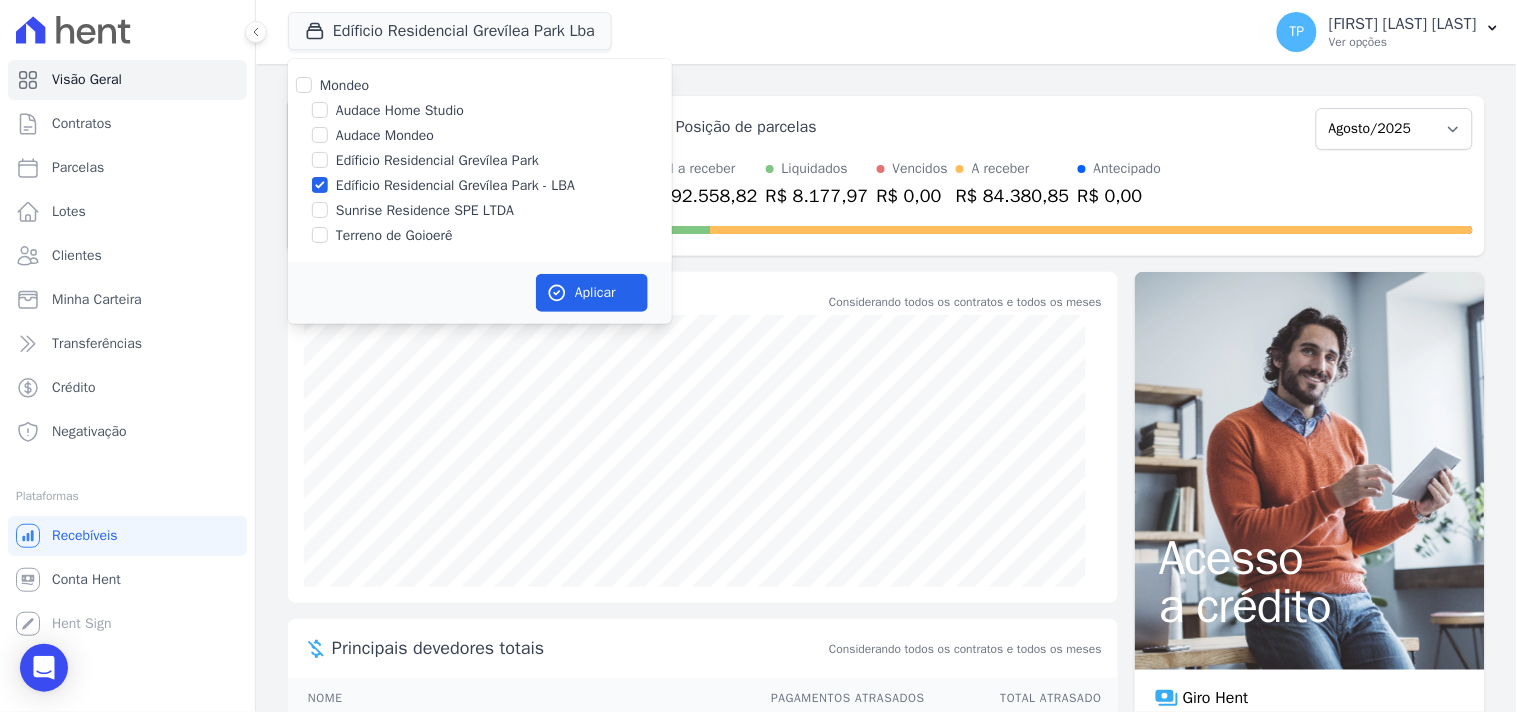 click on "Audace Mondeo" at bounding box center [385, 135] 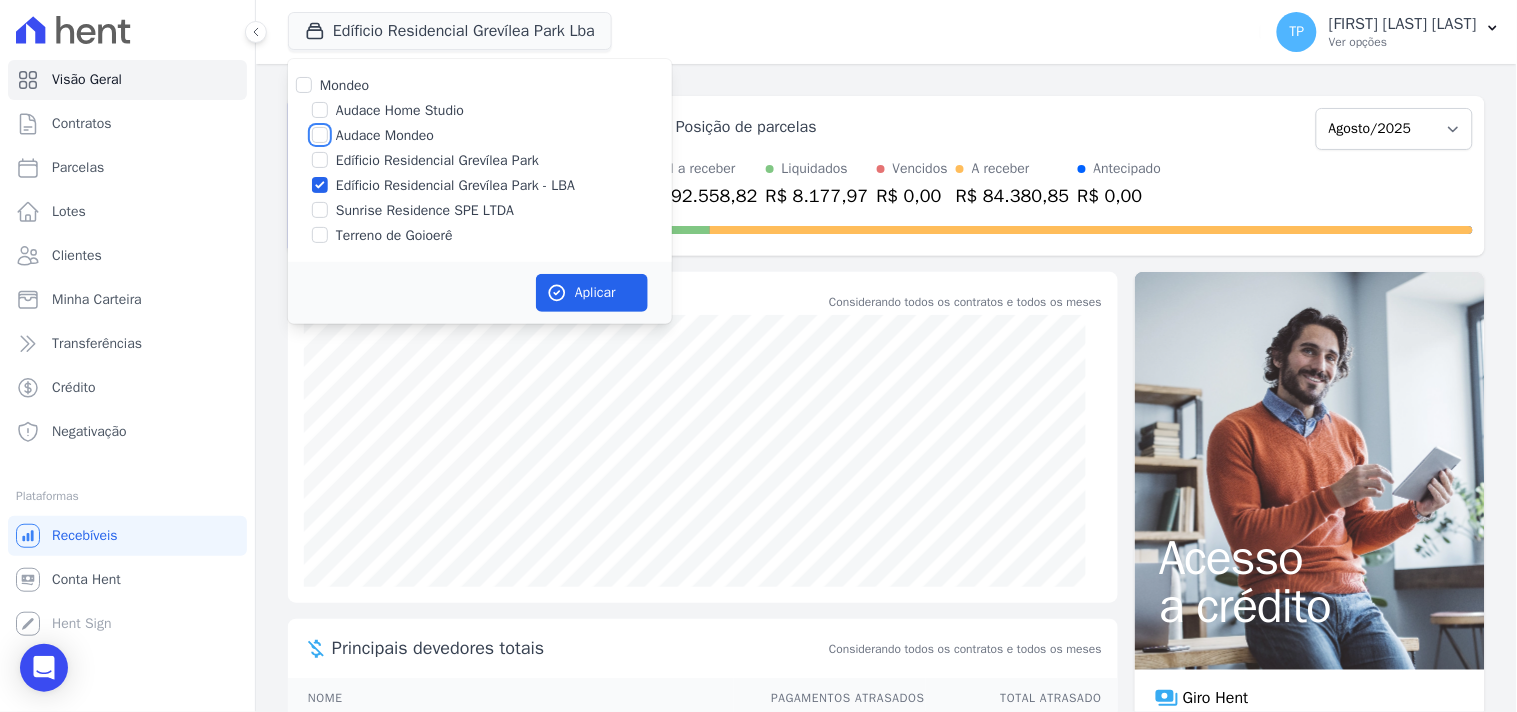 checkbox on "true" 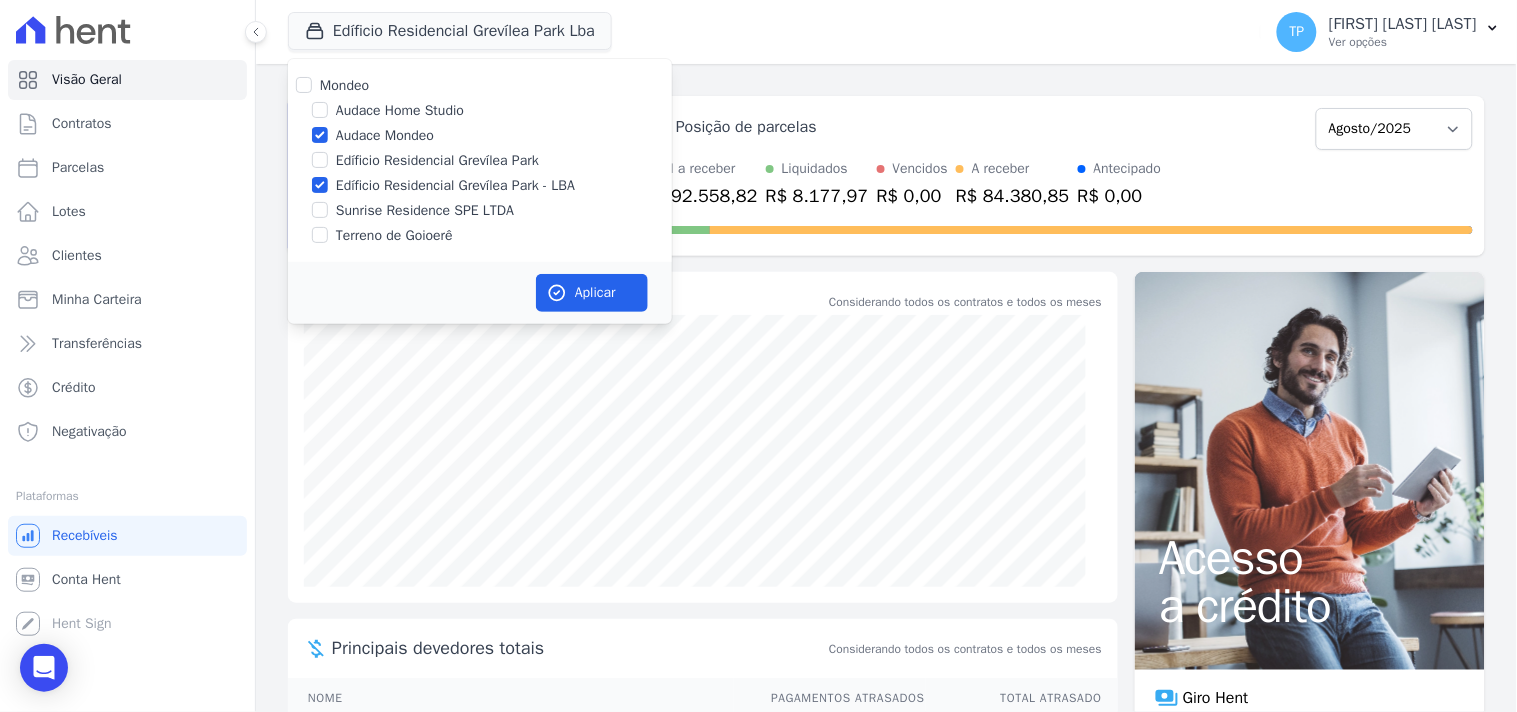 click on "Edíficio Residencial Grevílea Park - LBA" at bounding box center (455, 185) 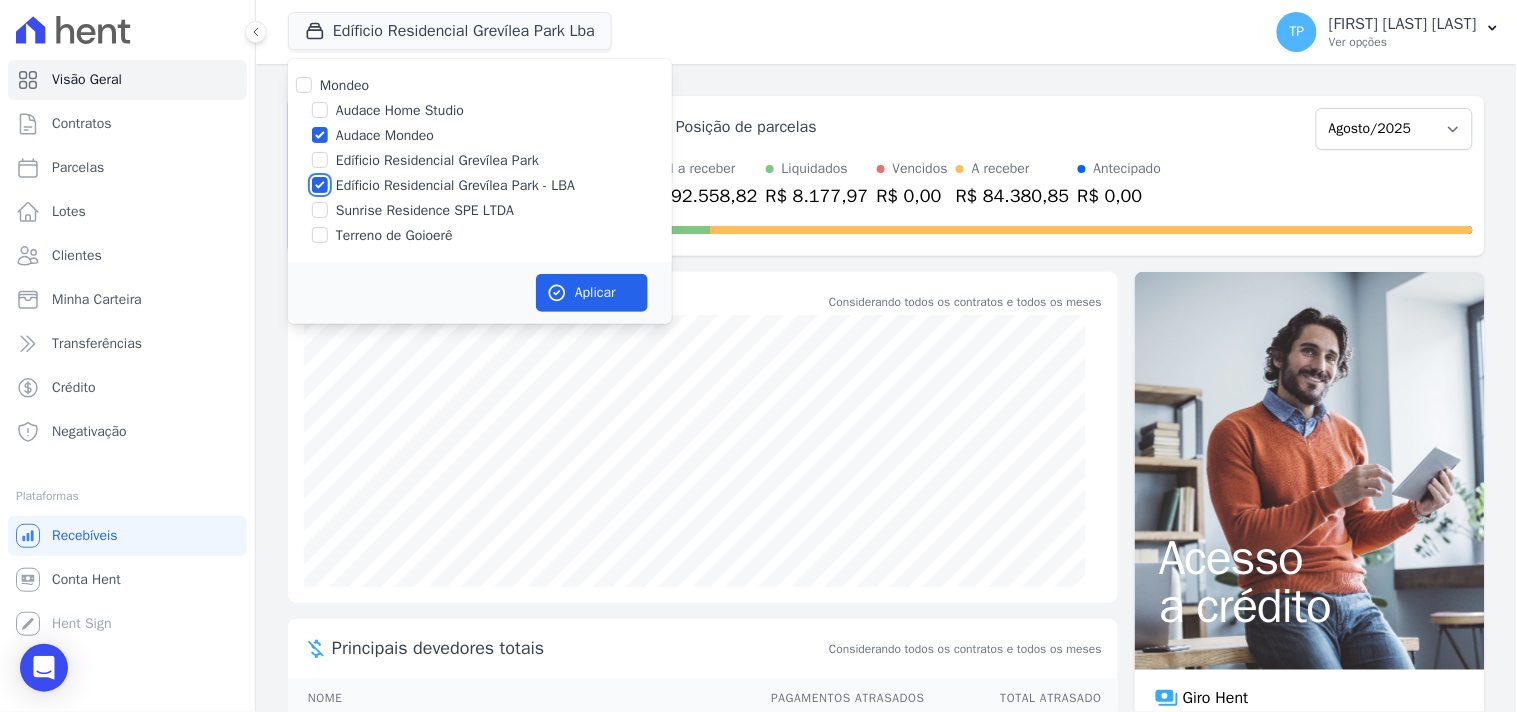 click on "Edíficio Residencial Grevílea Park - LBA" at bounding box center (320, 185) 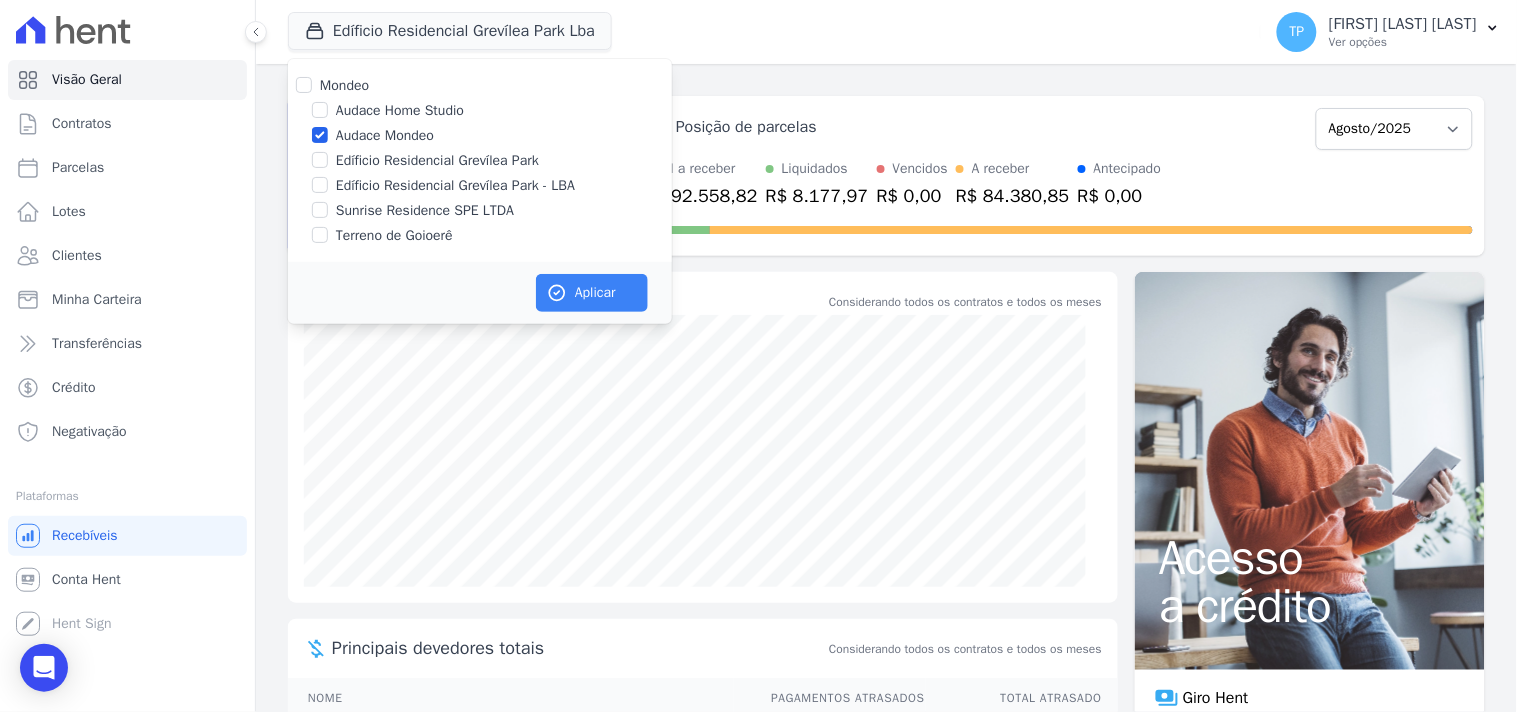 click on "Aplicar" at bounding box center [480, 293] 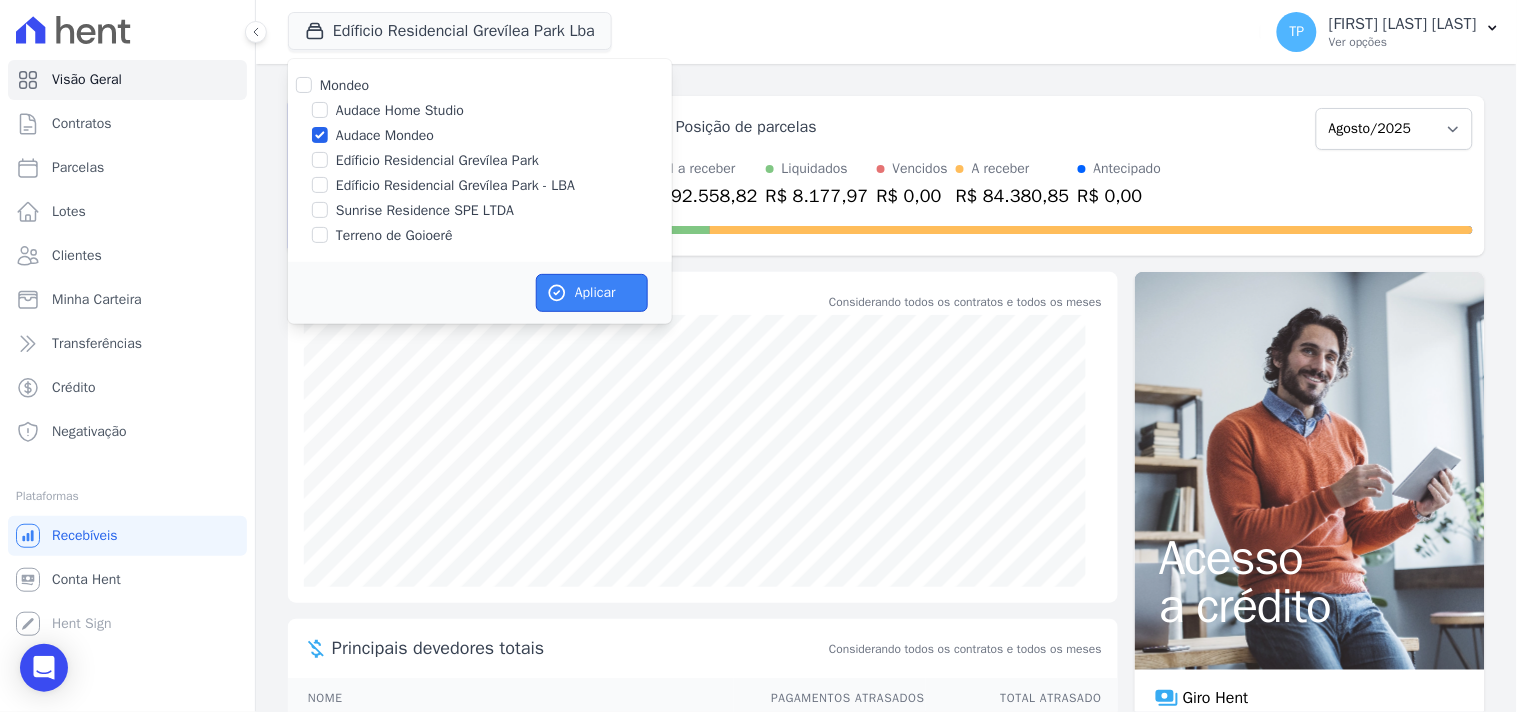 click on "Aplicar" at bounding box center (592, 293) 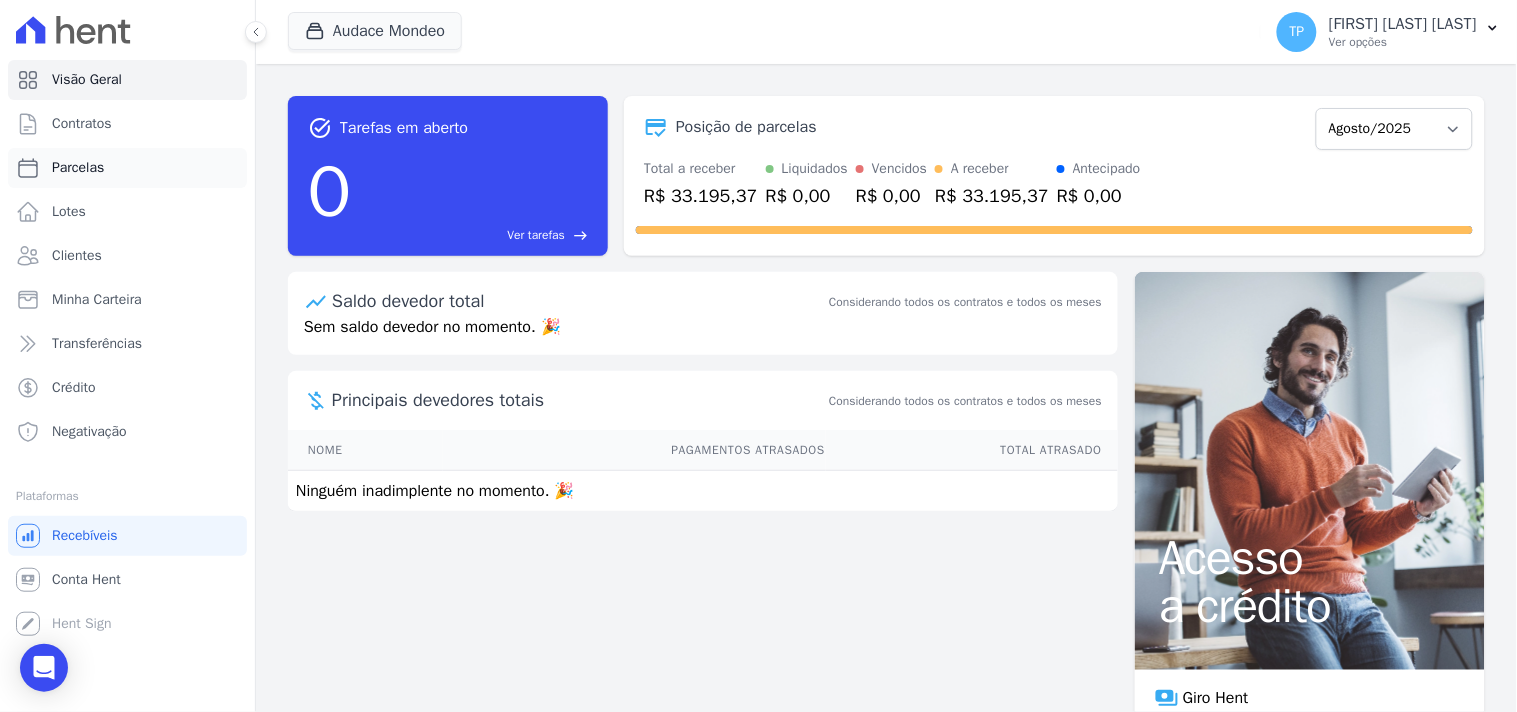 click on "Parcelas" at bounding box center [127, 168] 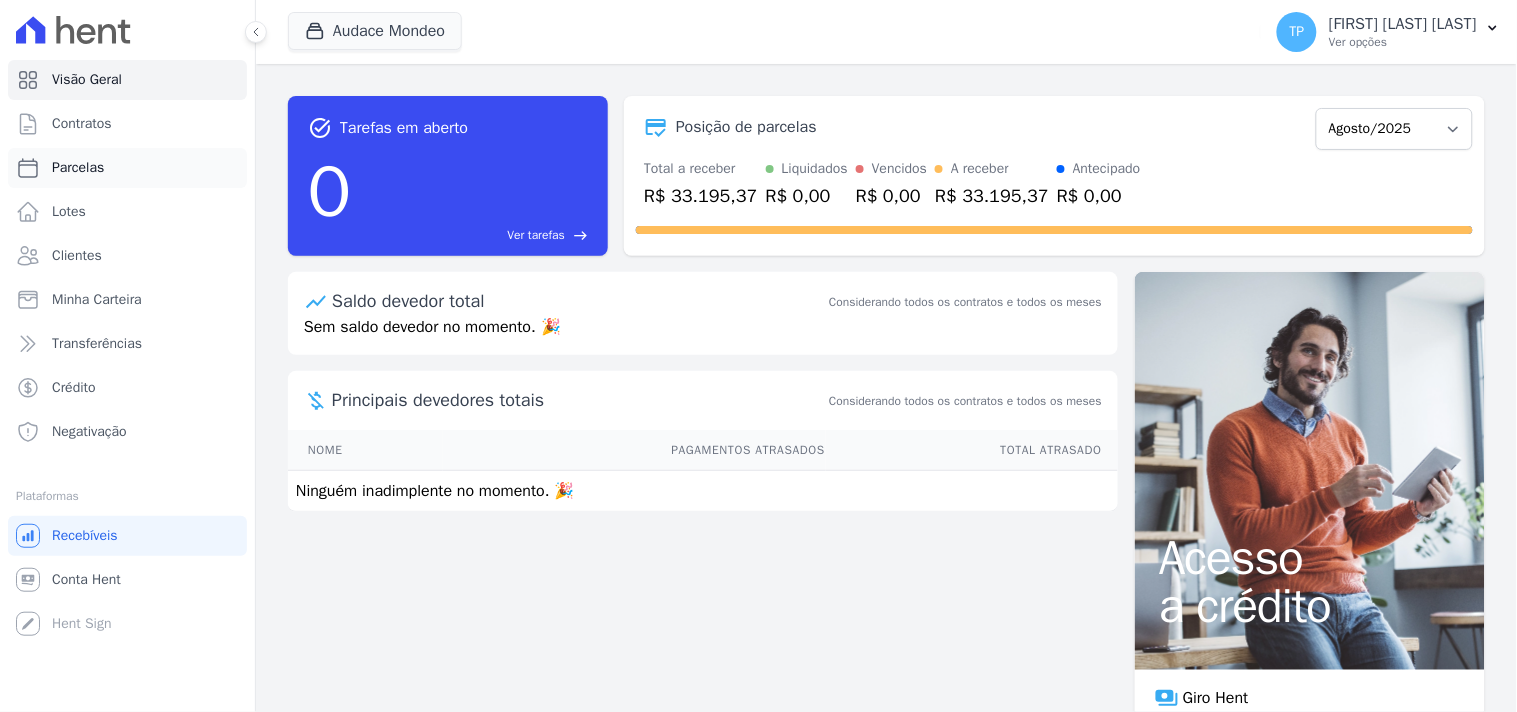 select 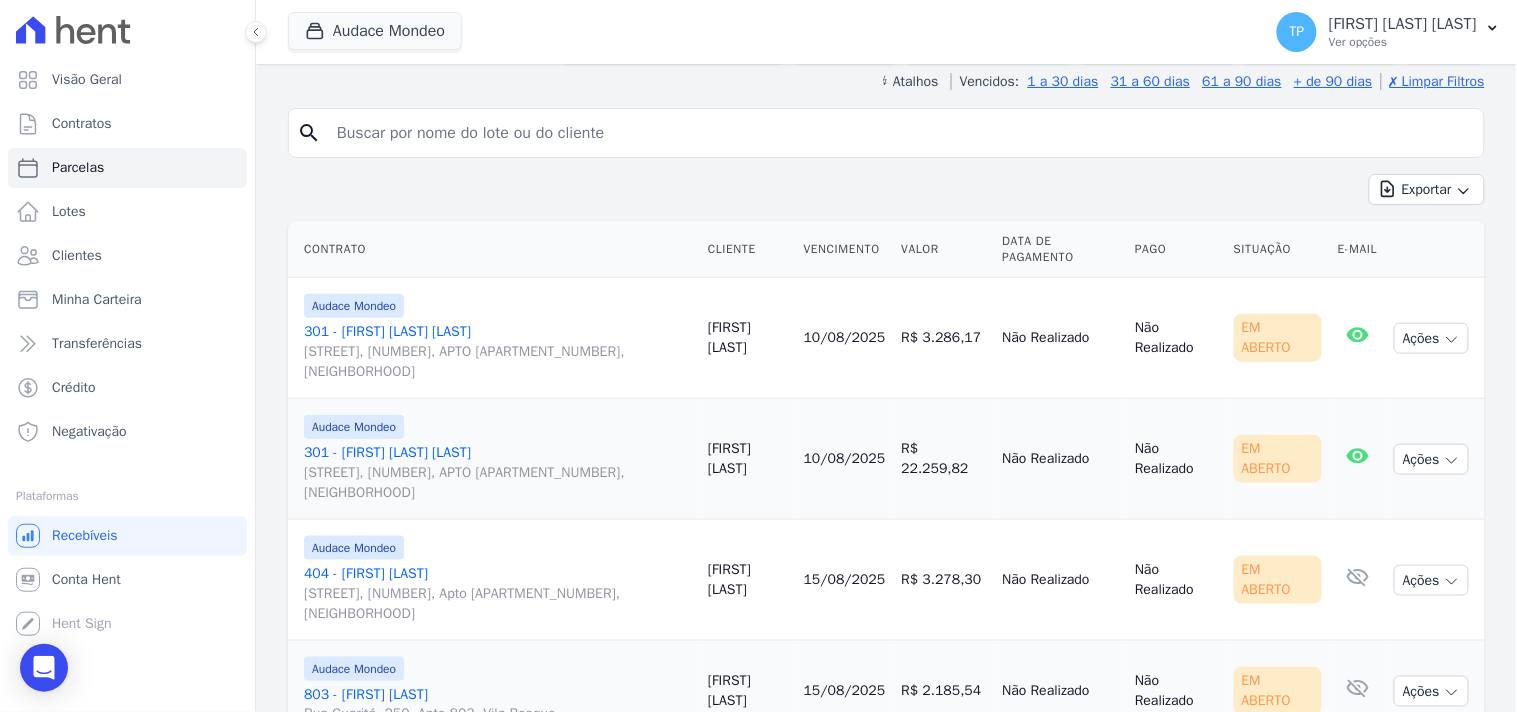 scroll, scrollTop: 450, scrollLeft: 0, axis: vertical 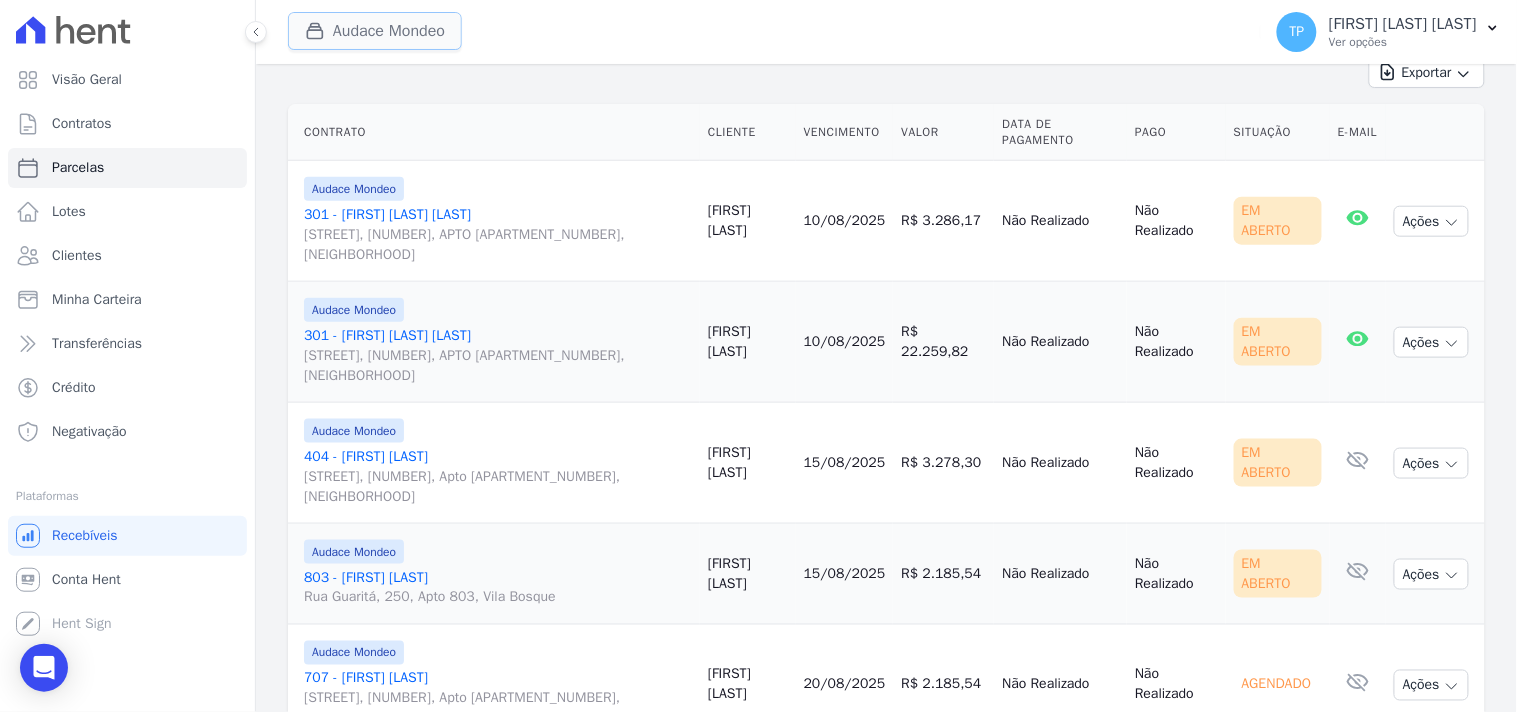 click 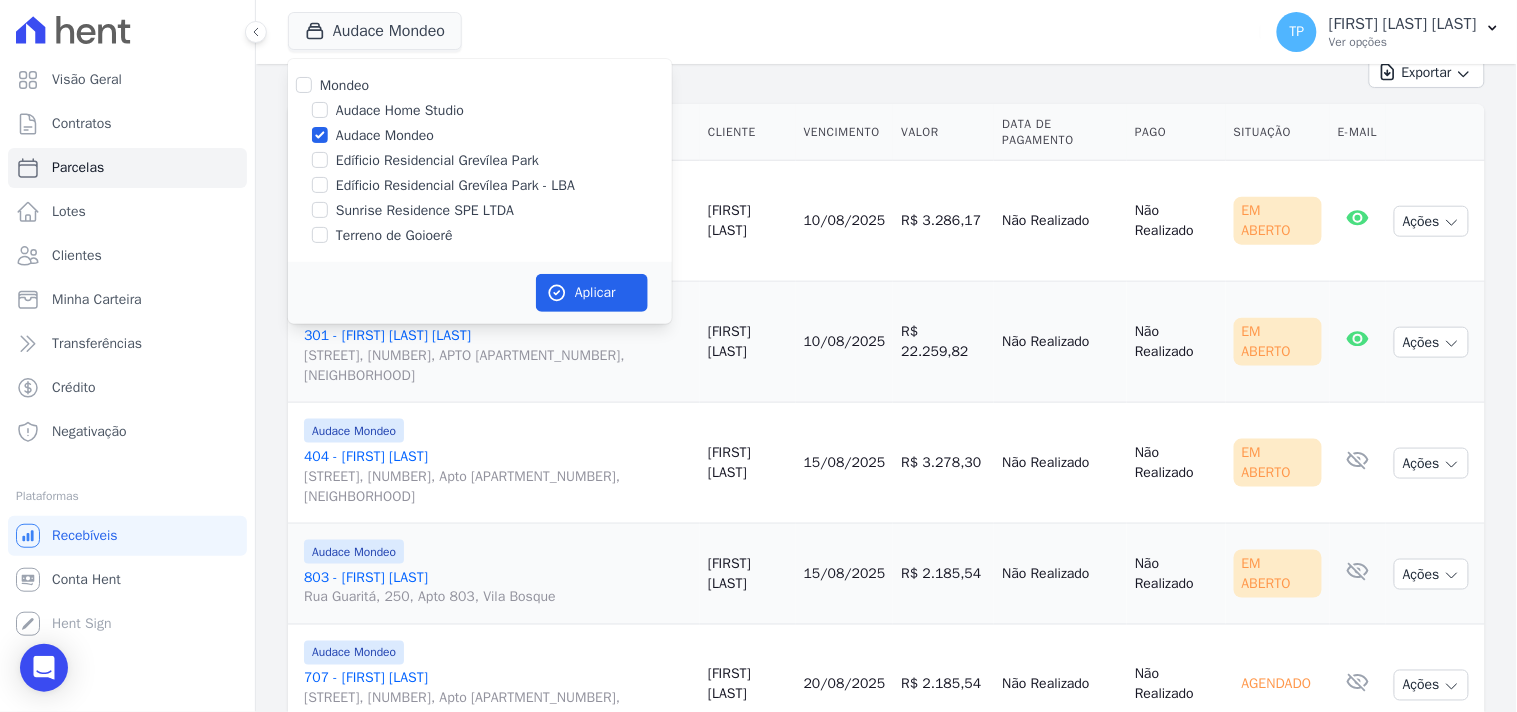 click on "Edíficio Residencial Grevílea Park - LBA" at bounding box center [455, 185] 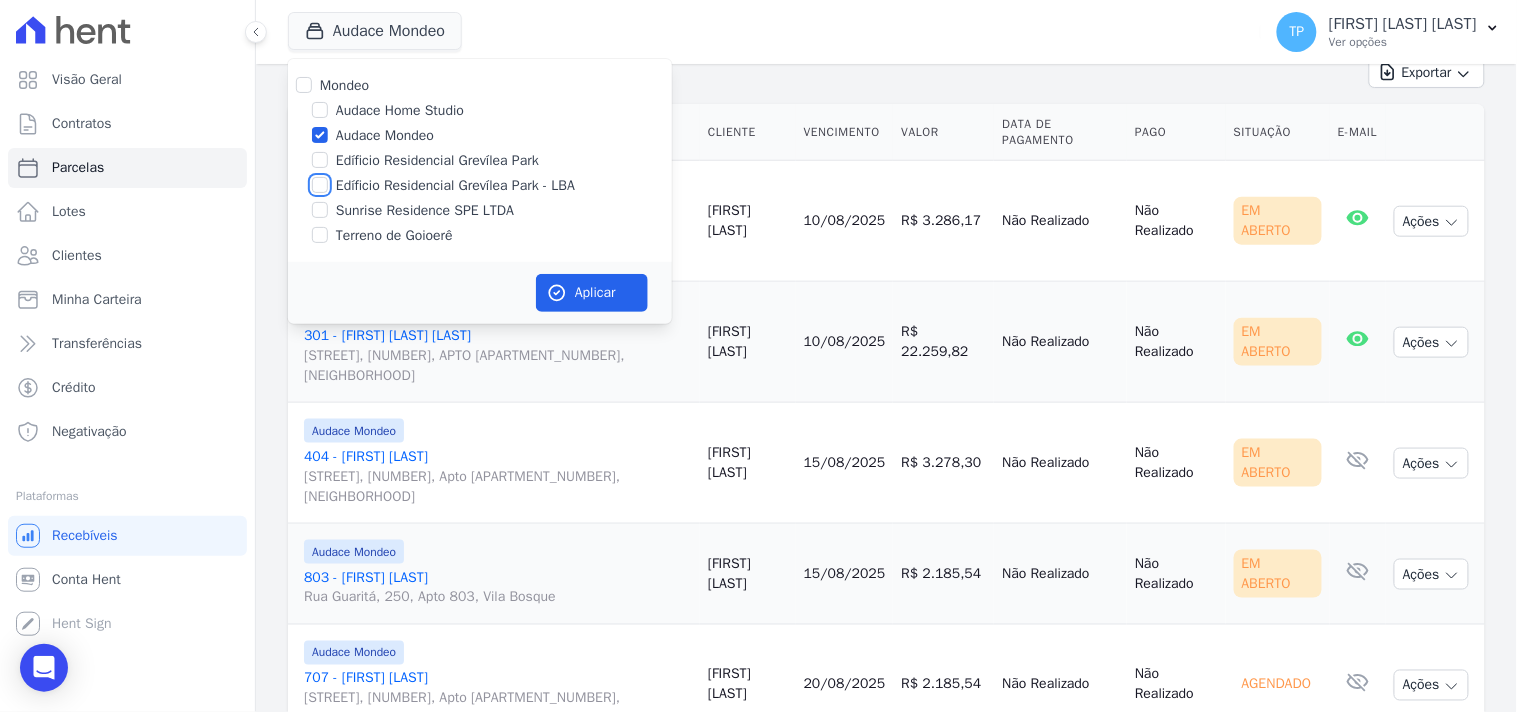 checkbox on "true" 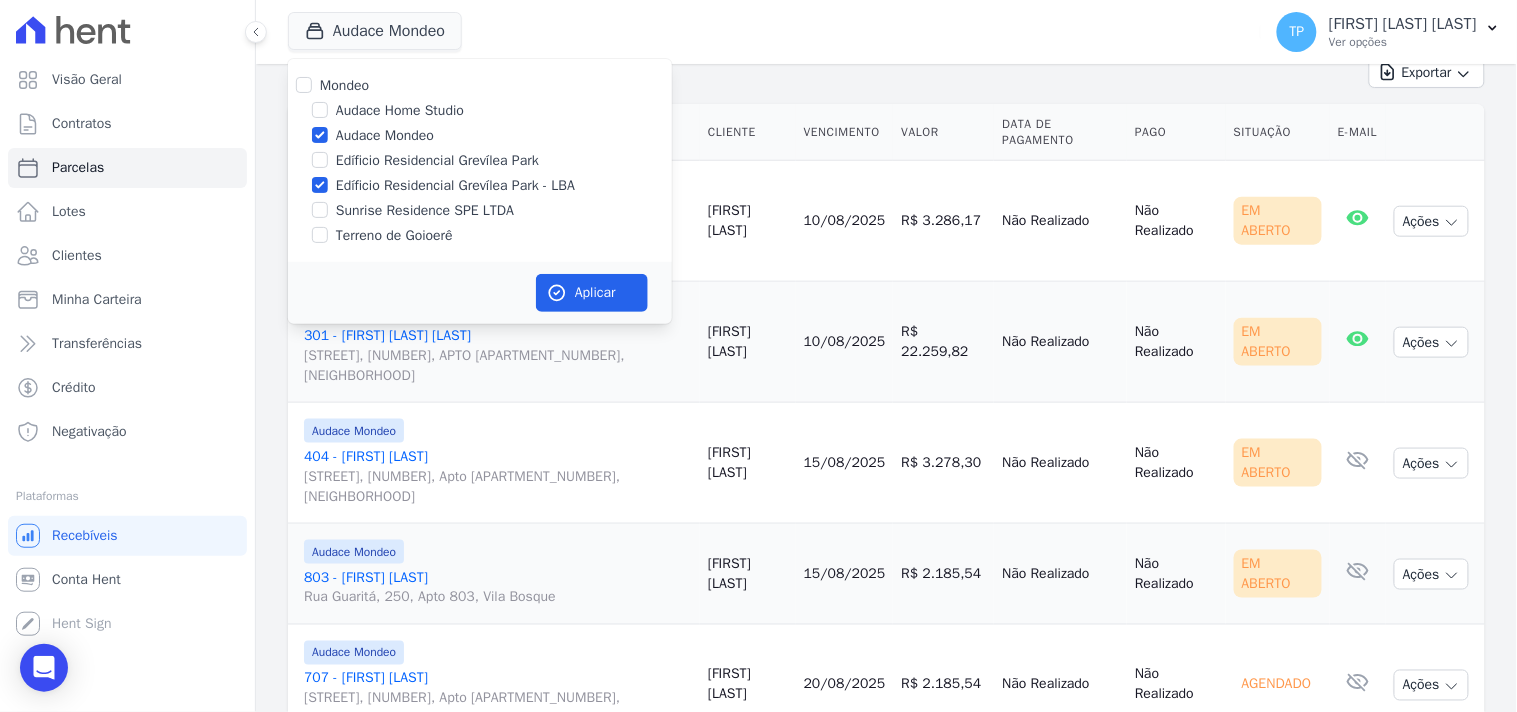 drag, startPoint x: 366, startPoint y: 132, endPoint x: 433, endPoint y: 186, distance: 86.05231 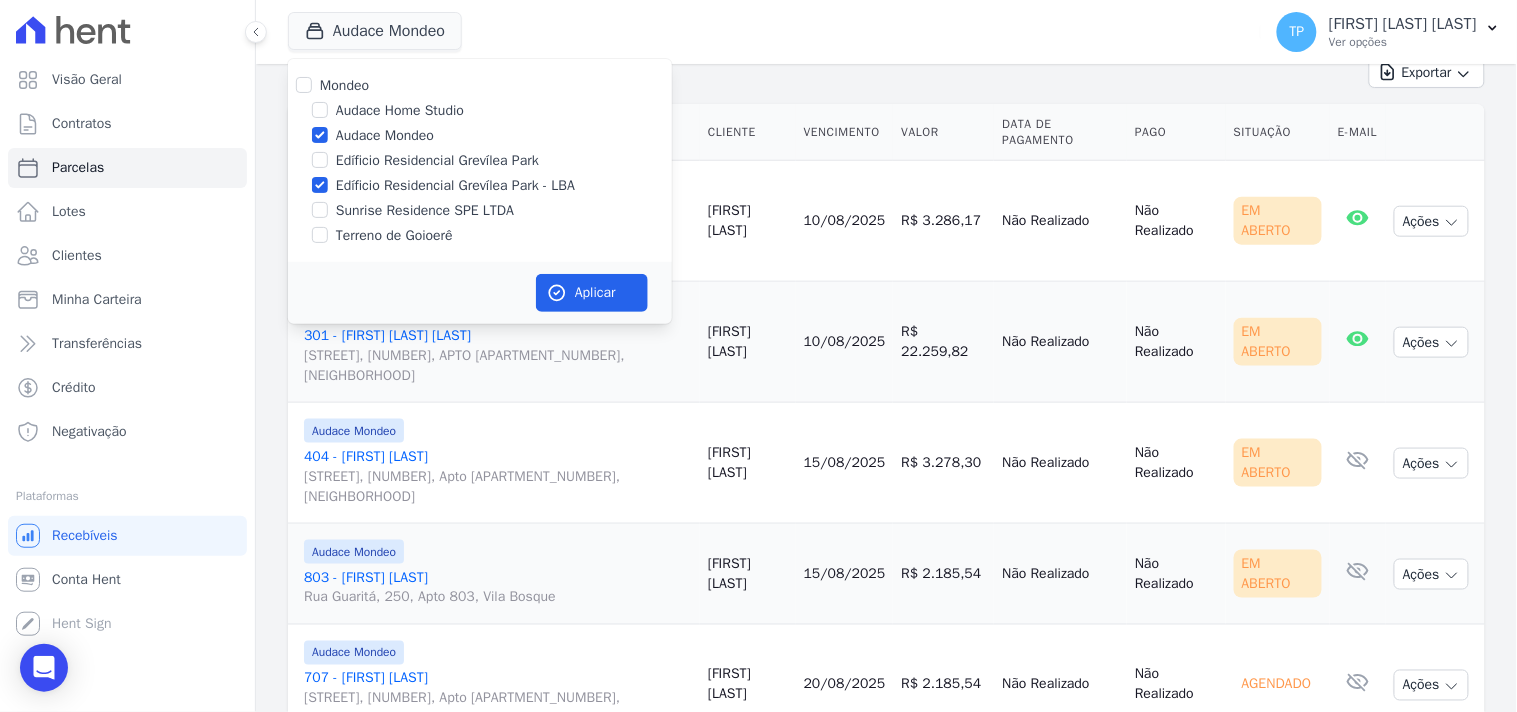 click on "Audace Mondeo" at bounding box center (385, 135) 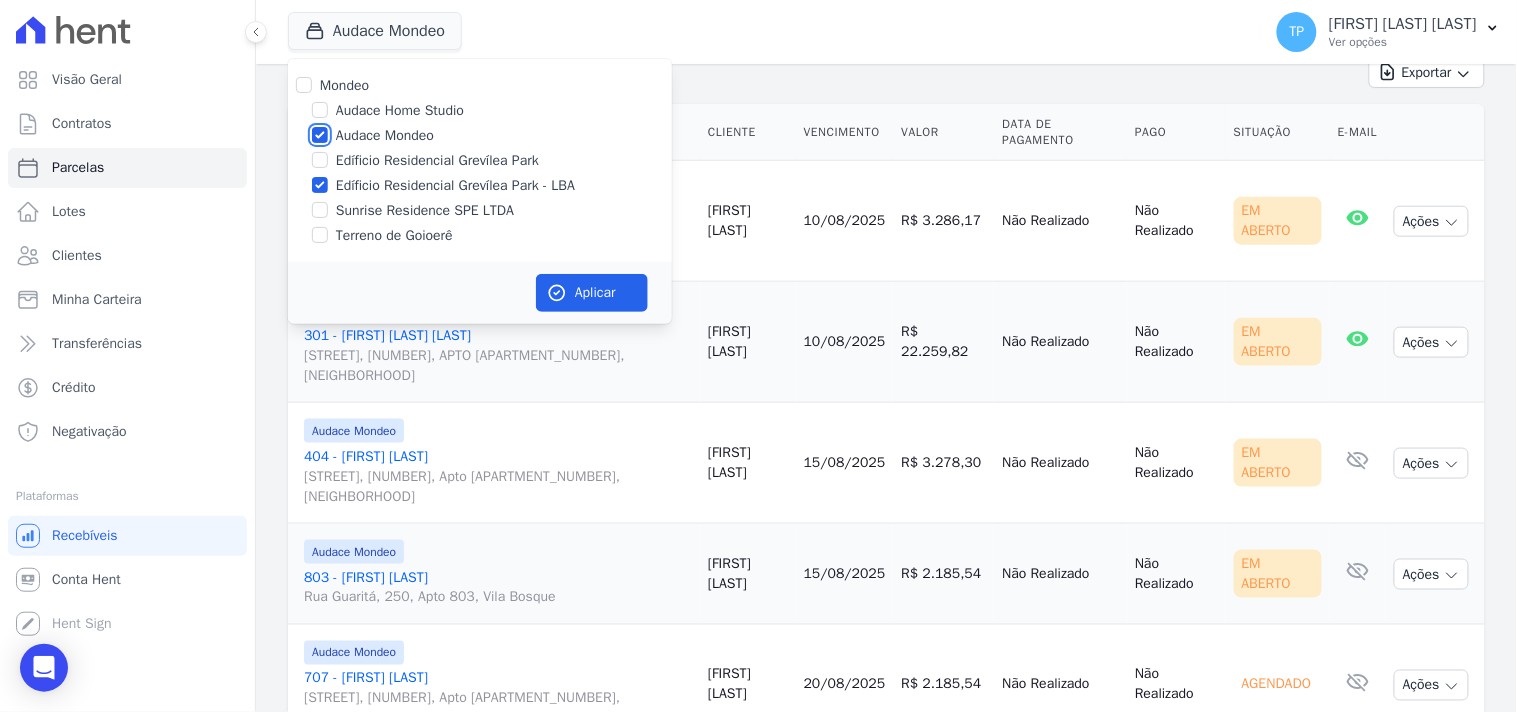 checkbox on "false" 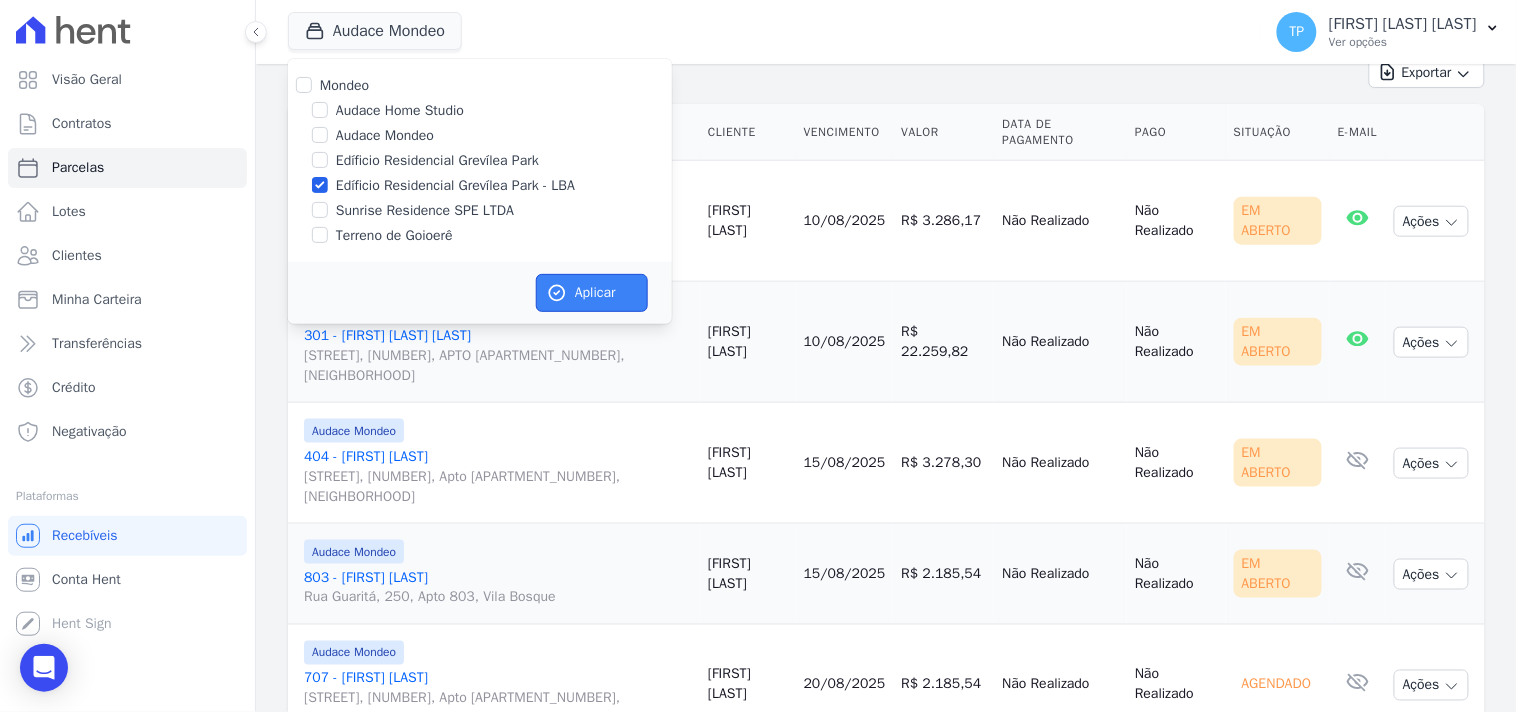 click on "Aplicar" at bounding box center [592, 293] 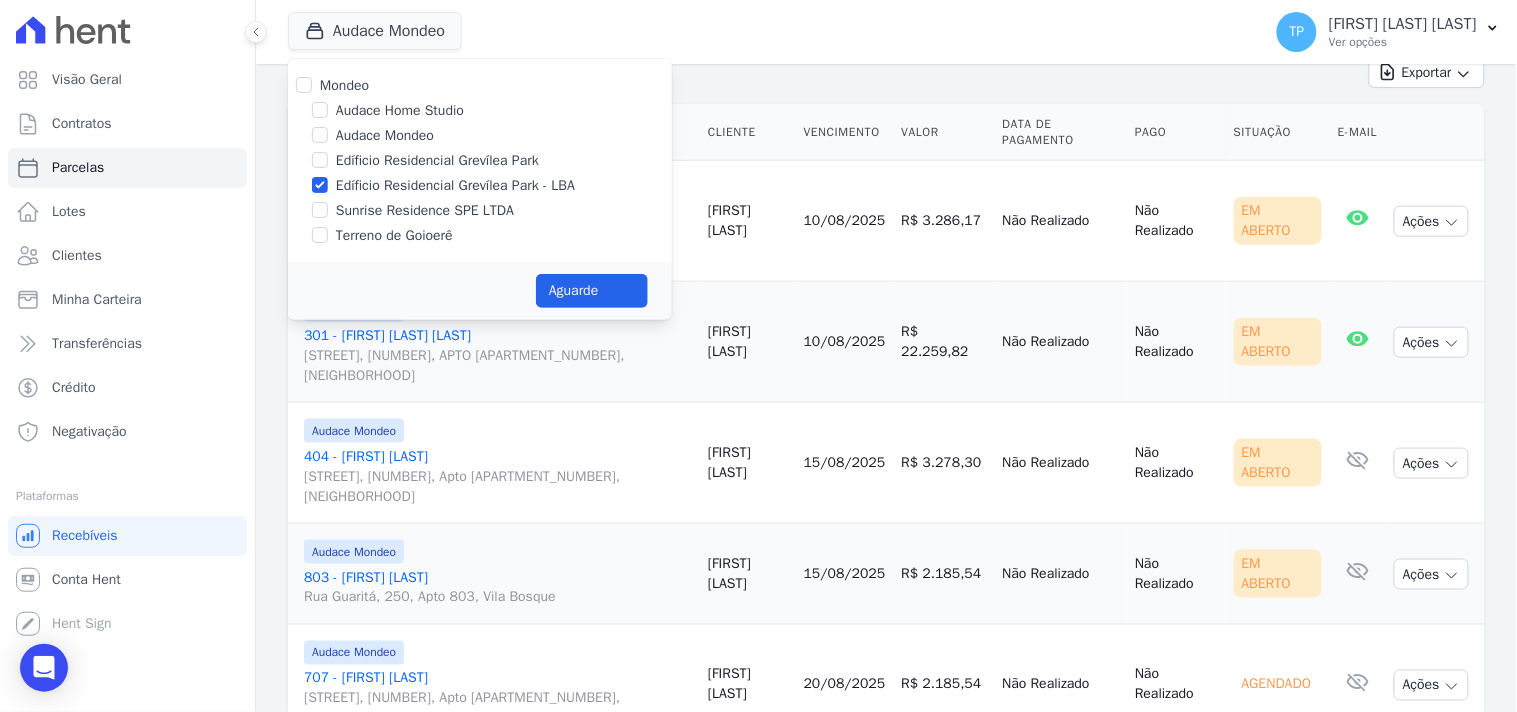 select 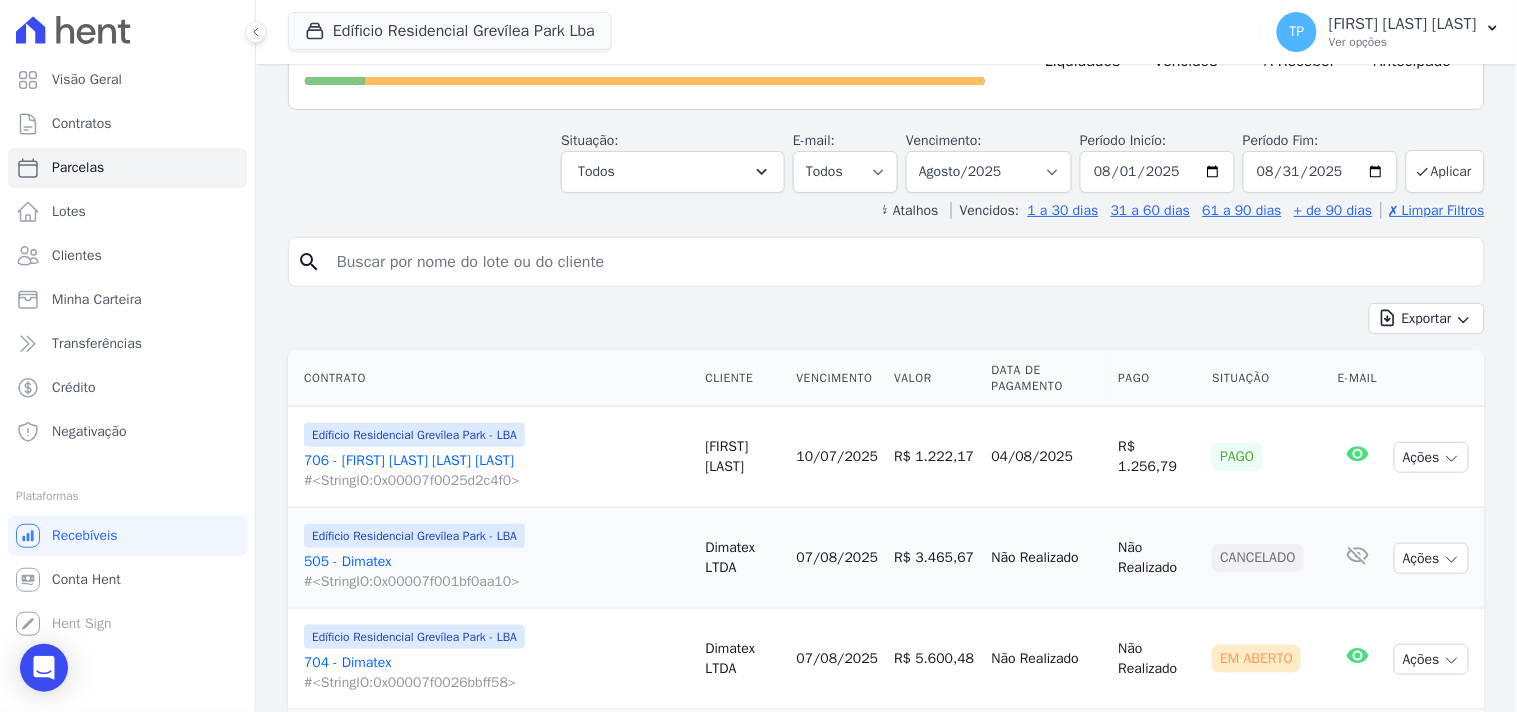scroll, scrollTop: 222, scrollLeft: 0, axis: vertical 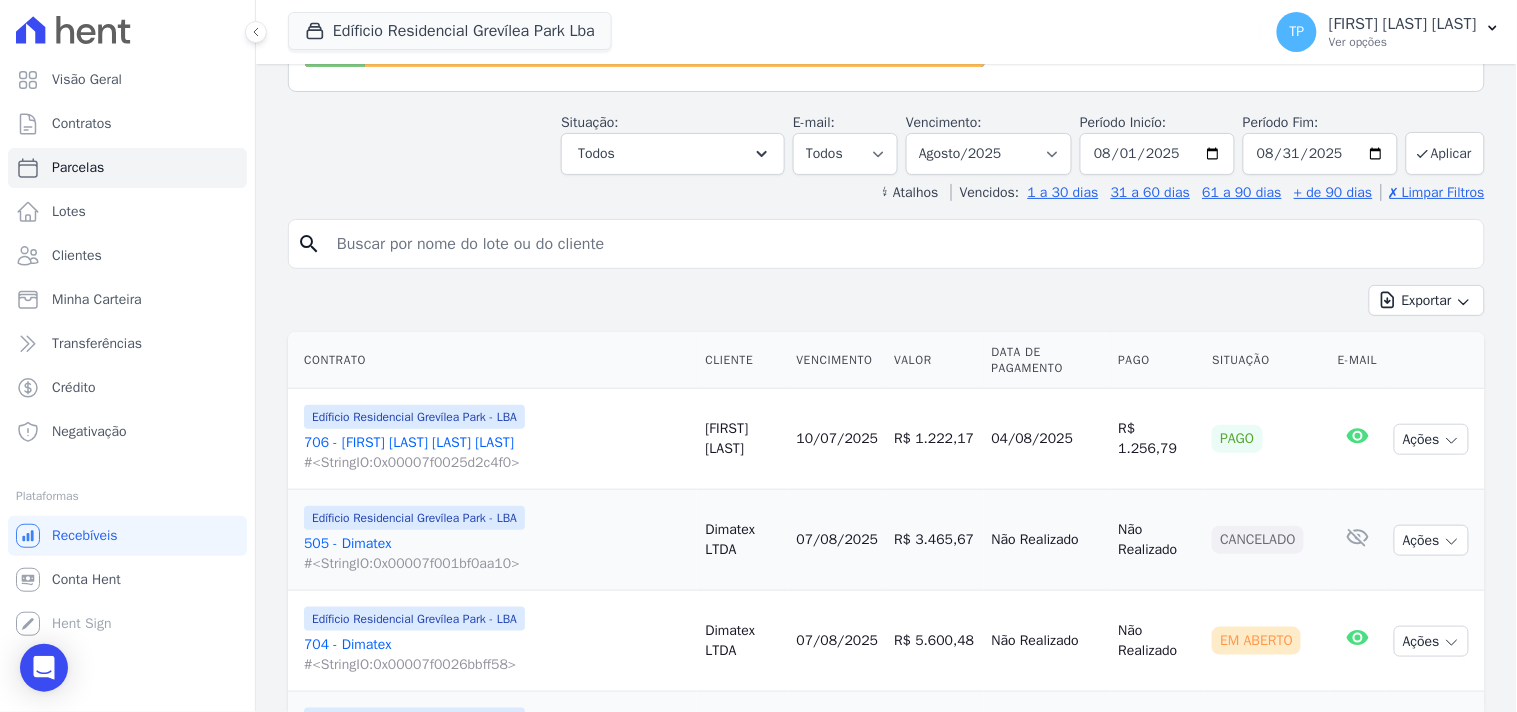 drag, startPoint x: 977, startPoint y: 447, endPoint x: 1055, endPoint y: 446, distance: 78.00641 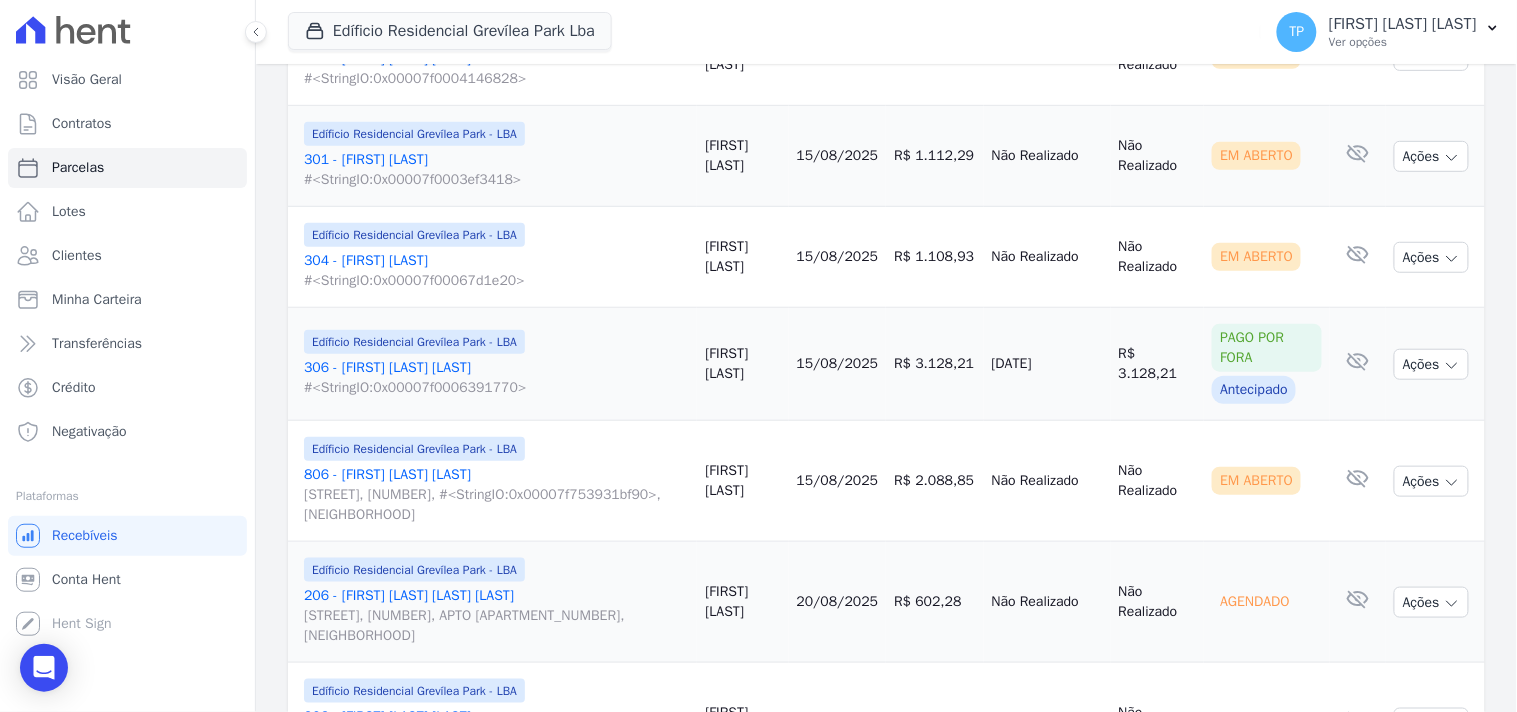 scroll, scrollTop: 2557, scrollLeft: 0, axis: vertical 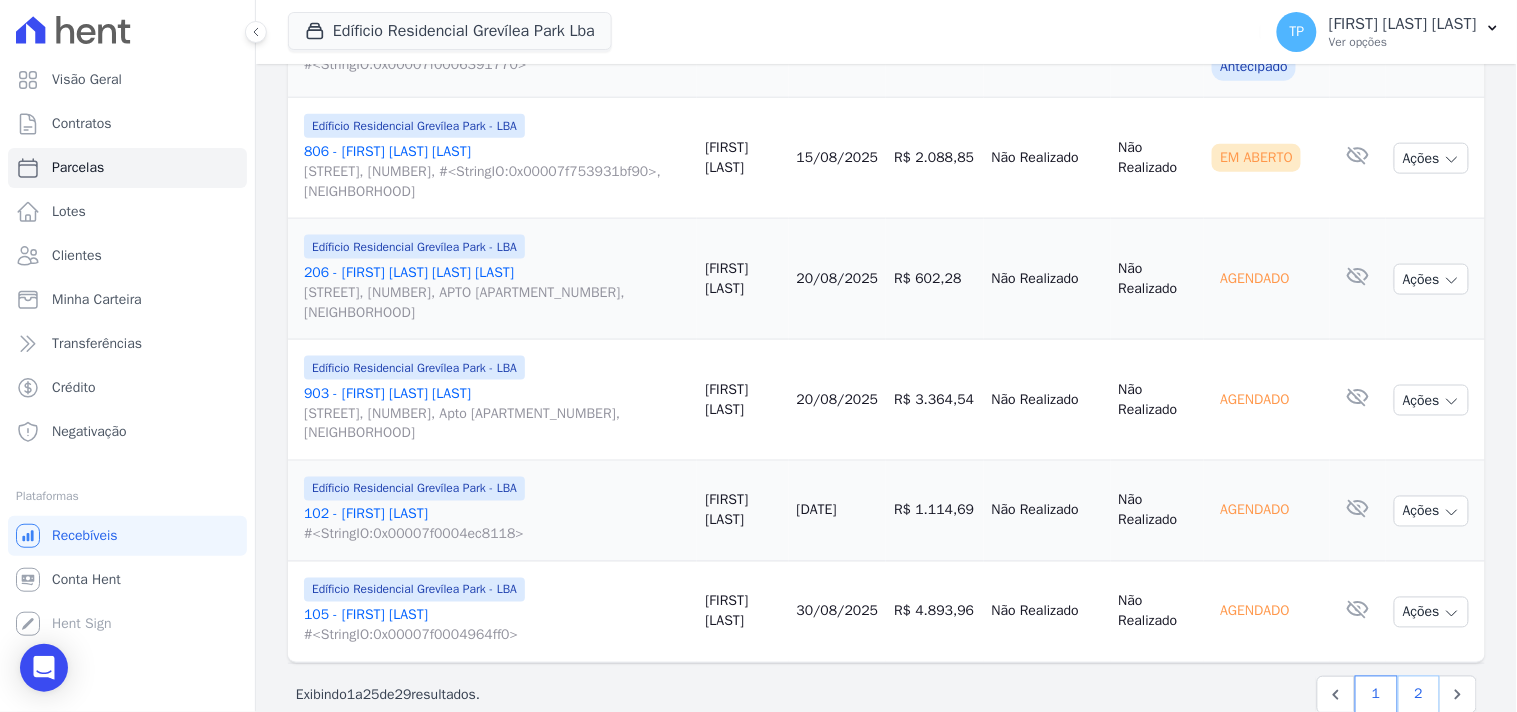 click on "2" at bounding box center (1419, 695) 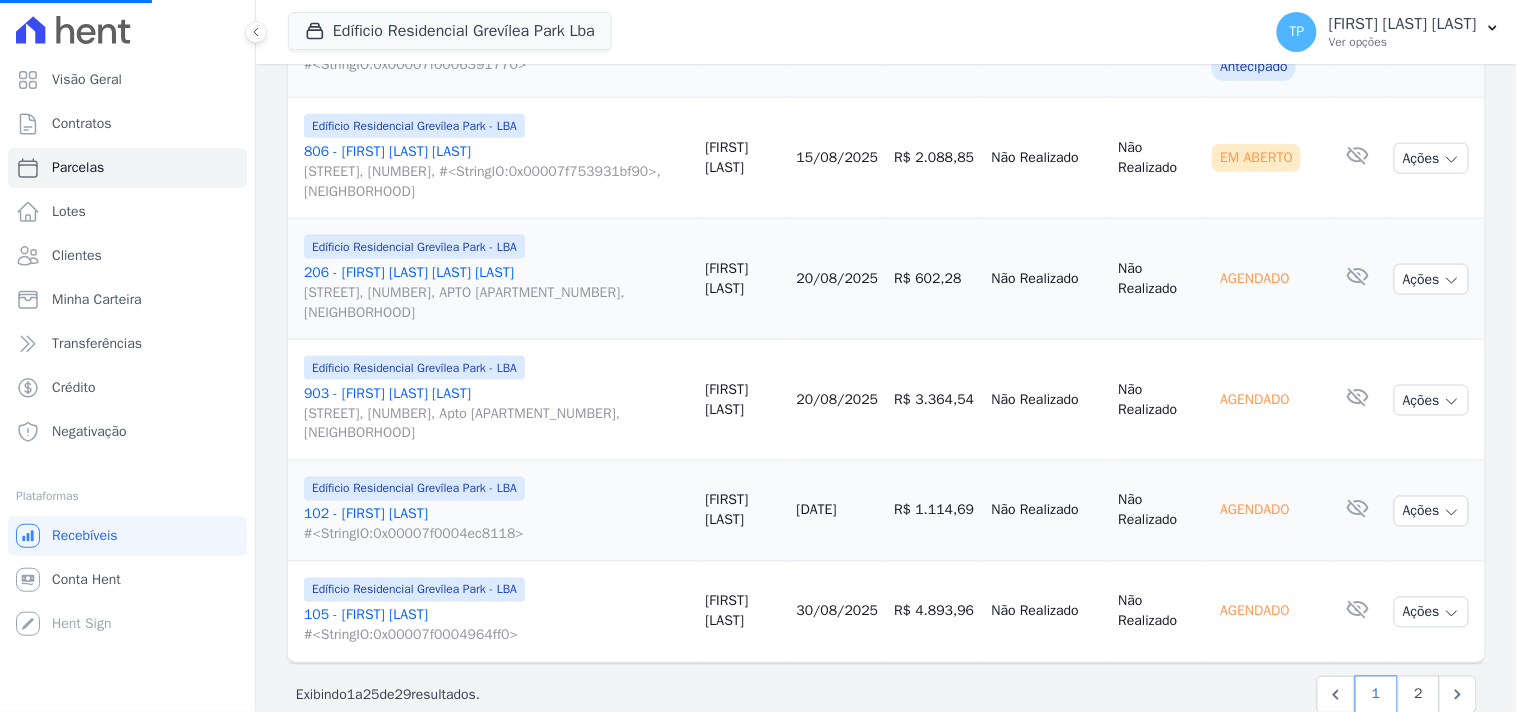 select 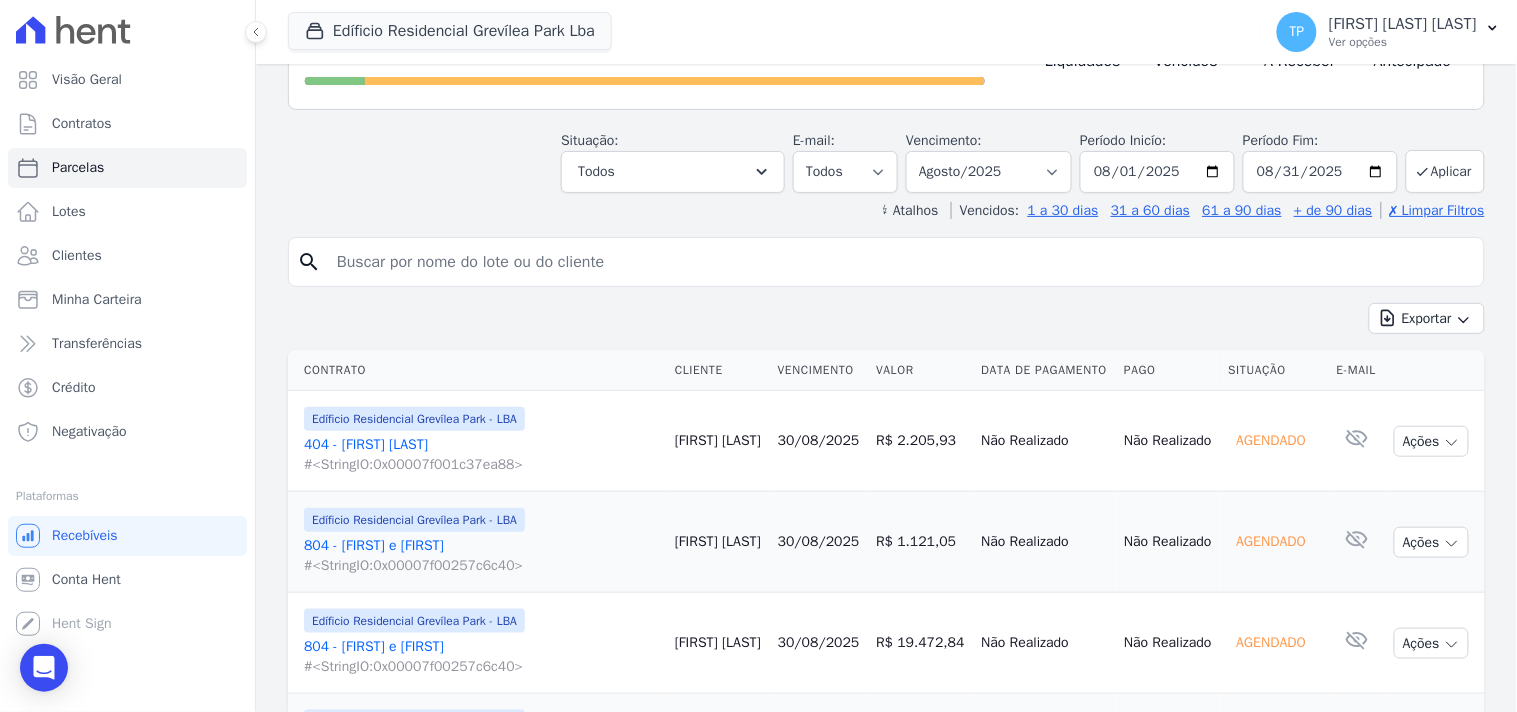 scroll, scrollTop: 411, scrollLeft: 0, axis: vertical 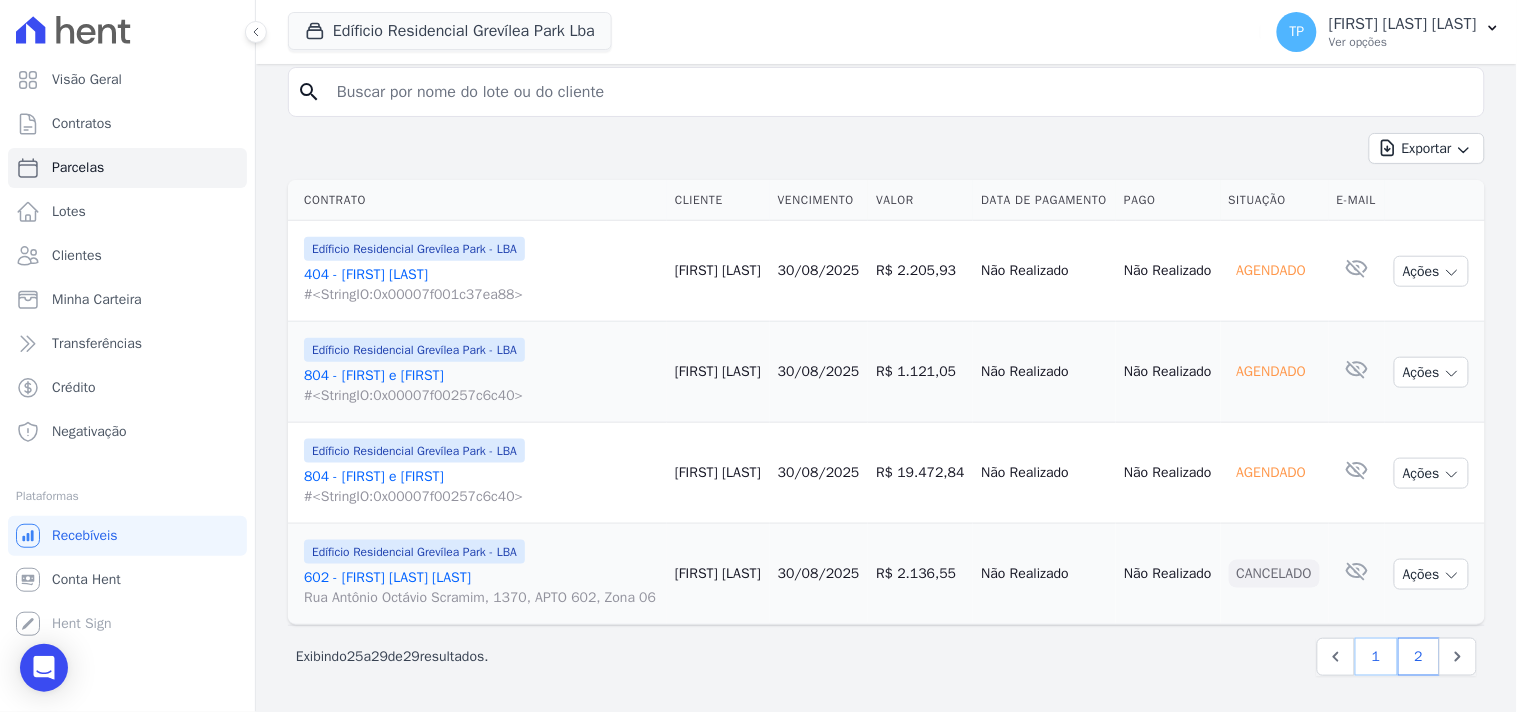 click on "1" at bounding box center (1376, 657) 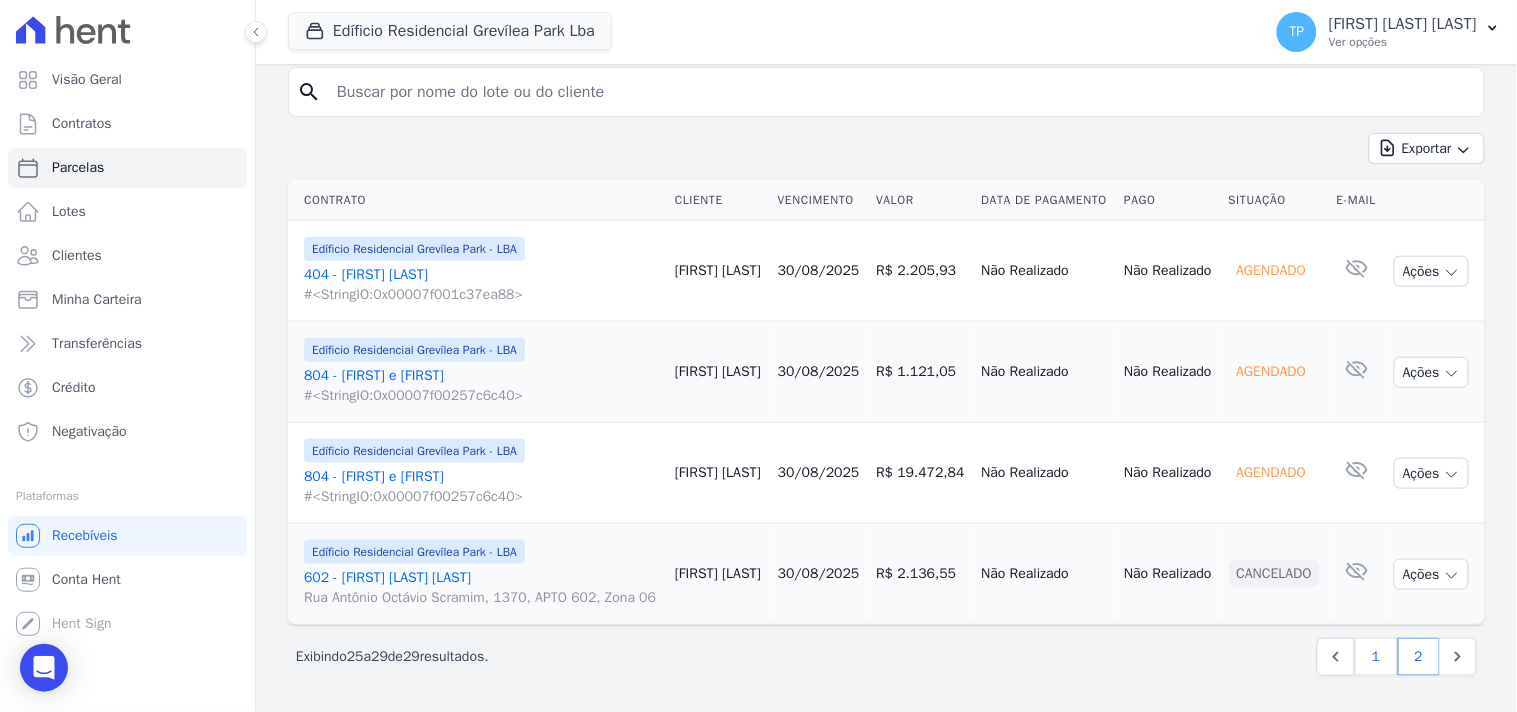 select 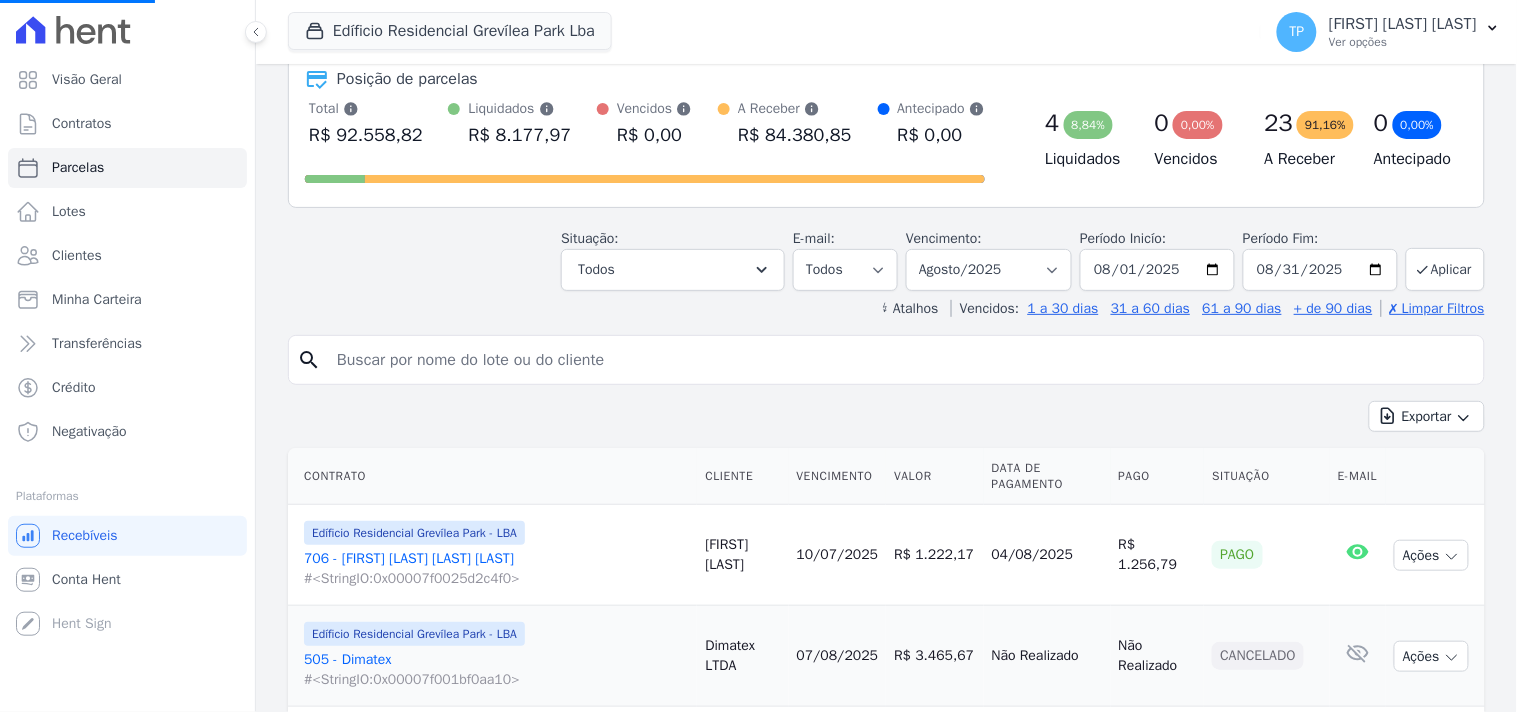 scroll, scrollTop: 333, scrollLeft: 0, axis: vertical 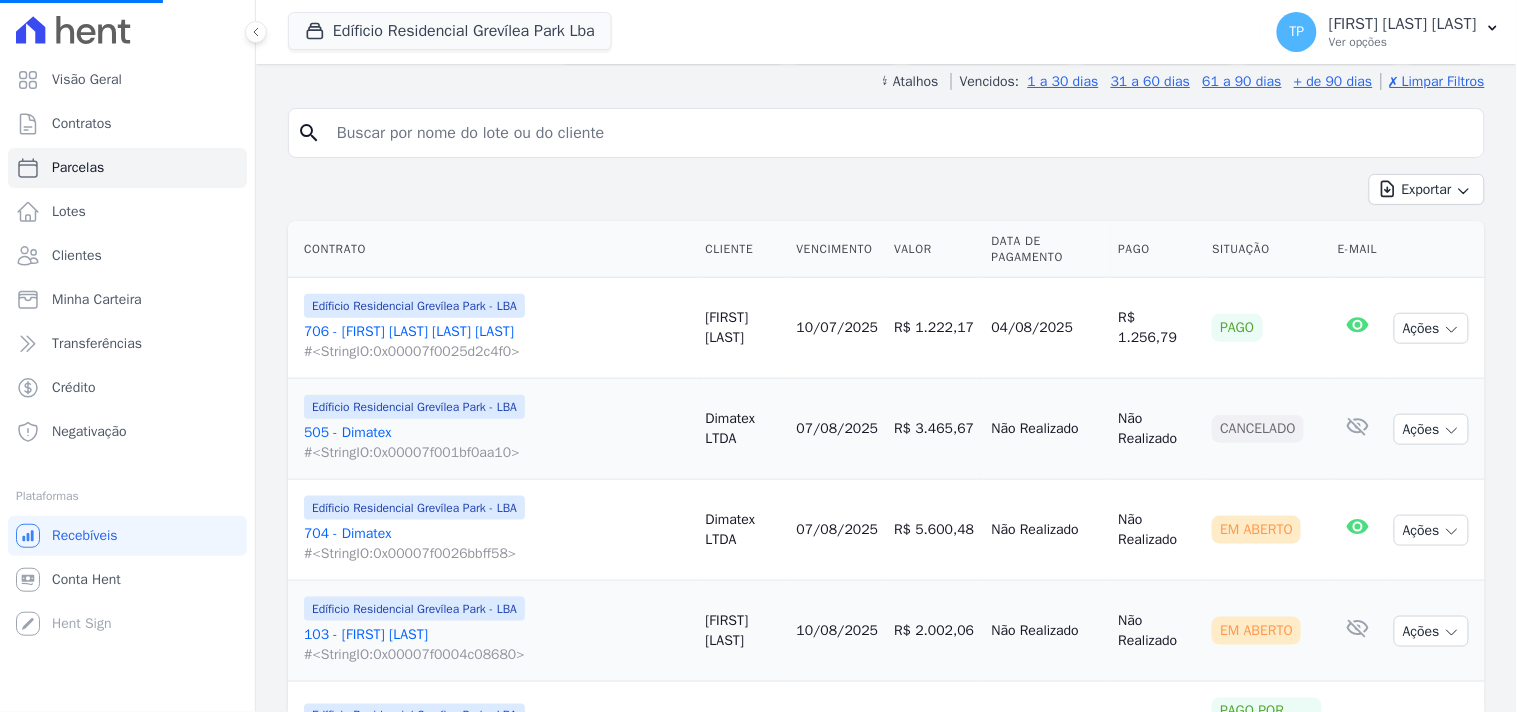 select 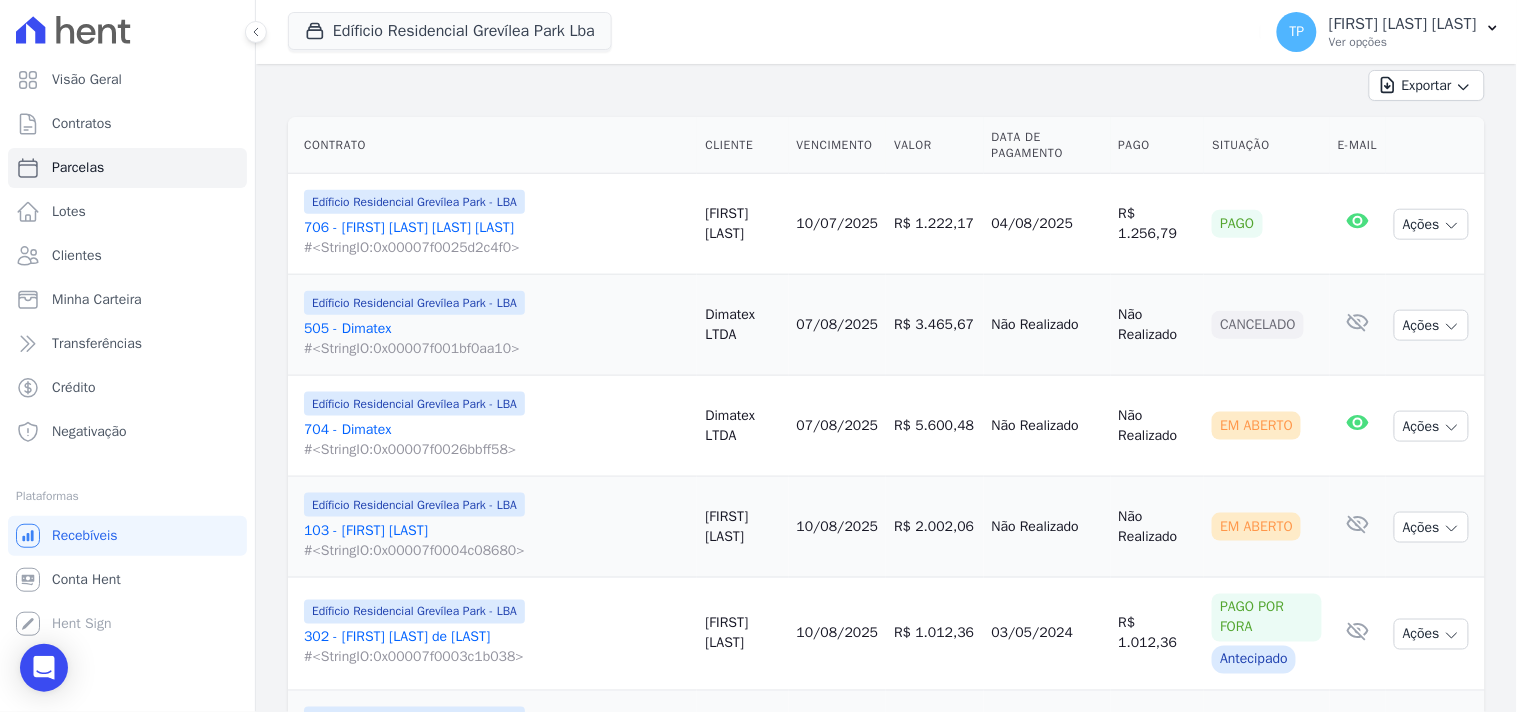 scroll, scrollTop: 222, scrollLeft: 0, axis: vertical 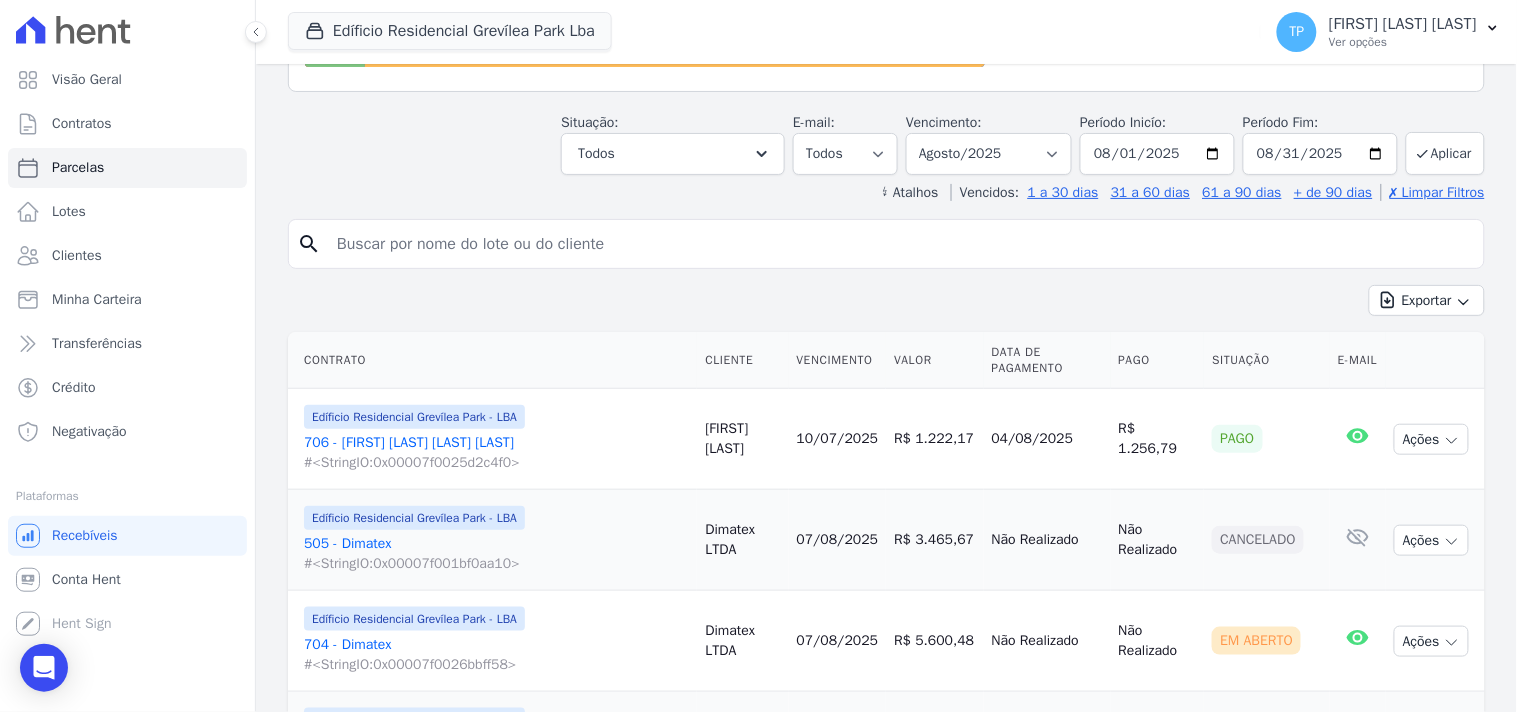 drag, startPoint x: 976, startPoint y: 445, endPoint x: 1082, endPoint y: 446, distance: 106.004715 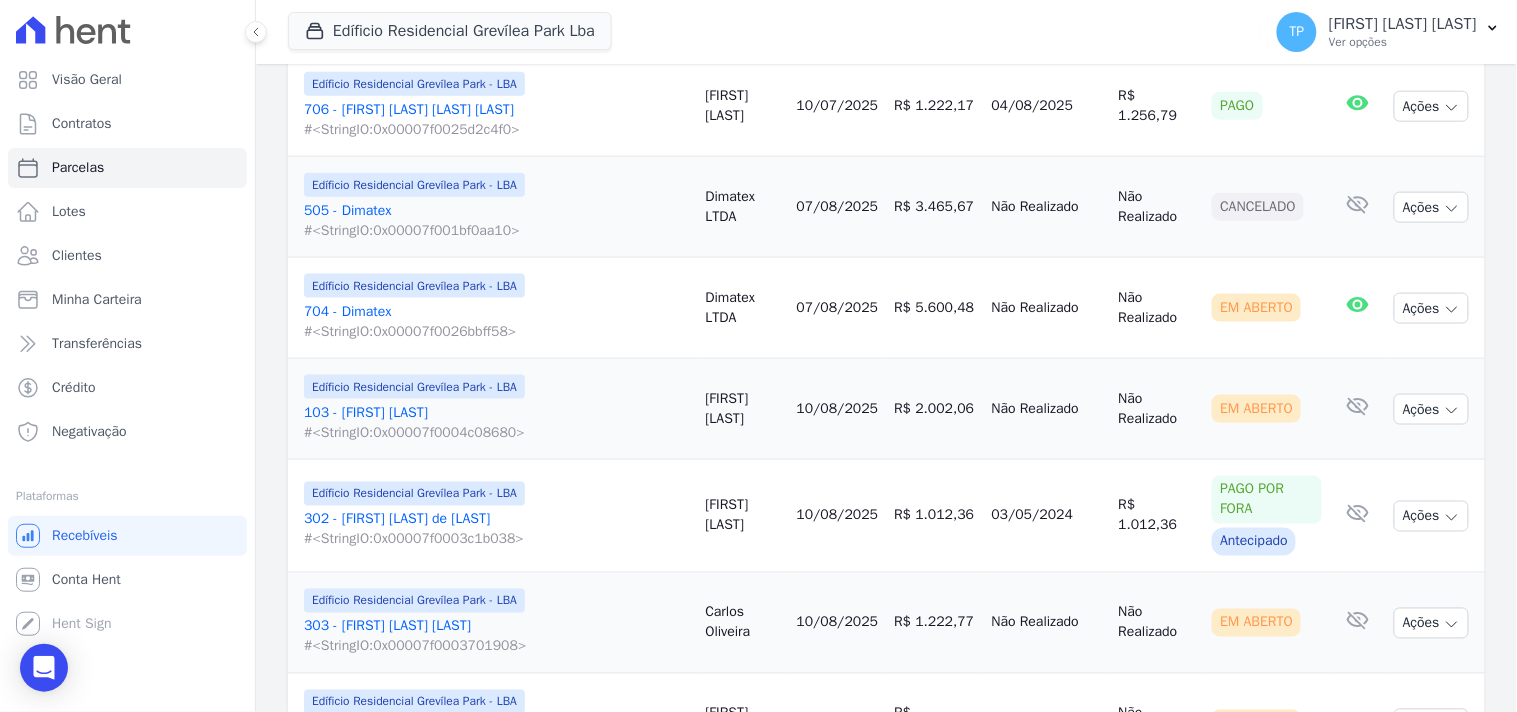 click on "R$ 2.002,06" at bounding box center [934, 409] 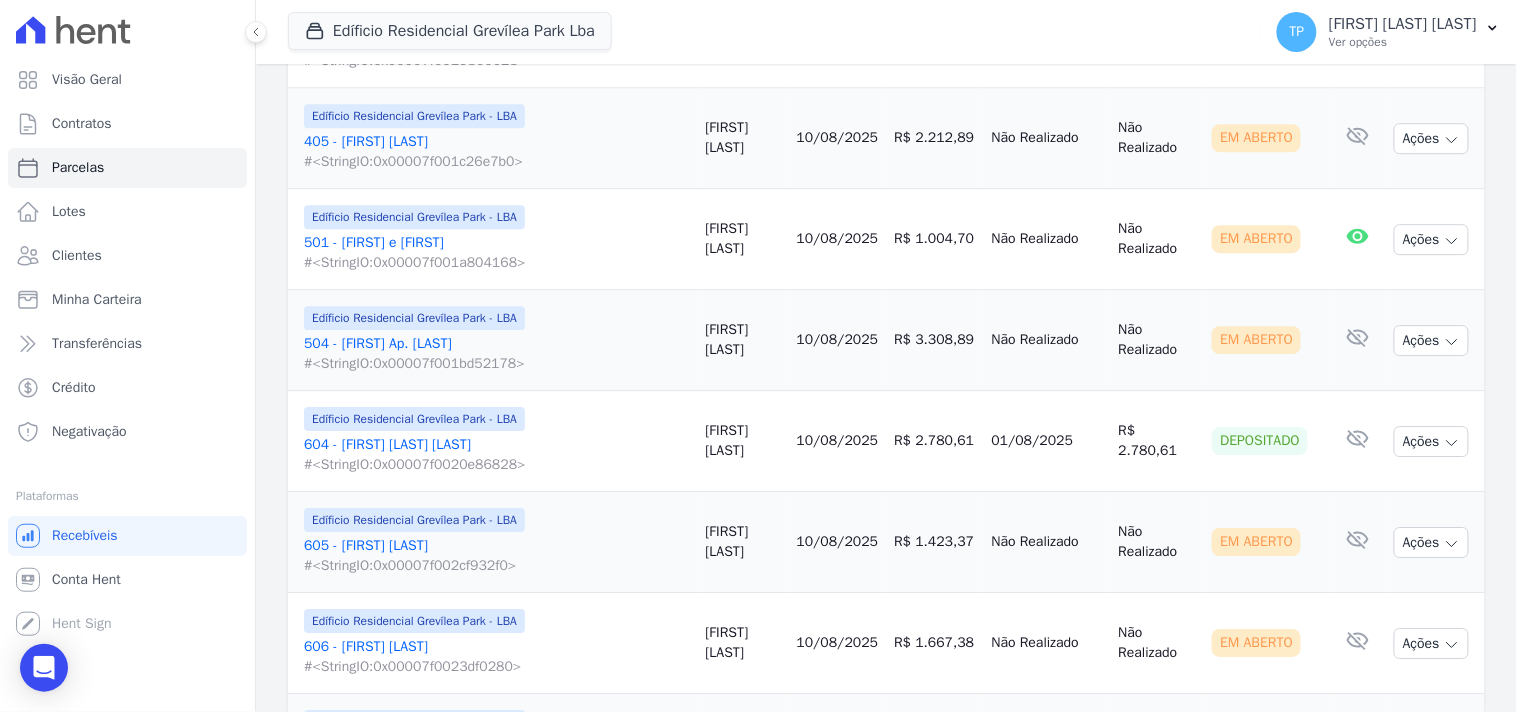 scroll, scrollTop: 1555, scrollLeft: 0, axis: vertical 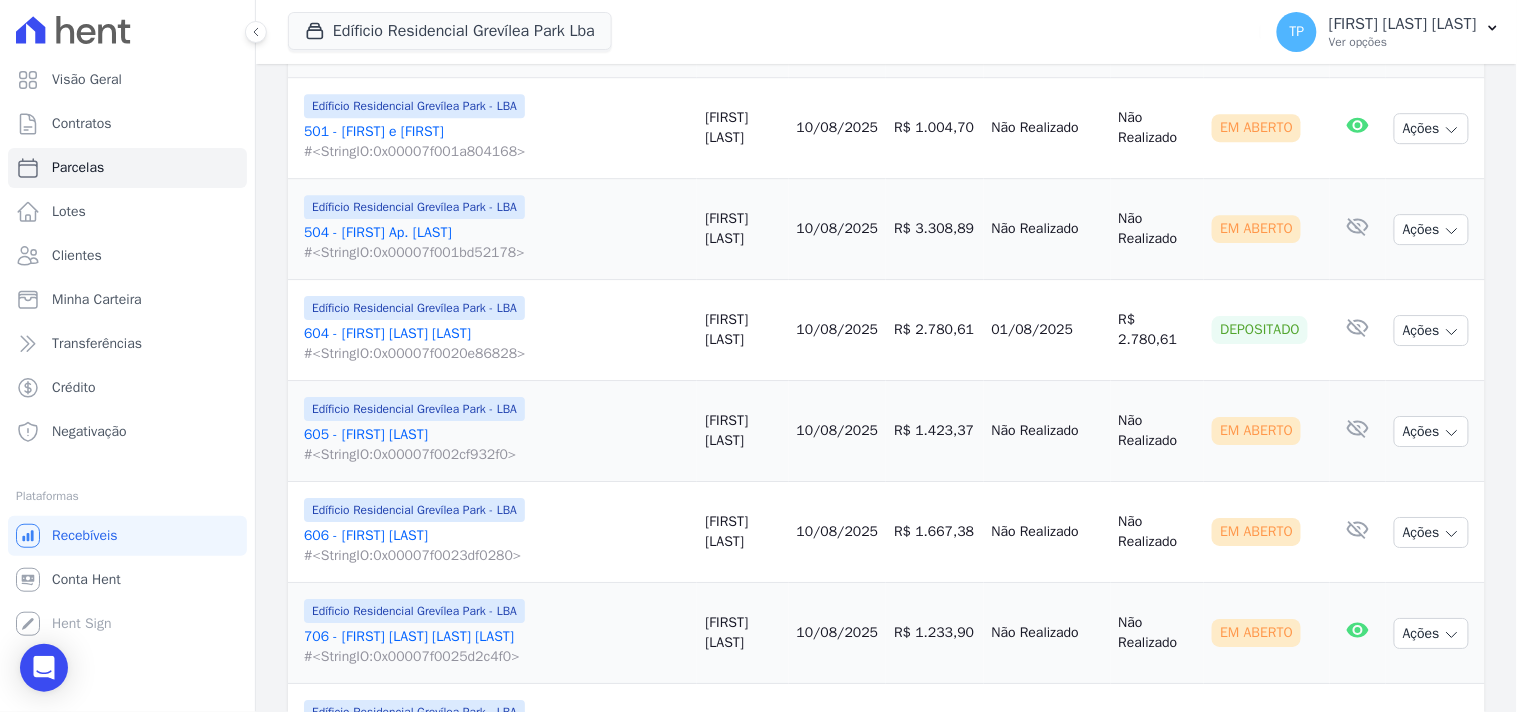 drag, startPoint x: 971, startPoint y: 342, endPoint x: 1076, endPoint y: 334, distance: 105.30432 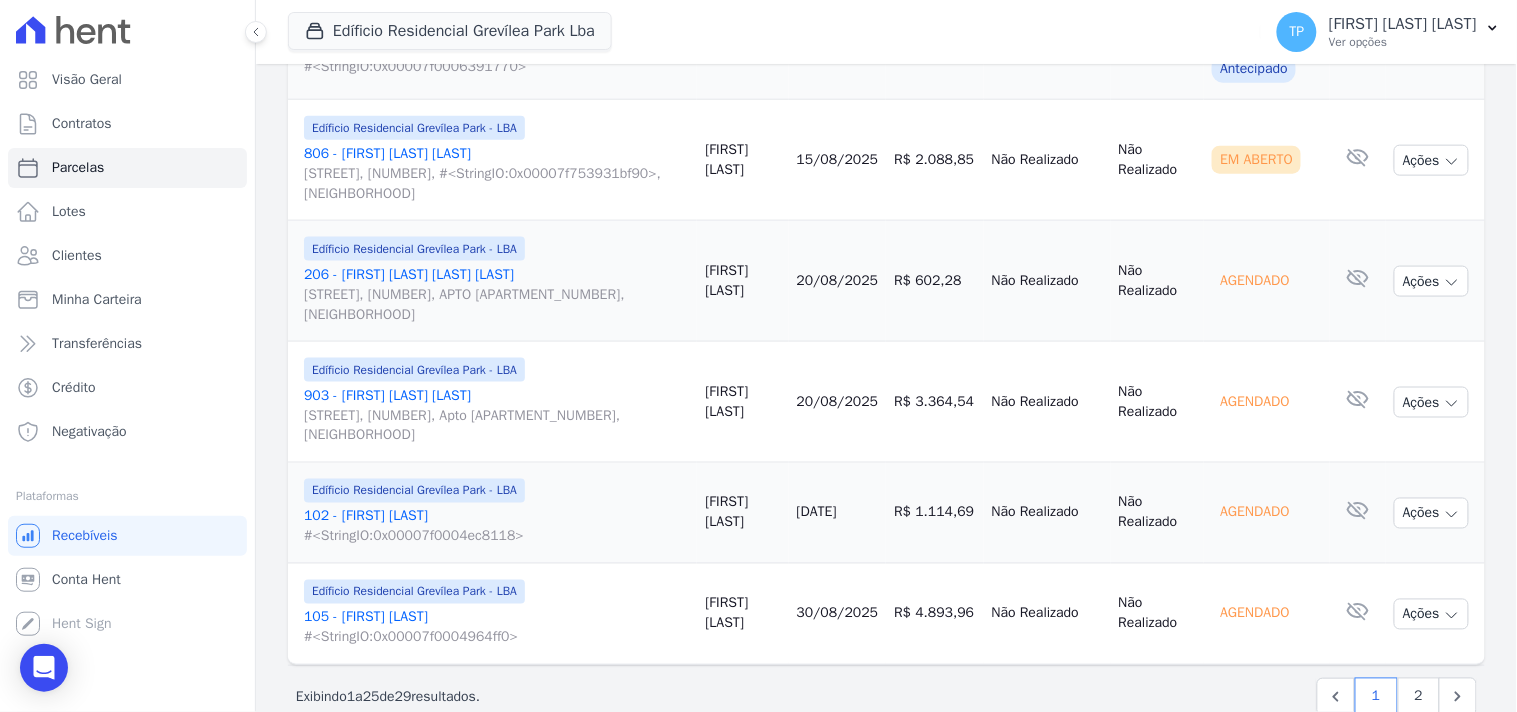 scroll, scrollTop: 2557, scrollLeft: 0, axis: vertical 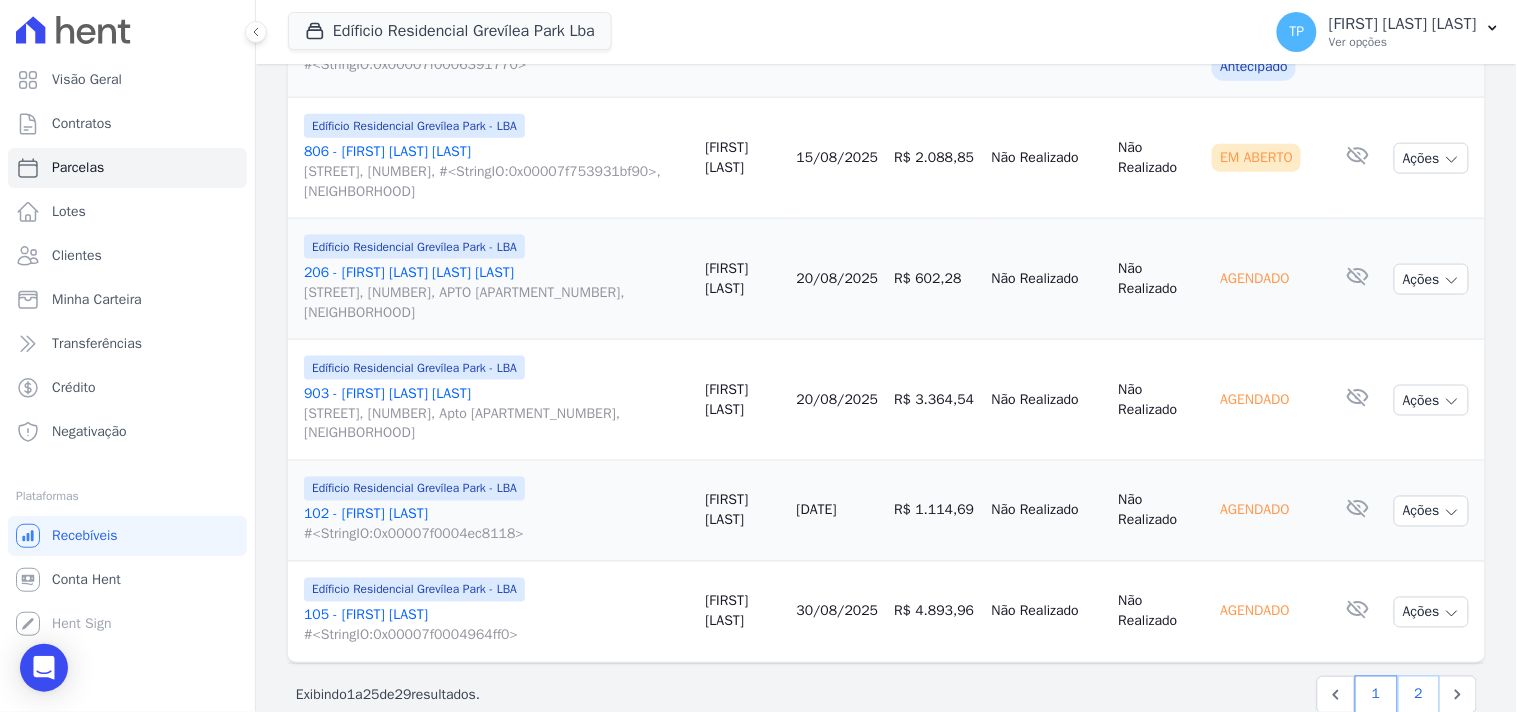 click on "2" at bounding box center [1419, 695] 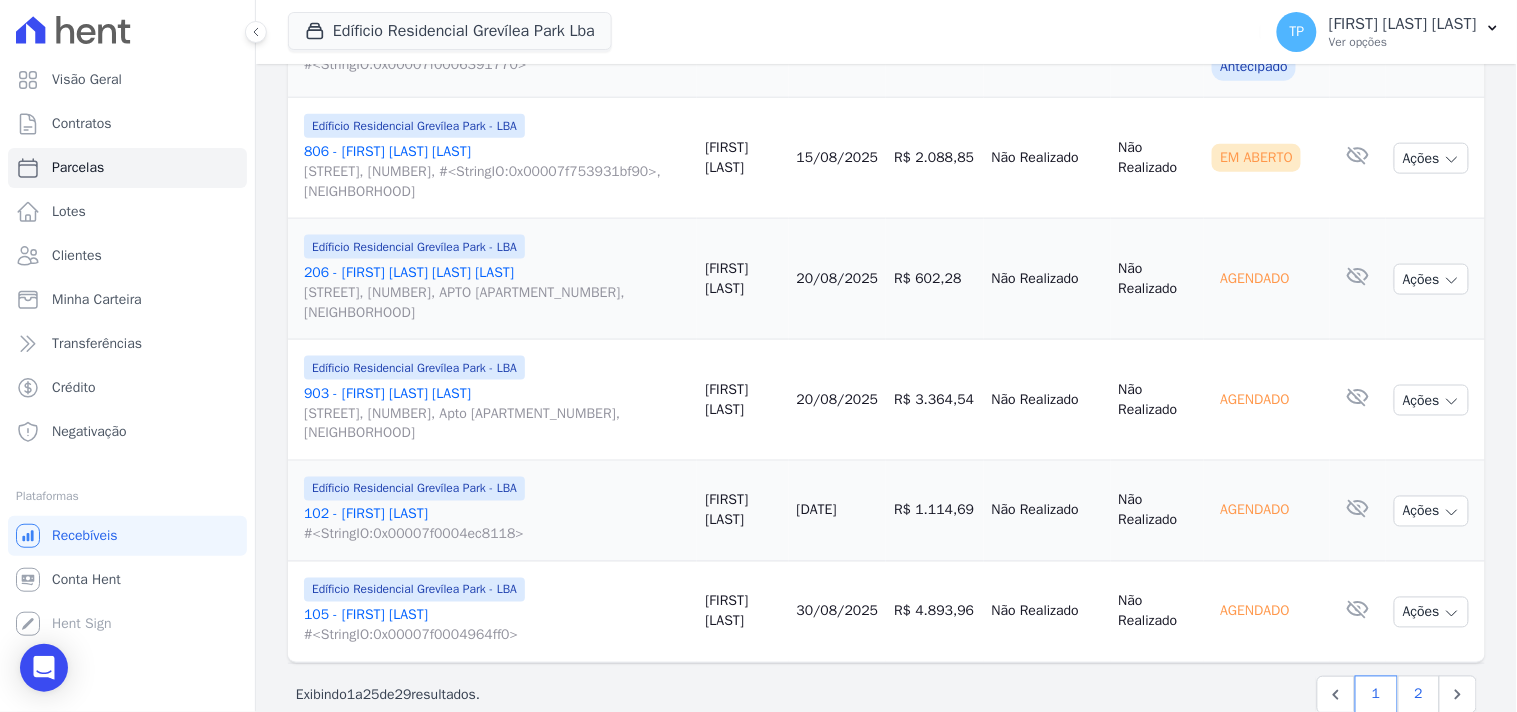 select 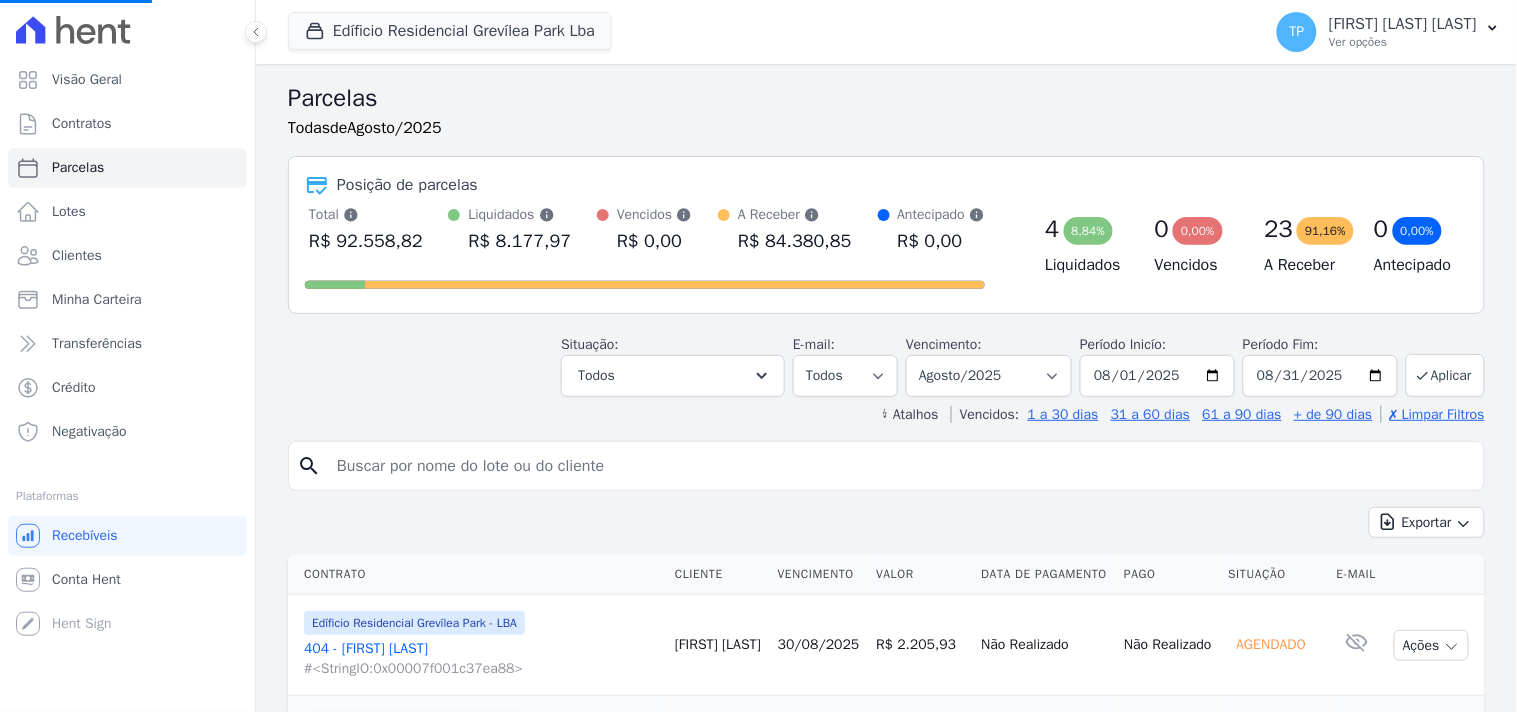 select 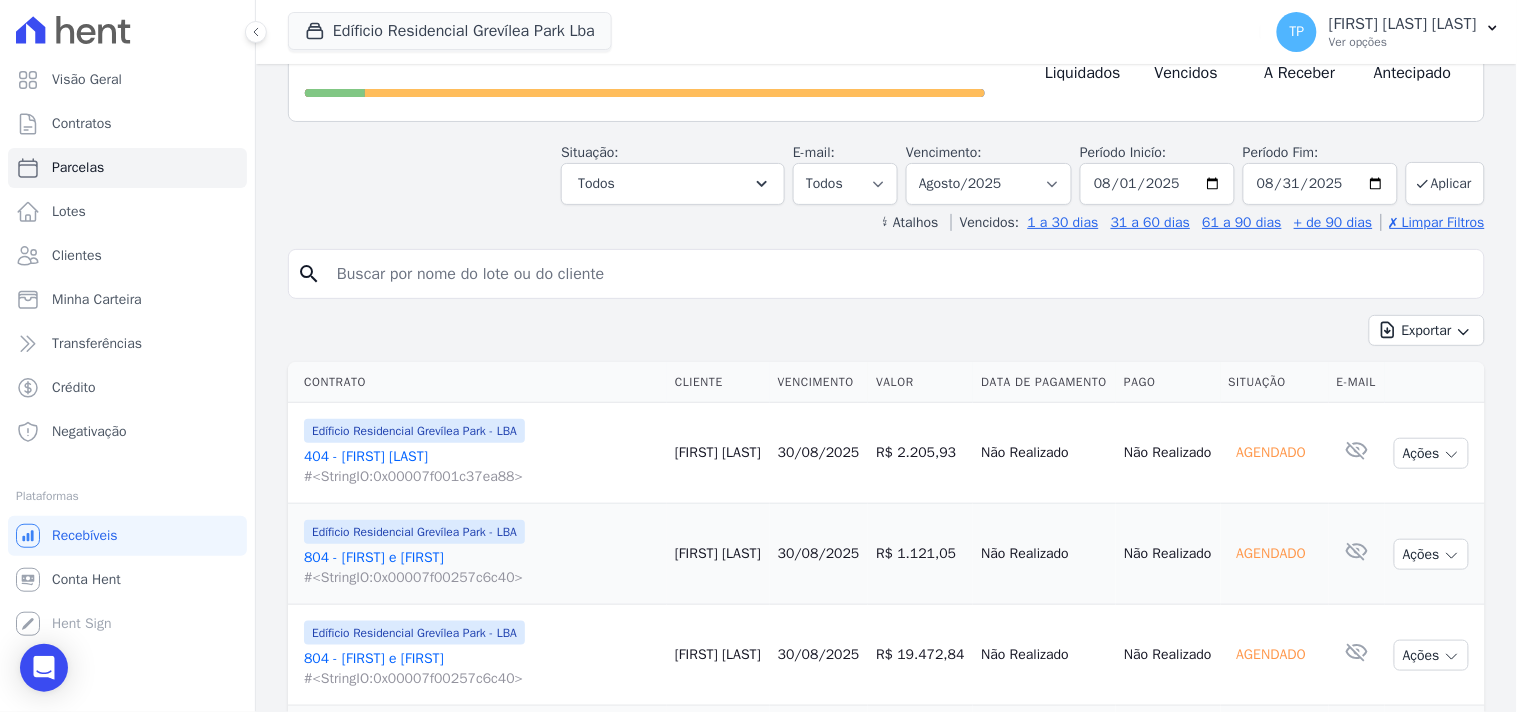 scroll, scrollTop: 411, scrollLeft: 0, axis: vertical 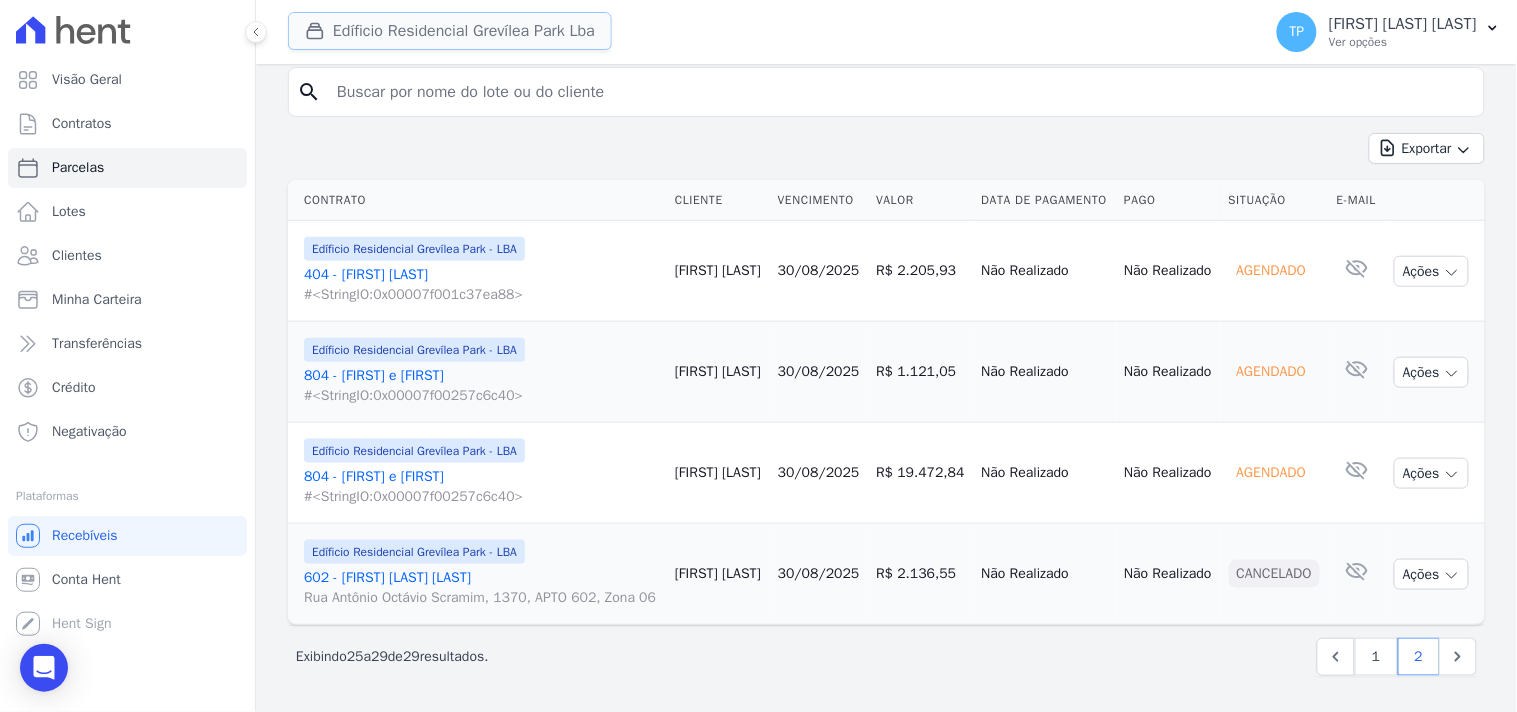click on "Edíficio Residencial Grevílea Park   Lba" at bounding box center [450, 31] 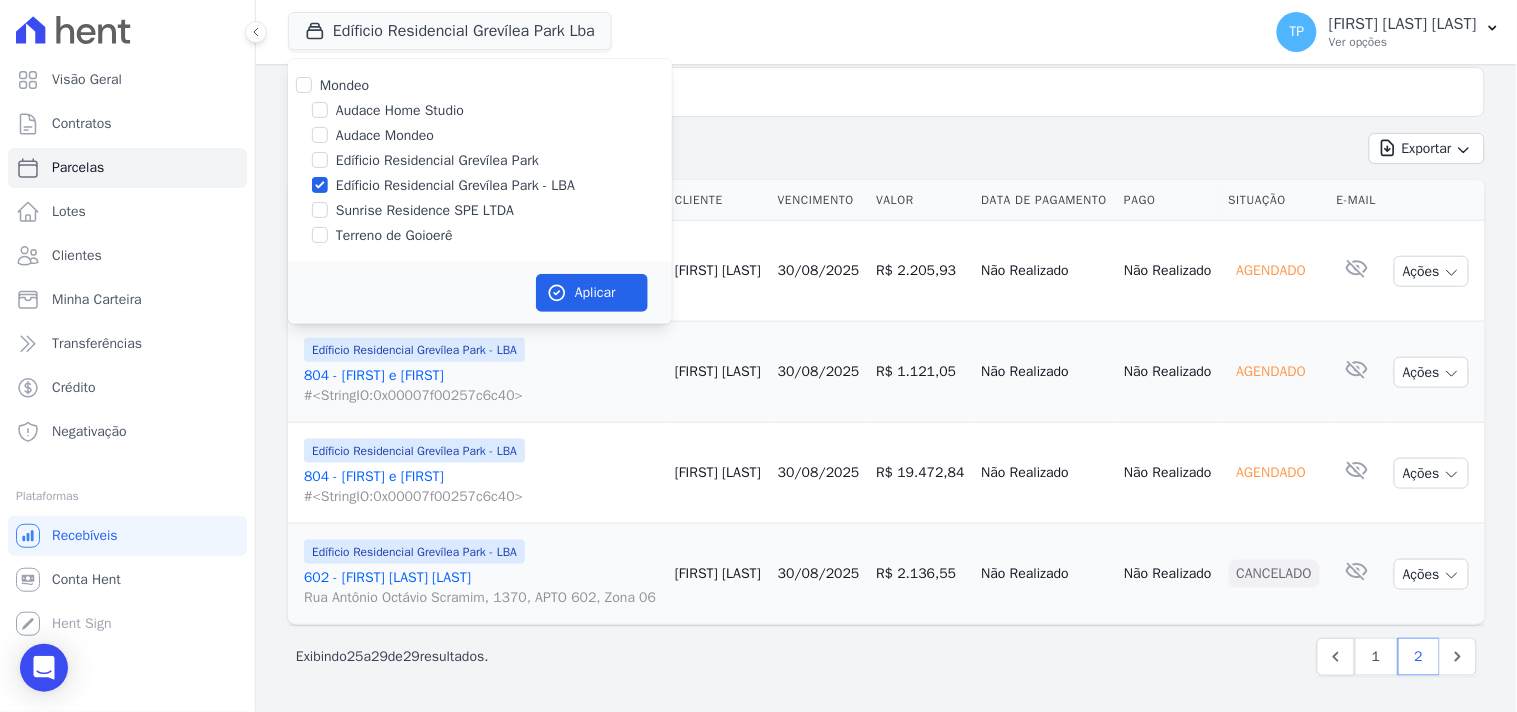 click on "Terreno de Goioerê" at bounding box center (394, 235) 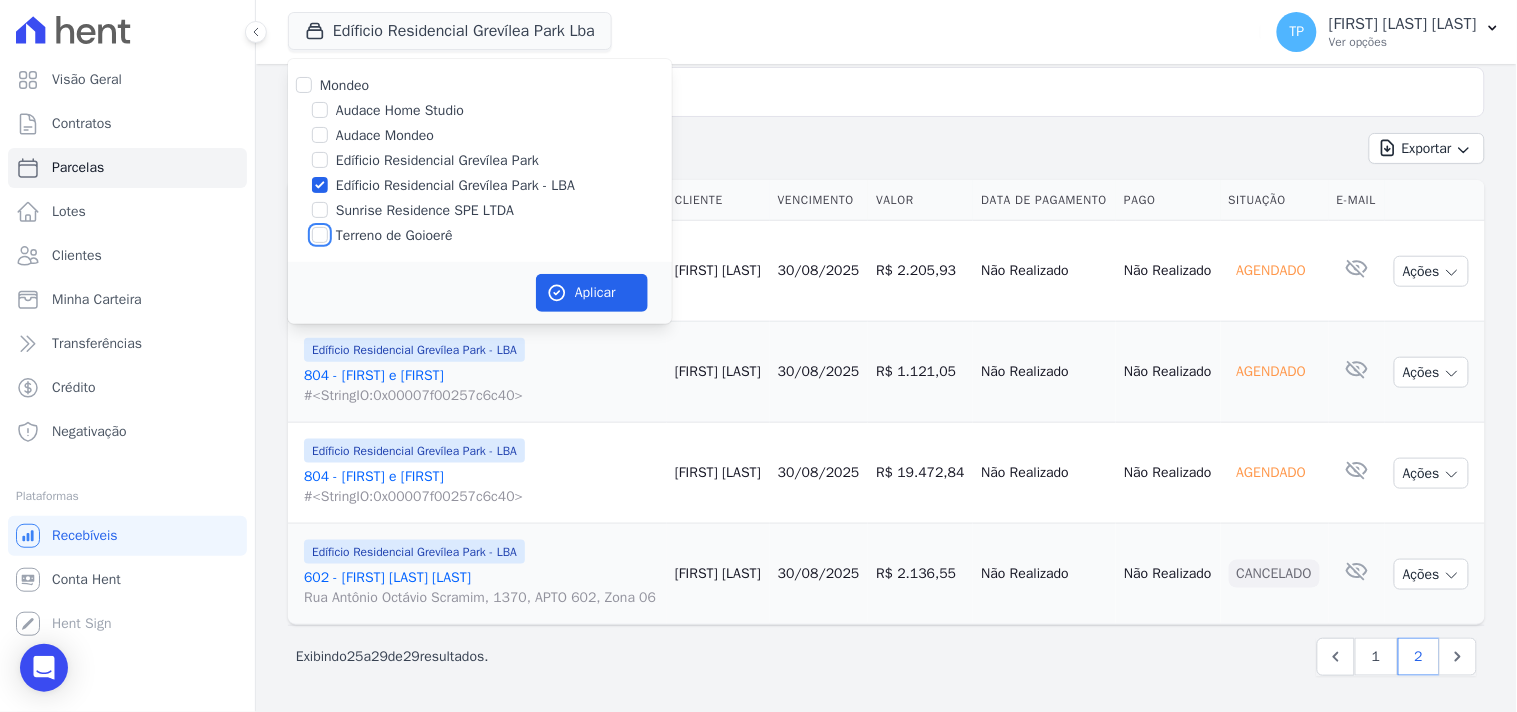 click on "Terreno de Goioerê" at bounding box center [320, 235] 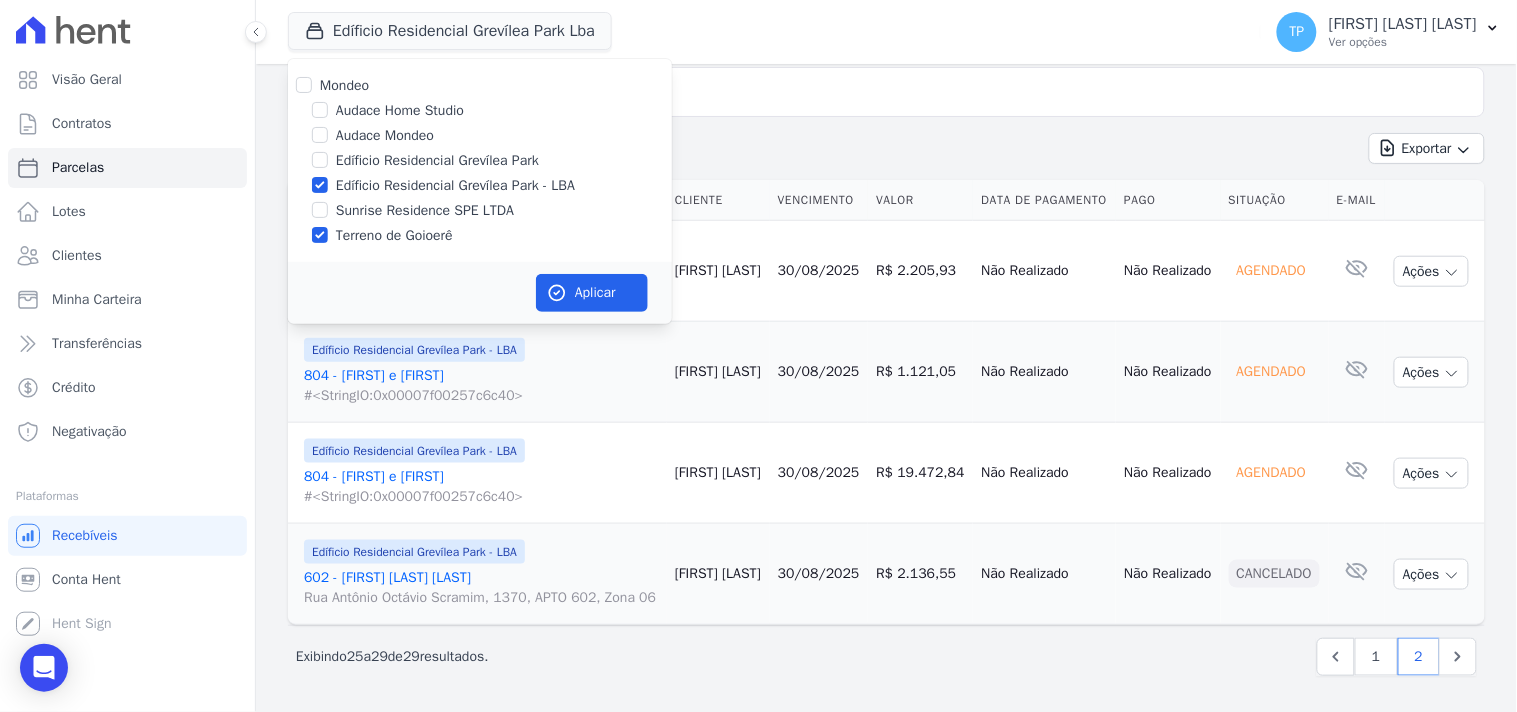 click on "Edíficio Residencial Grevílea Park - LBA" at bounding box center [455, 185] 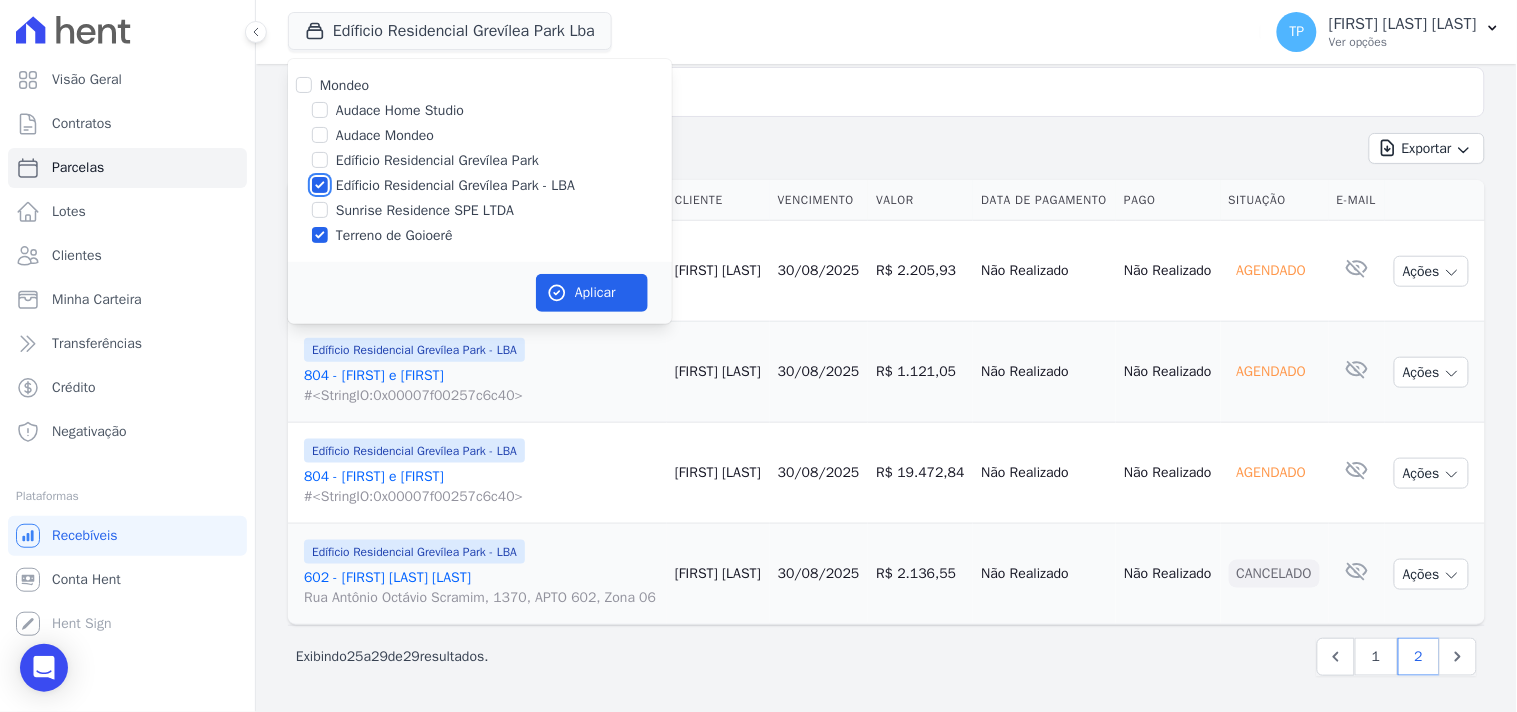 click on "Edíficio Residencial Grevílea Park - LBA" at bounding box center [320, 185] 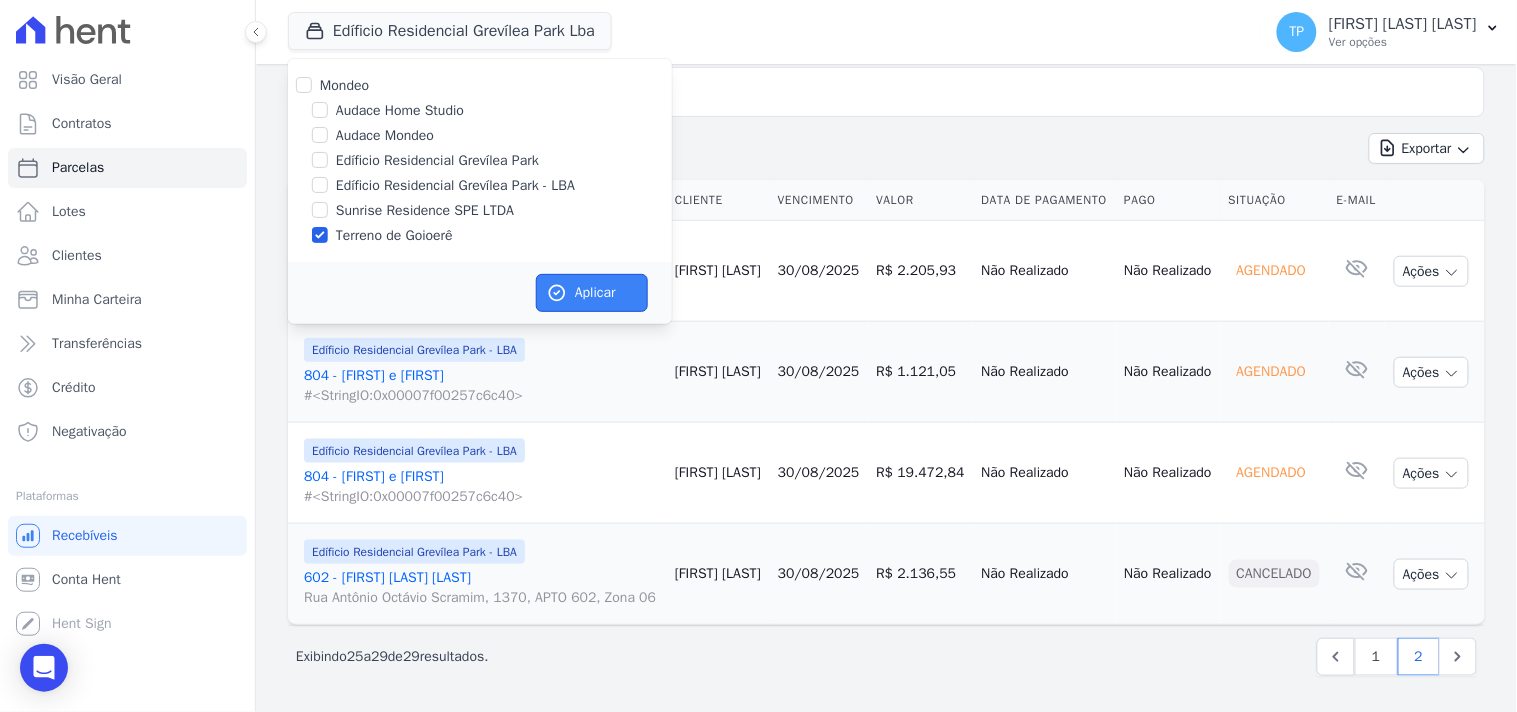 click on "Aplicar" at bounding box center (592, 293) 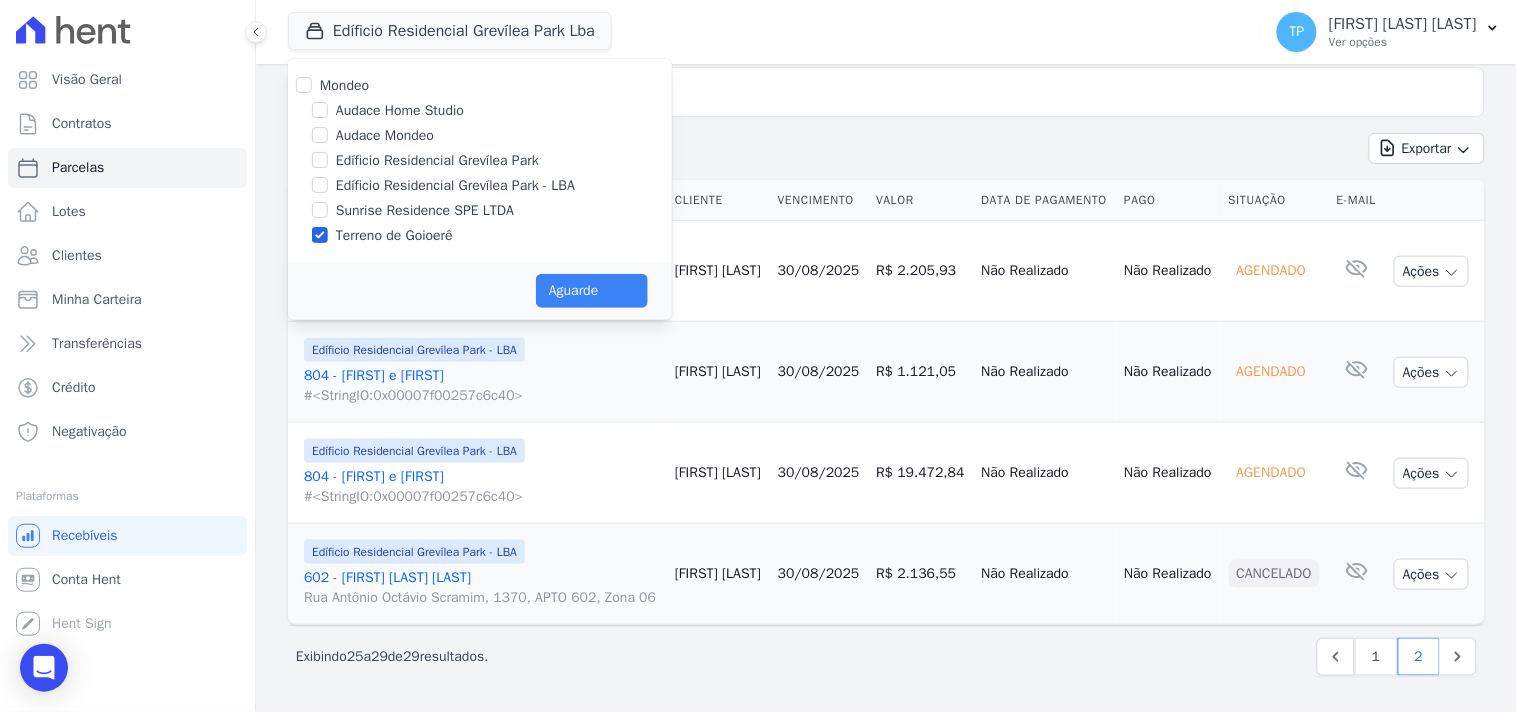 select 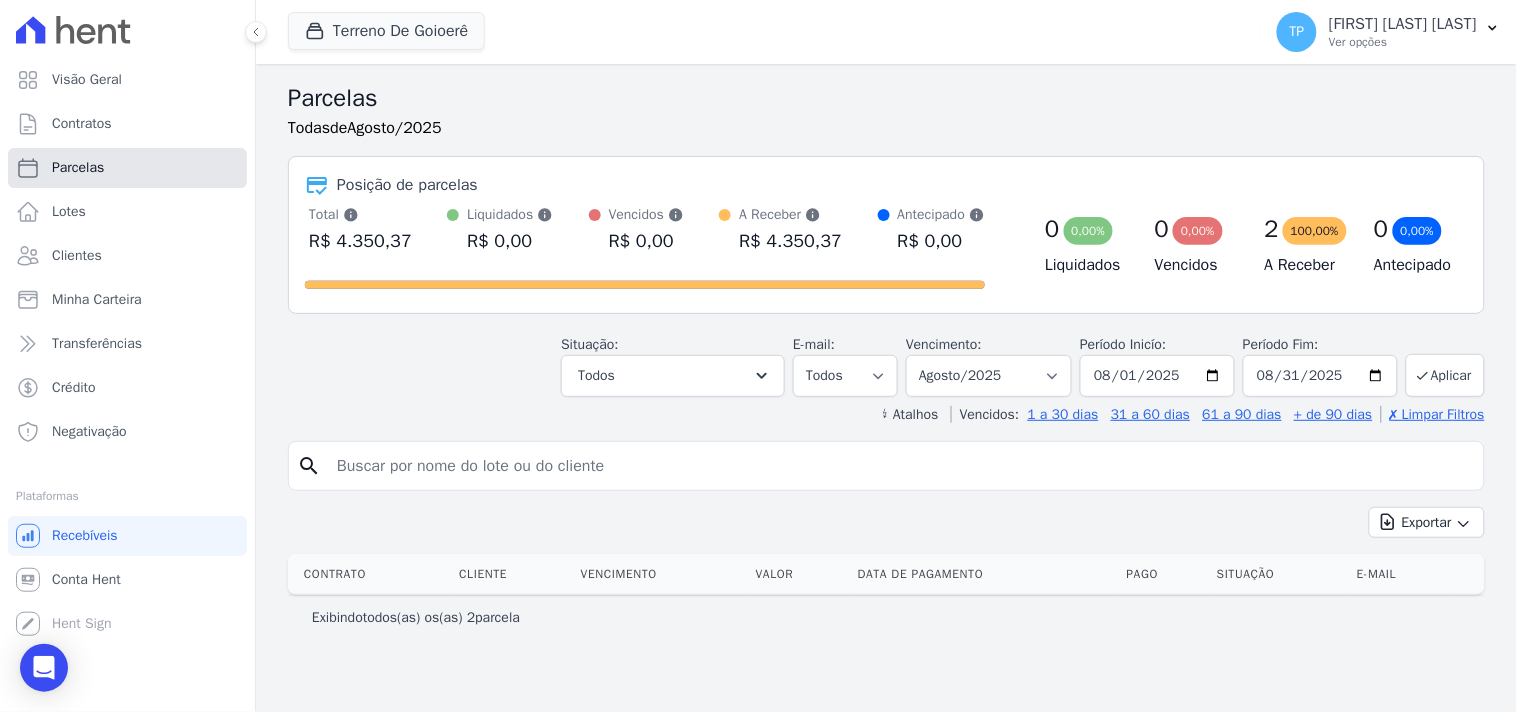 click on "Parcelas" at bounding box center [127, 168] 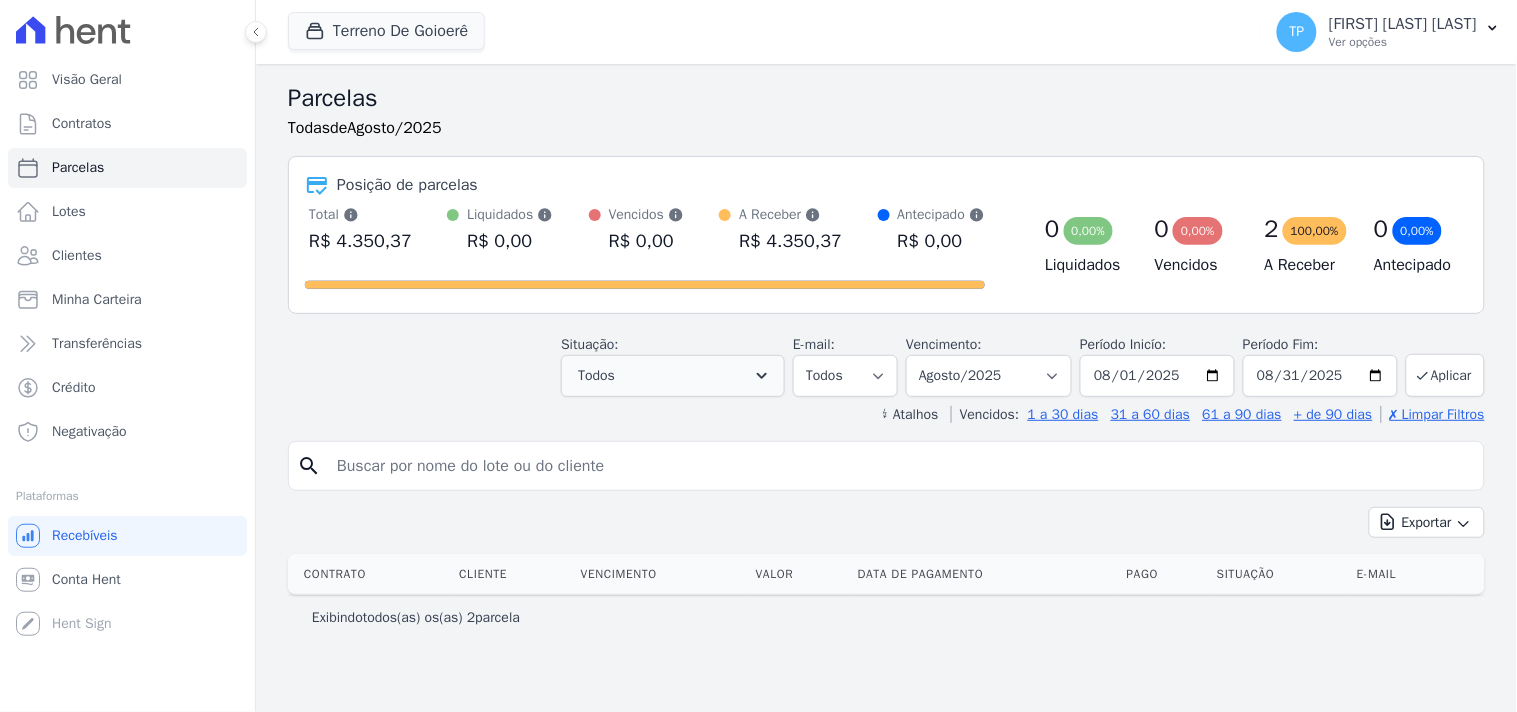 select 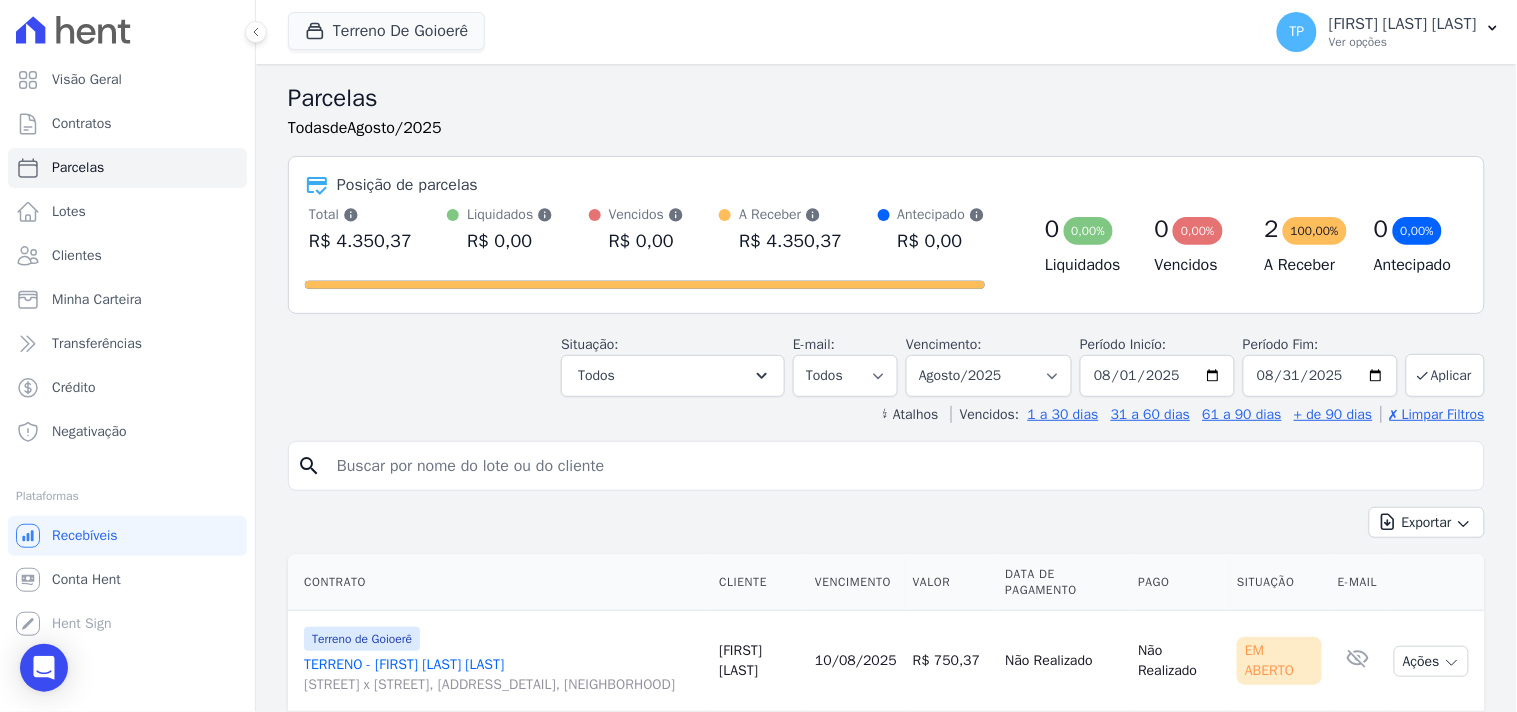 scroll, scrollTop: 202, scrollLeft: 0, axis: vertical 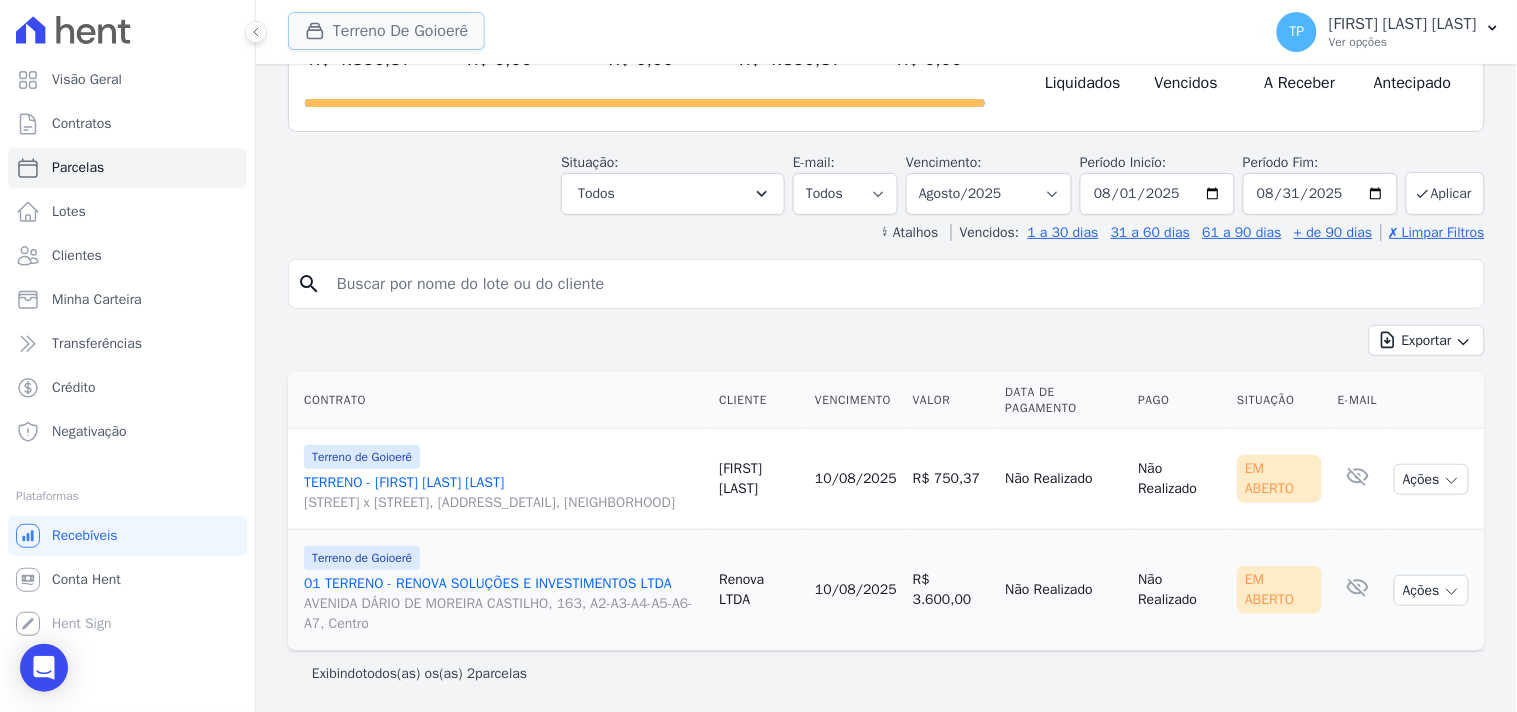 click on "Terreno De Goioerê" at bounding box center [386, 31] 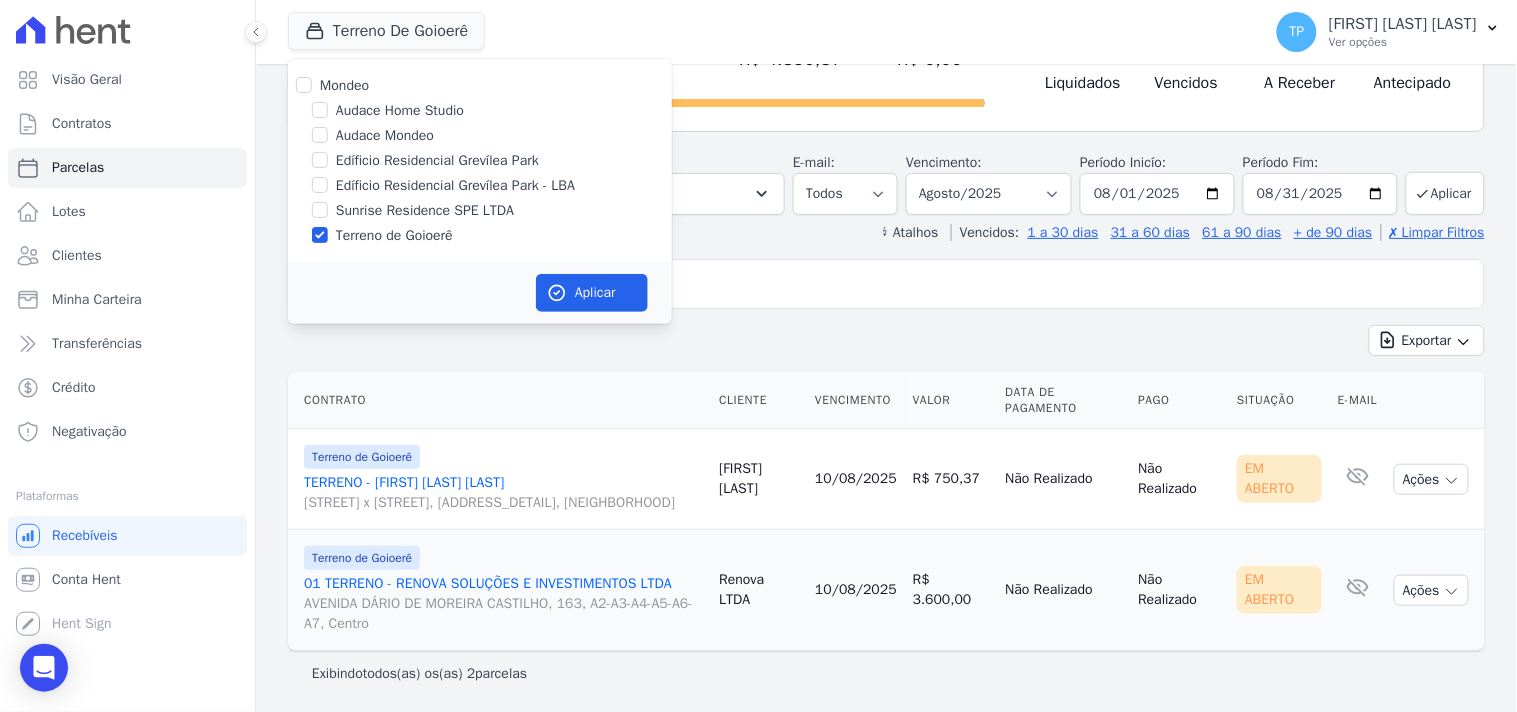 click on "Sunrise Residence SPE LTDA" at bounding box center [425, 210] 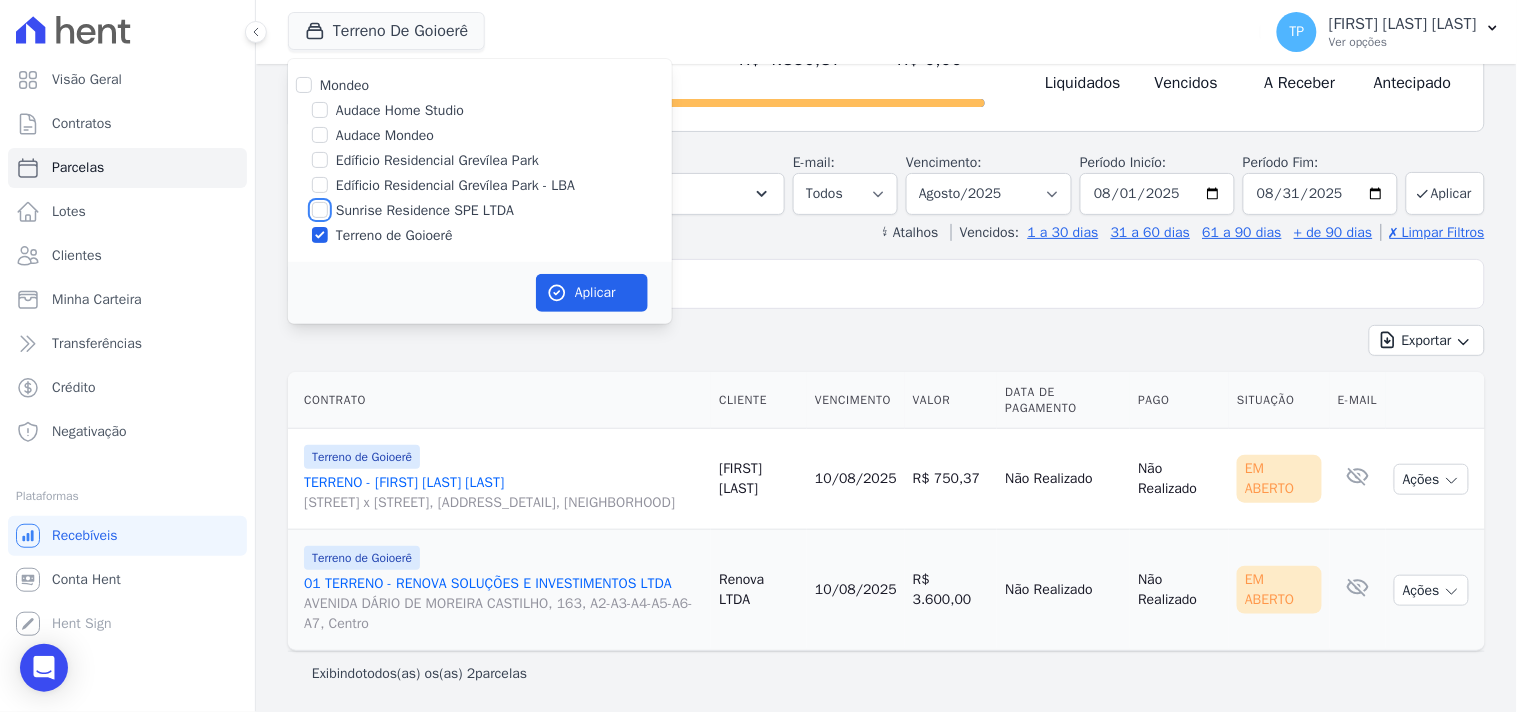click on "Sunrise Residence SPE LTDA" at bounding box center [320, 210] 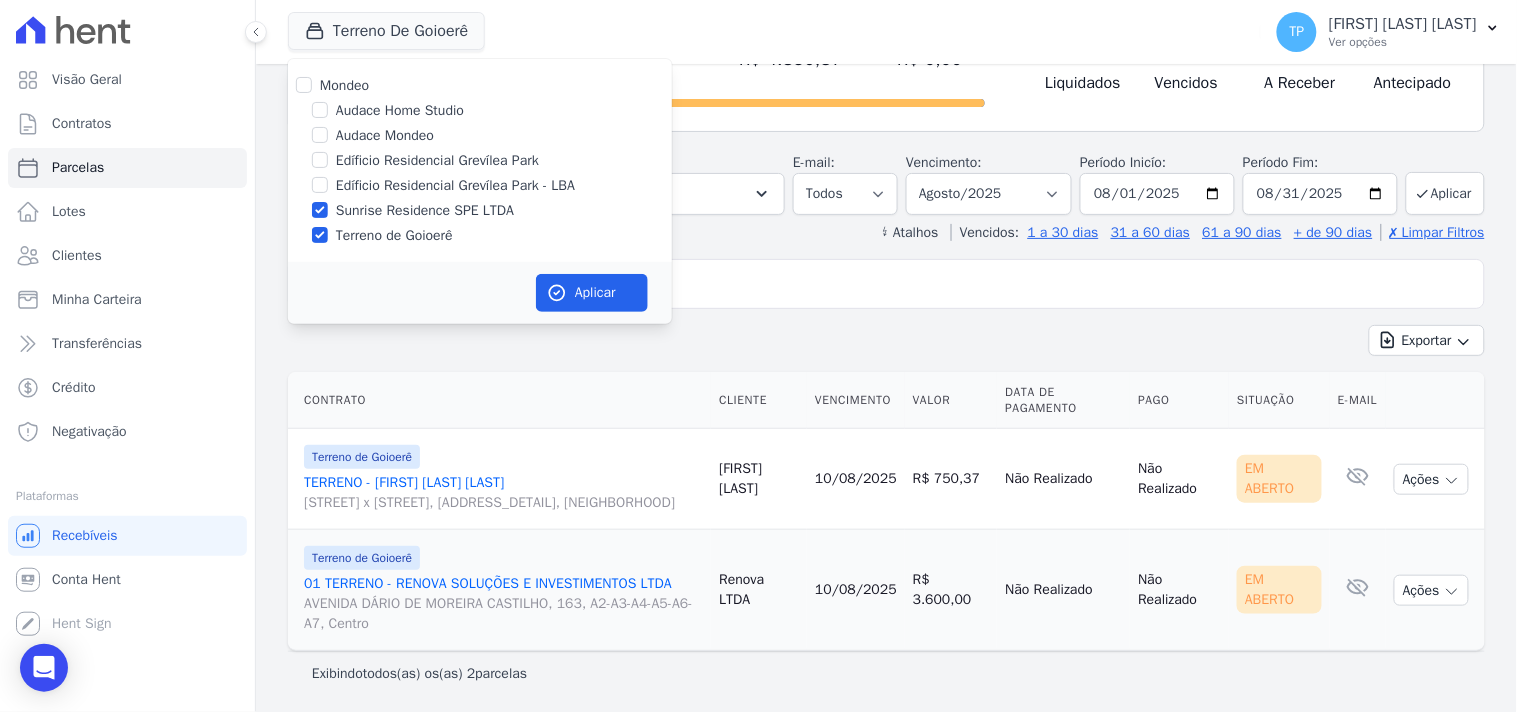 click on "Terreno de Goioerê" at bounding box center [394, 235] 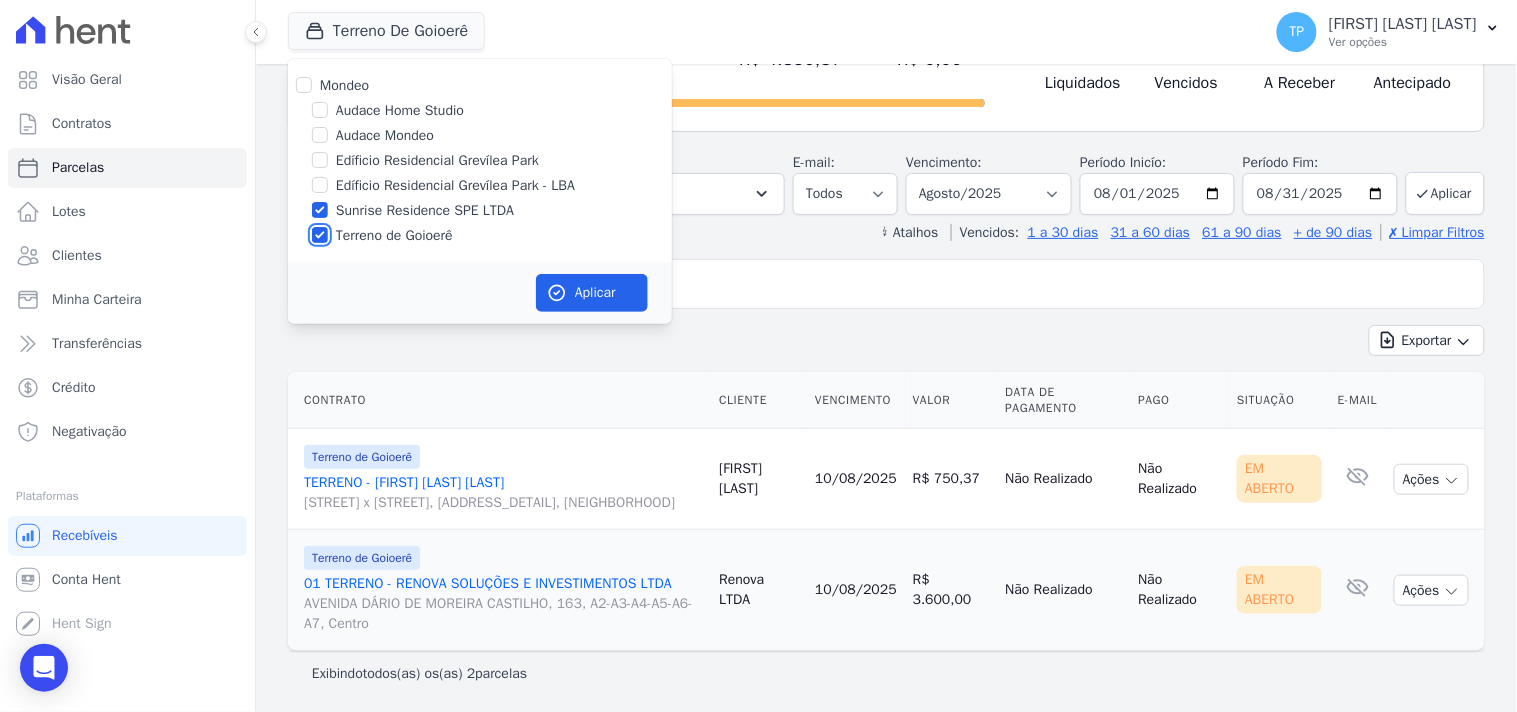 click on "Terreno de Goioerê" at bounding box center [320, 235] 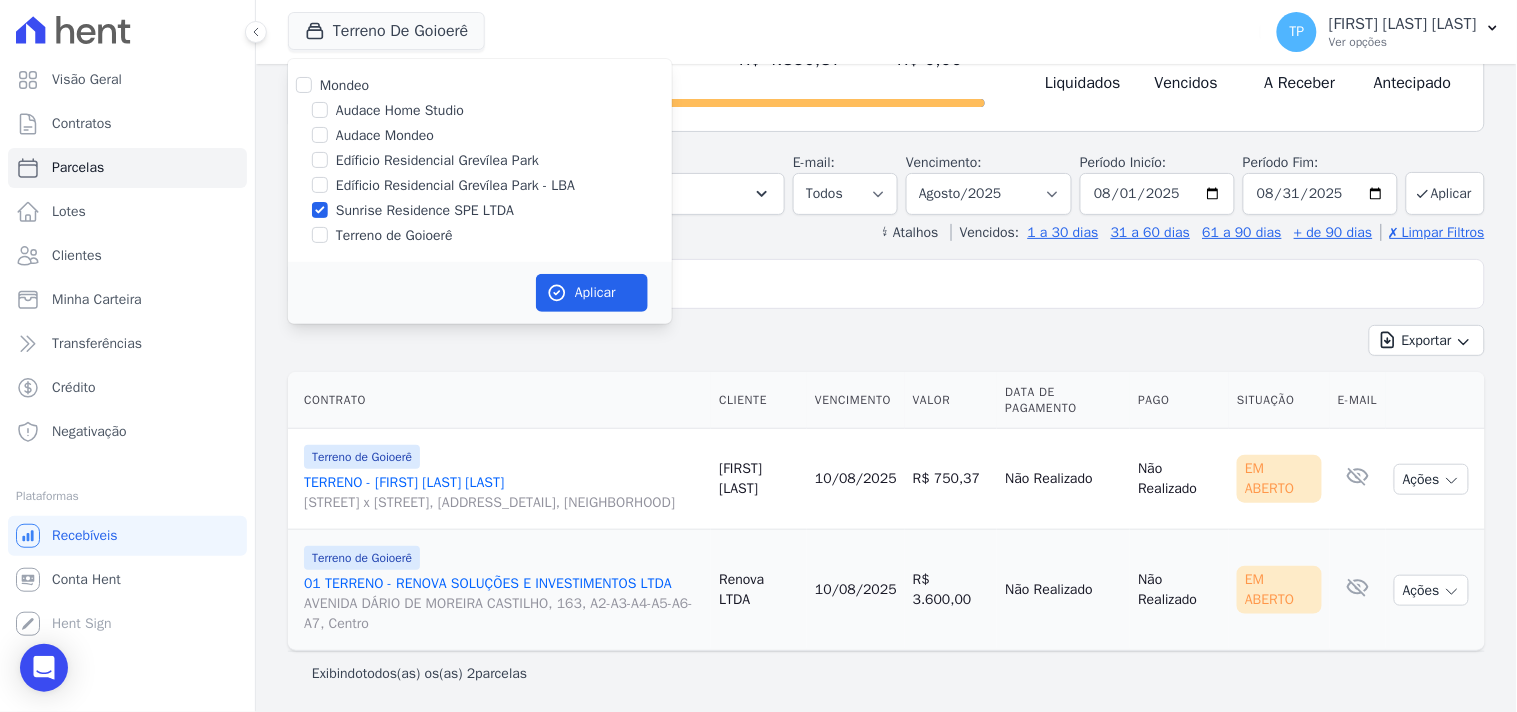click on "Audace Mondeo" at bounding box center [385, 135] 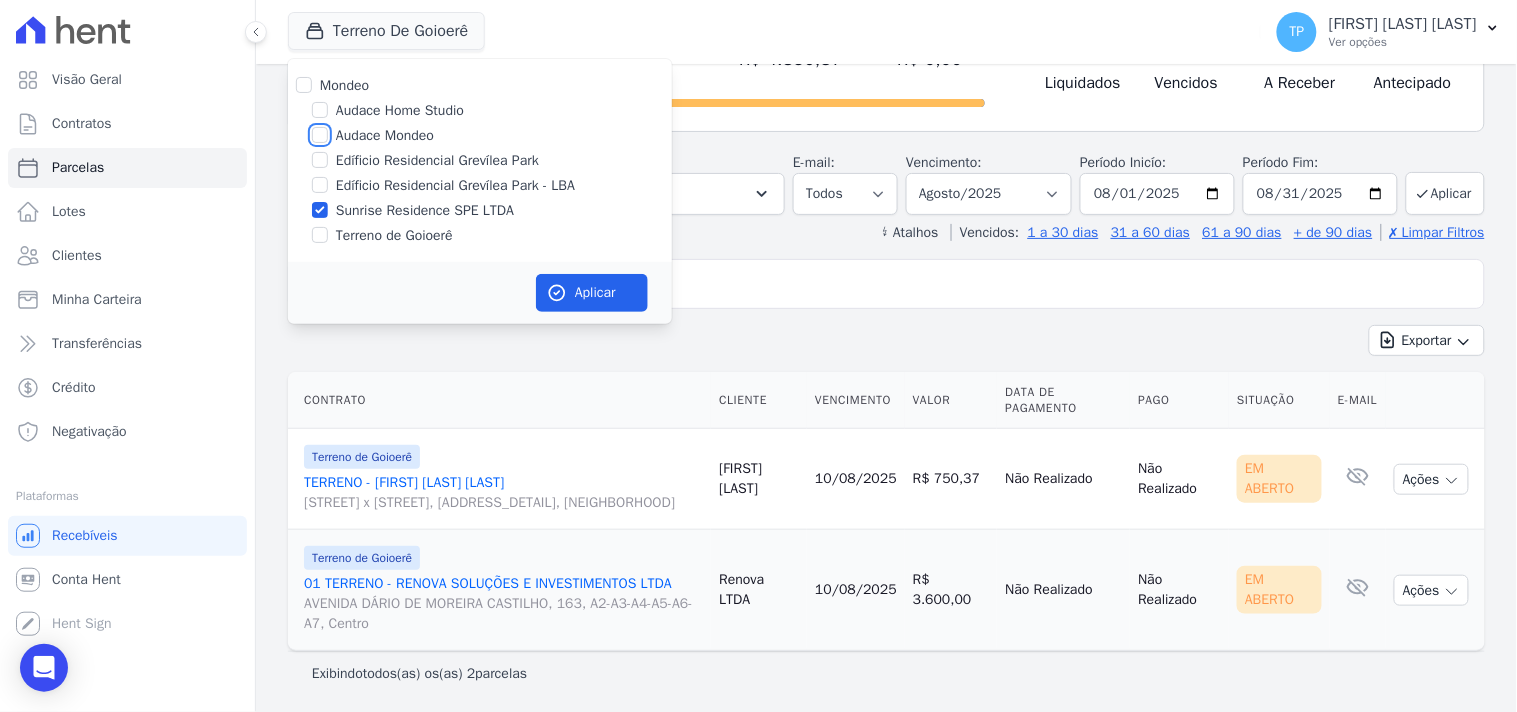click on "Audace Mondeo" at bounding box center [320, 135] 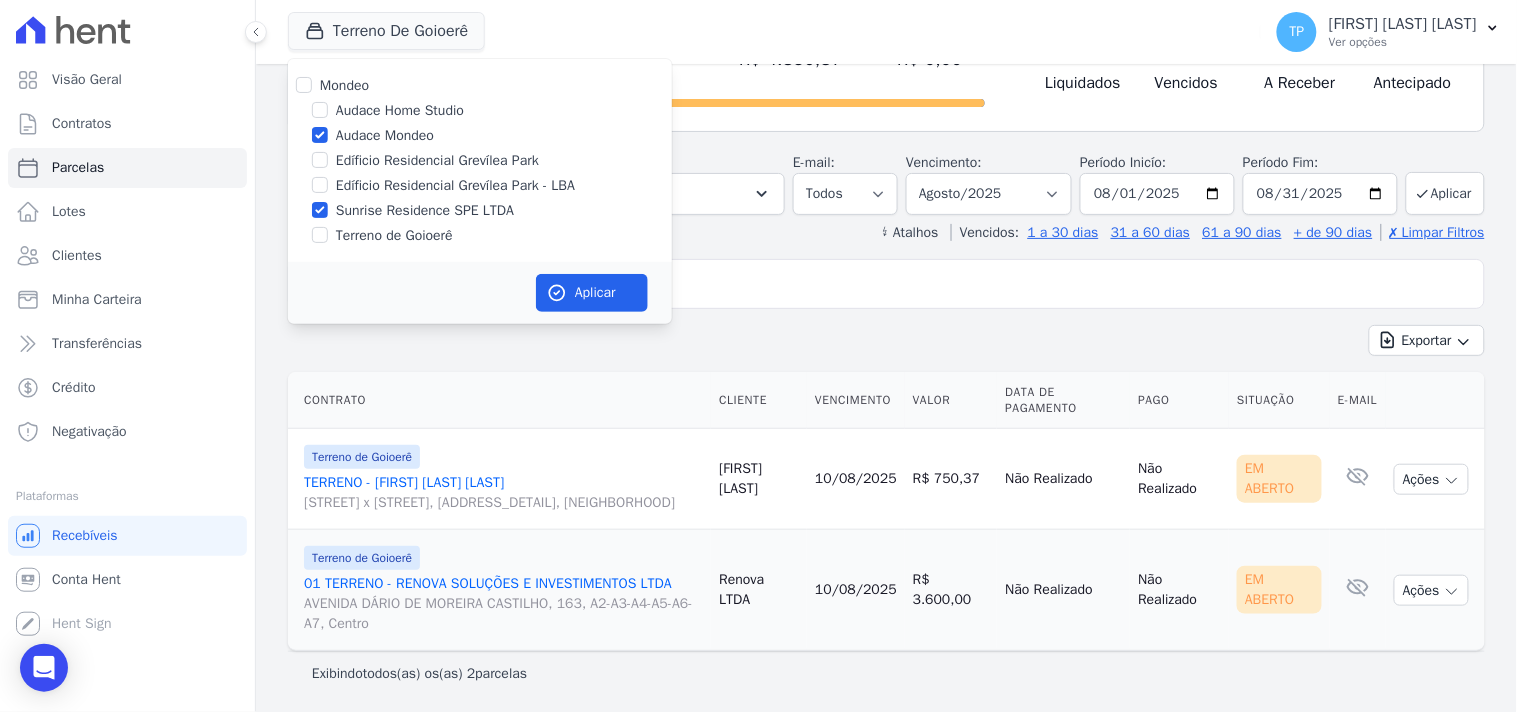 click on "Audace Mondeo" at bounding box center [385, 135] 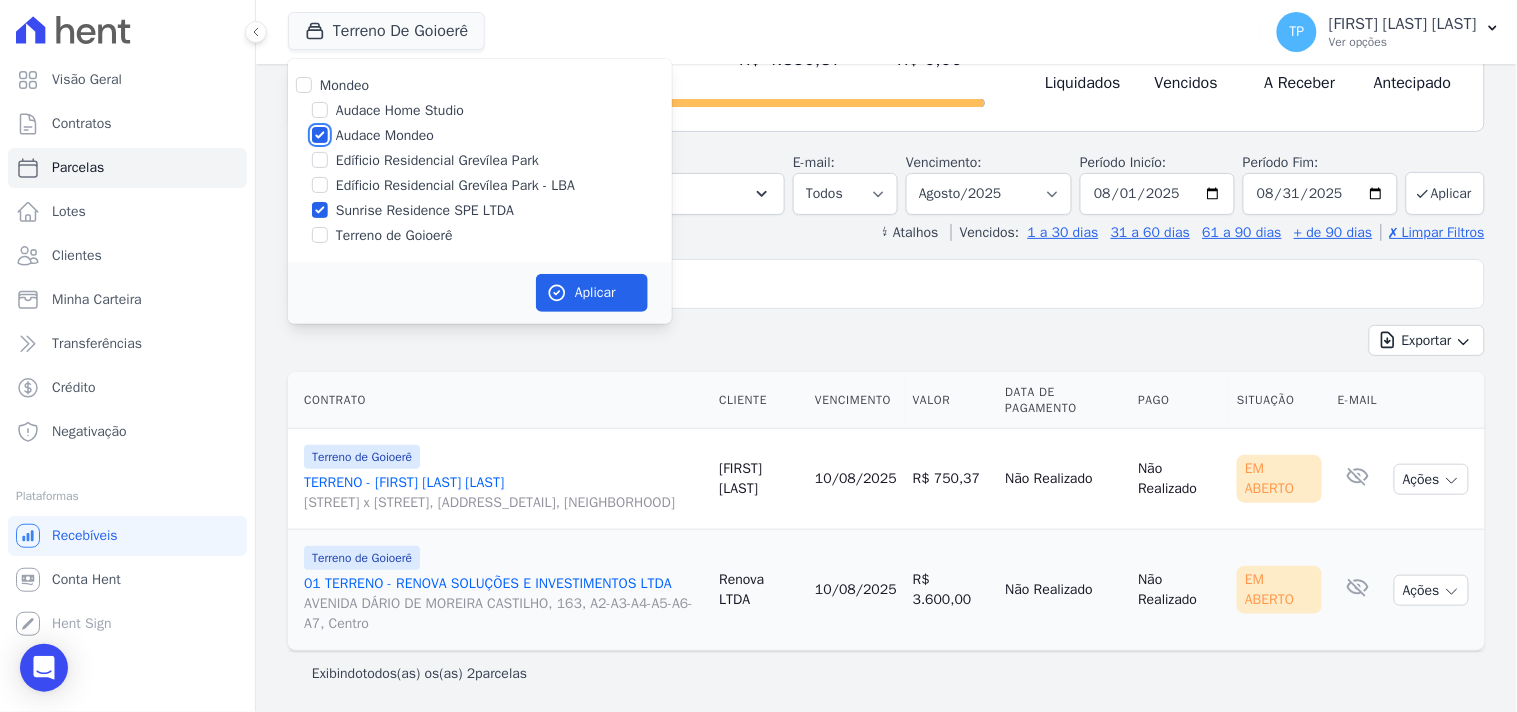 click on "Audace Mondeo" at bounding box center (320, 135) 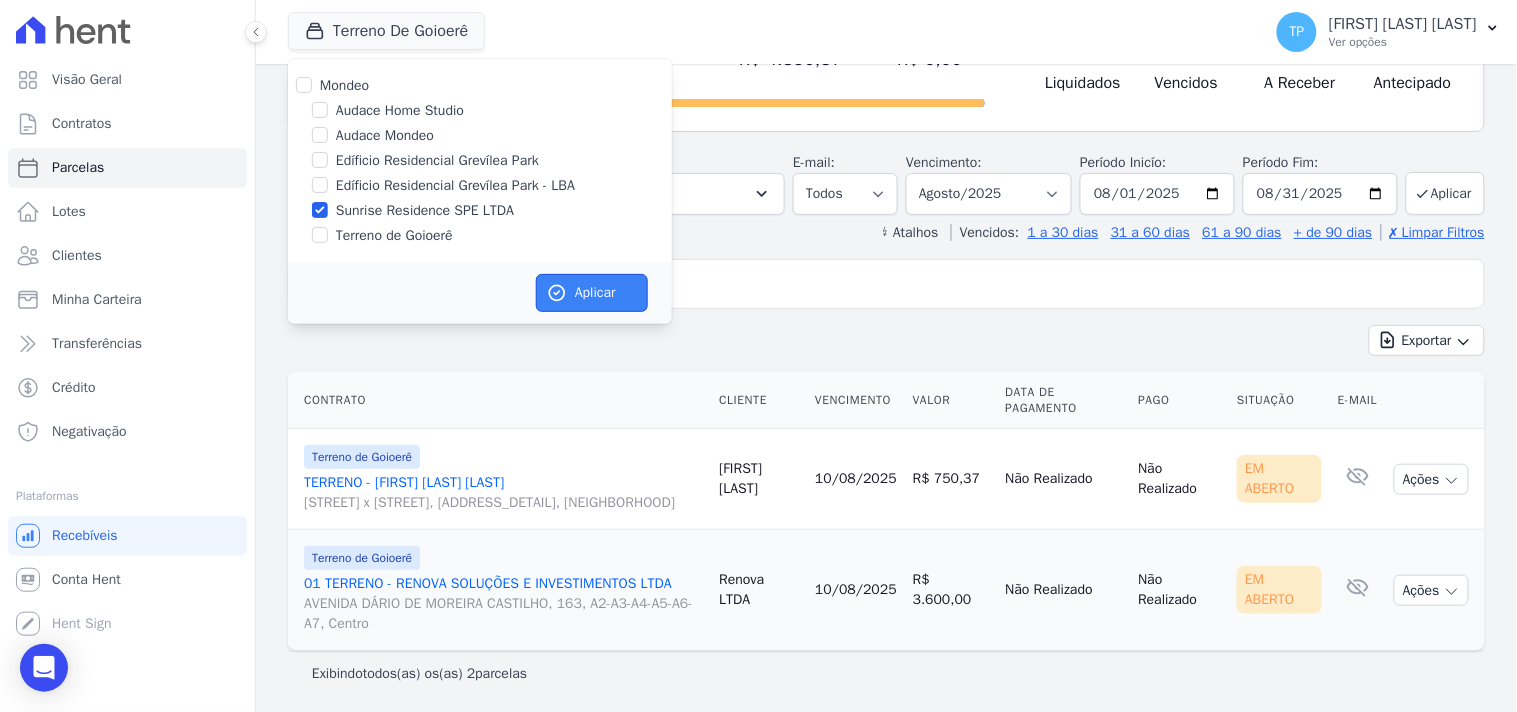 click on "Aplicar" at bounding box center [592, 293] 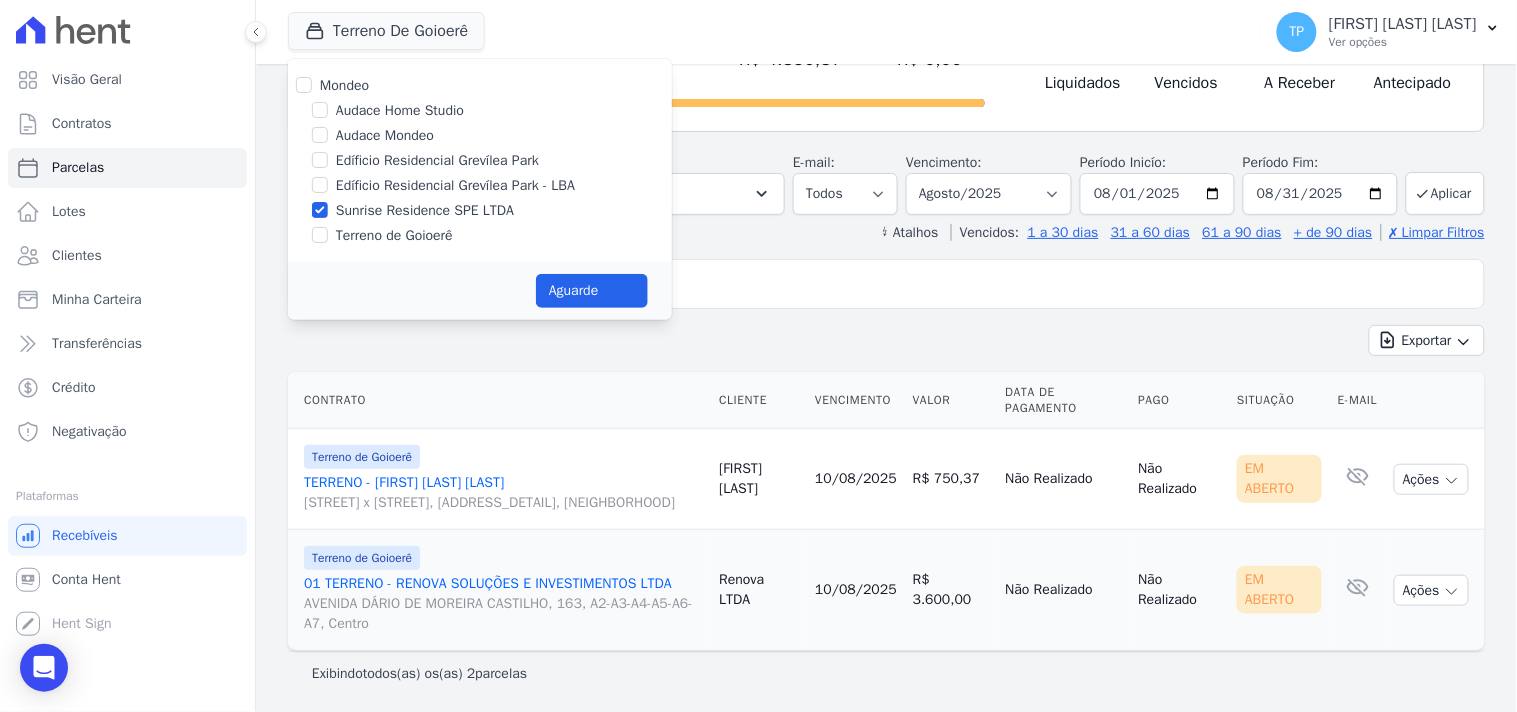 select 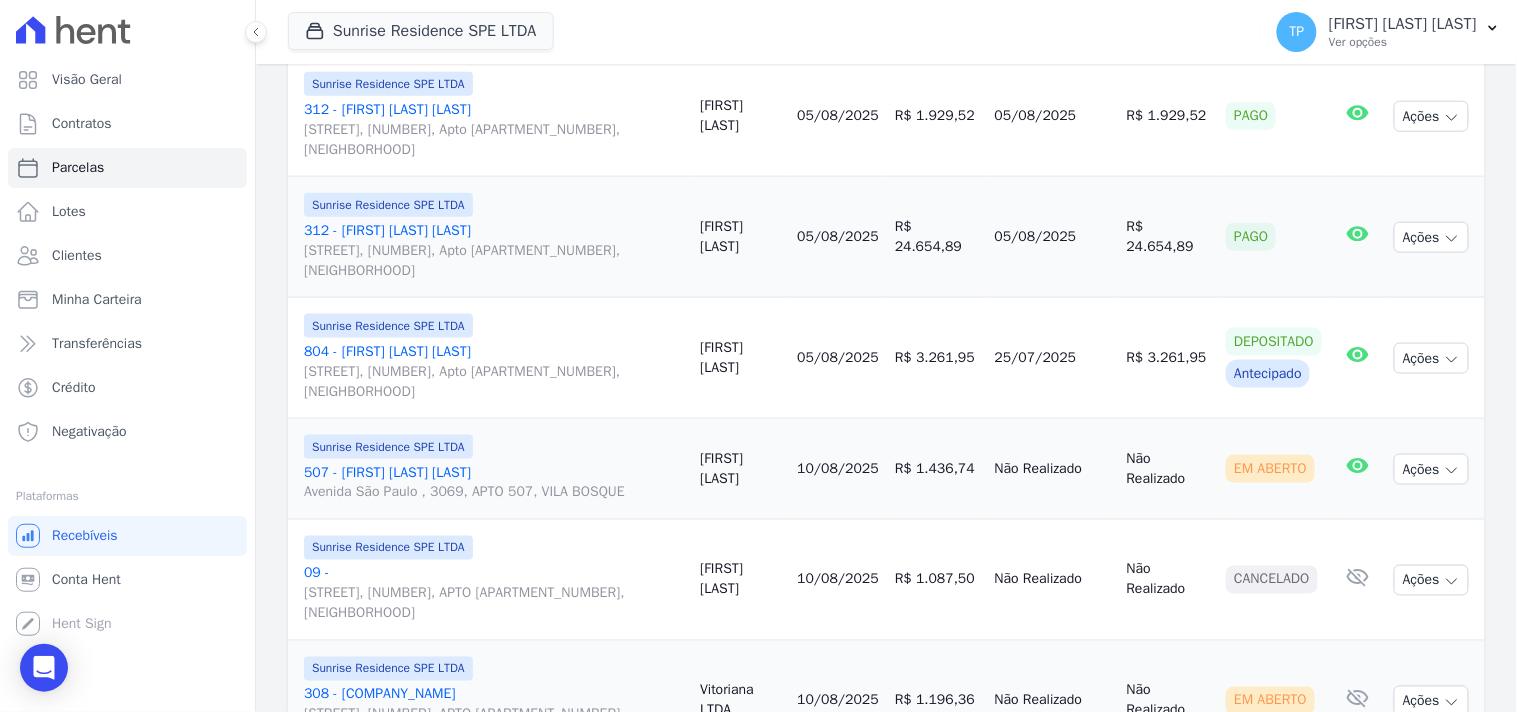 scroll, scrollTop: 444, scrollLeft: 0, axis: vertical 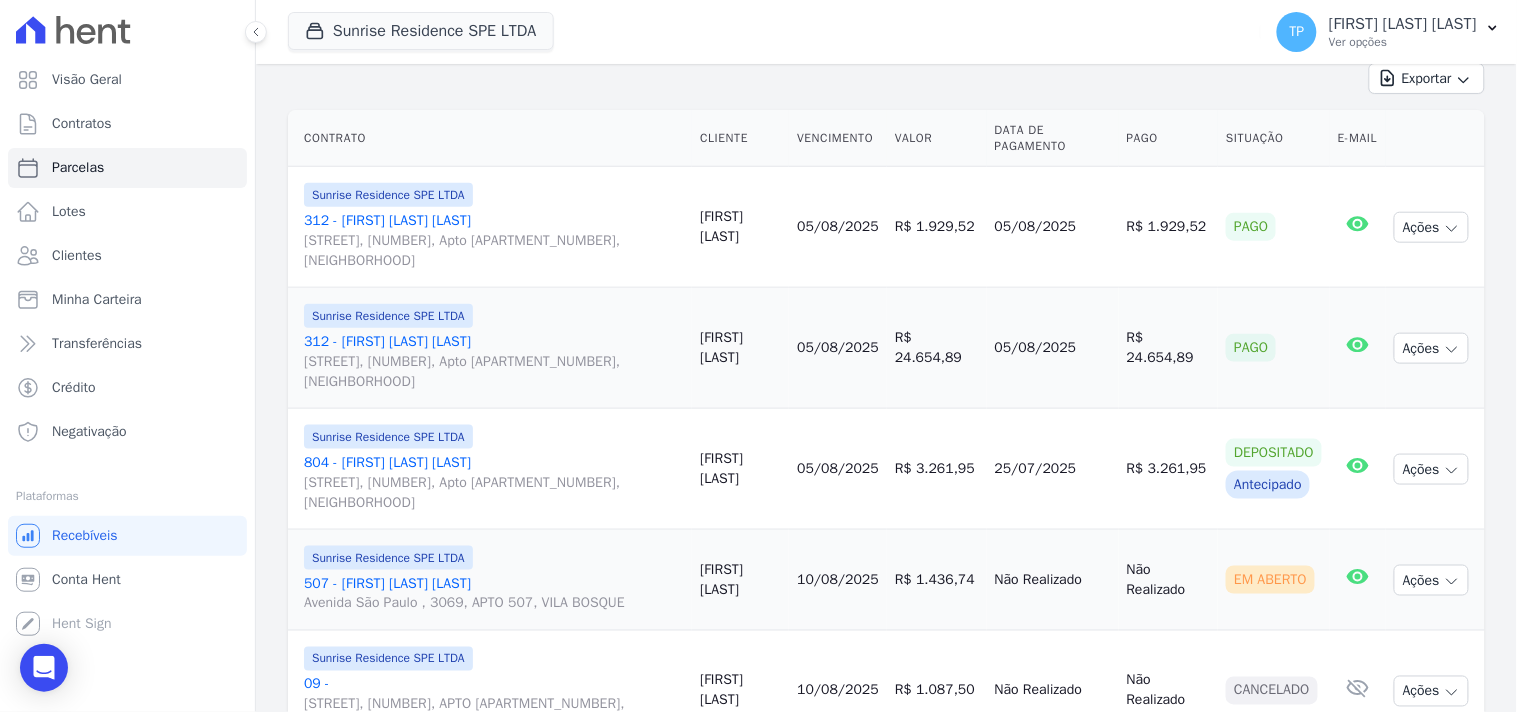 drag, startPoint x: 974, startPoint y: 227, endPoint x: 1078, endPoint y: 223, distance: 104.0769 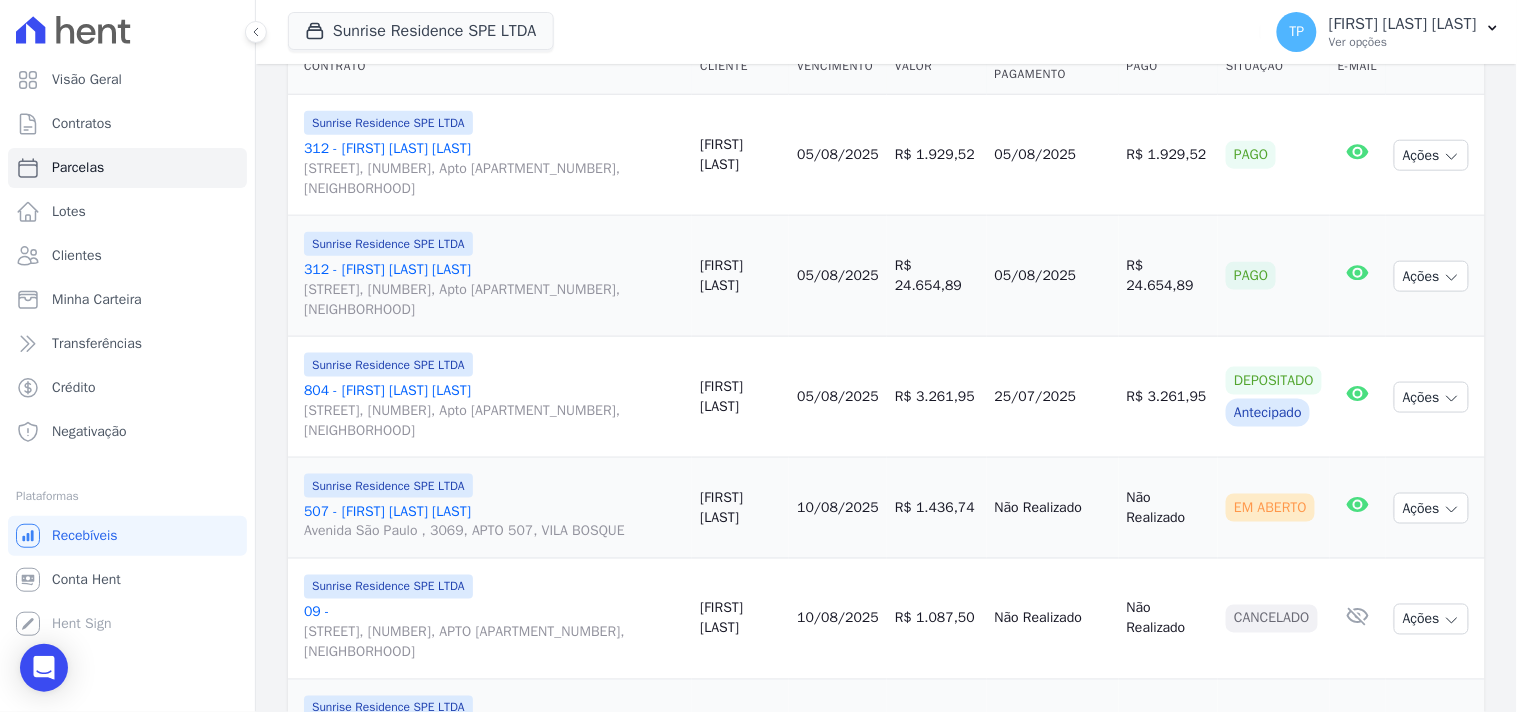 scroll, scrollTop: 555, scrollLeft: 0, axis: vertical 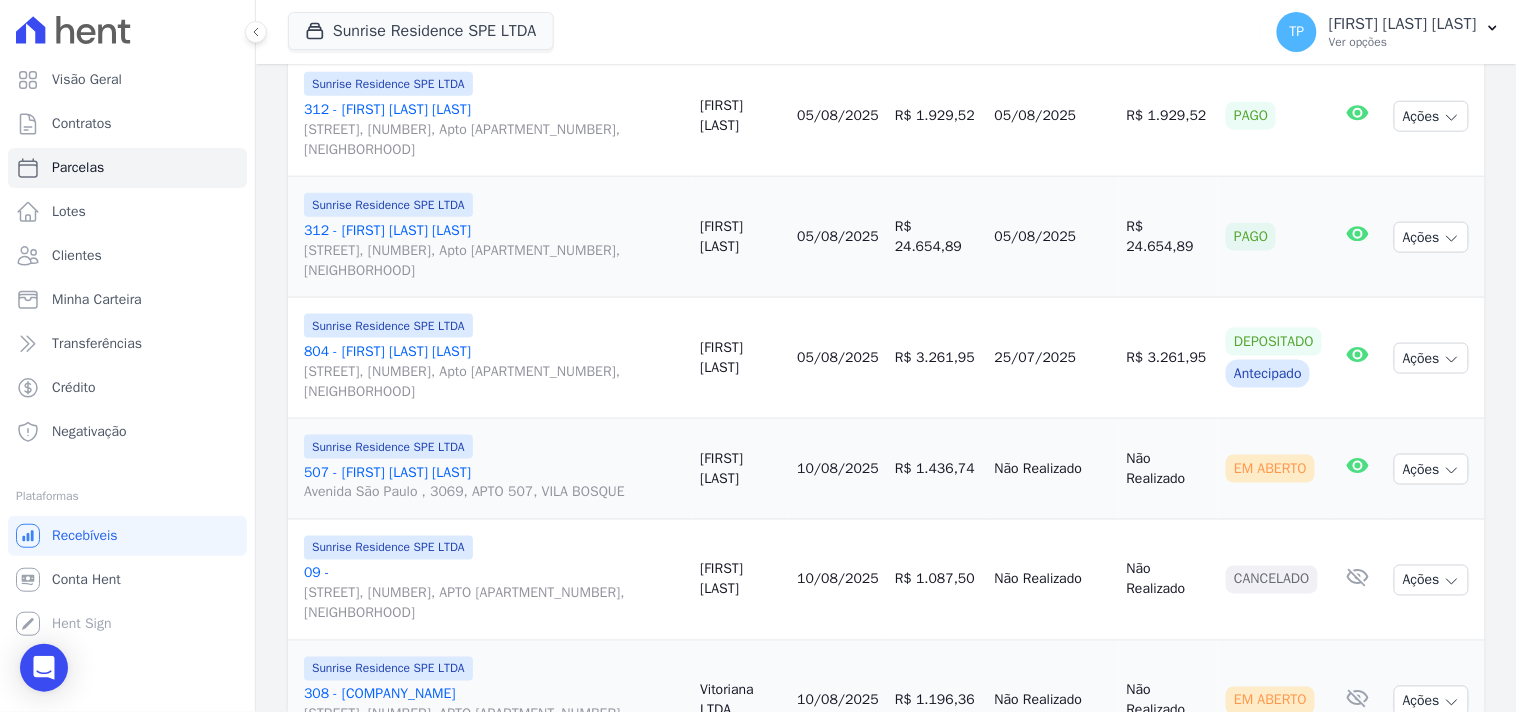 drag, startPoint x: 967, startPoint y: 240, endPoint x: 1055, endPoint y: 238, distance: 88.02273 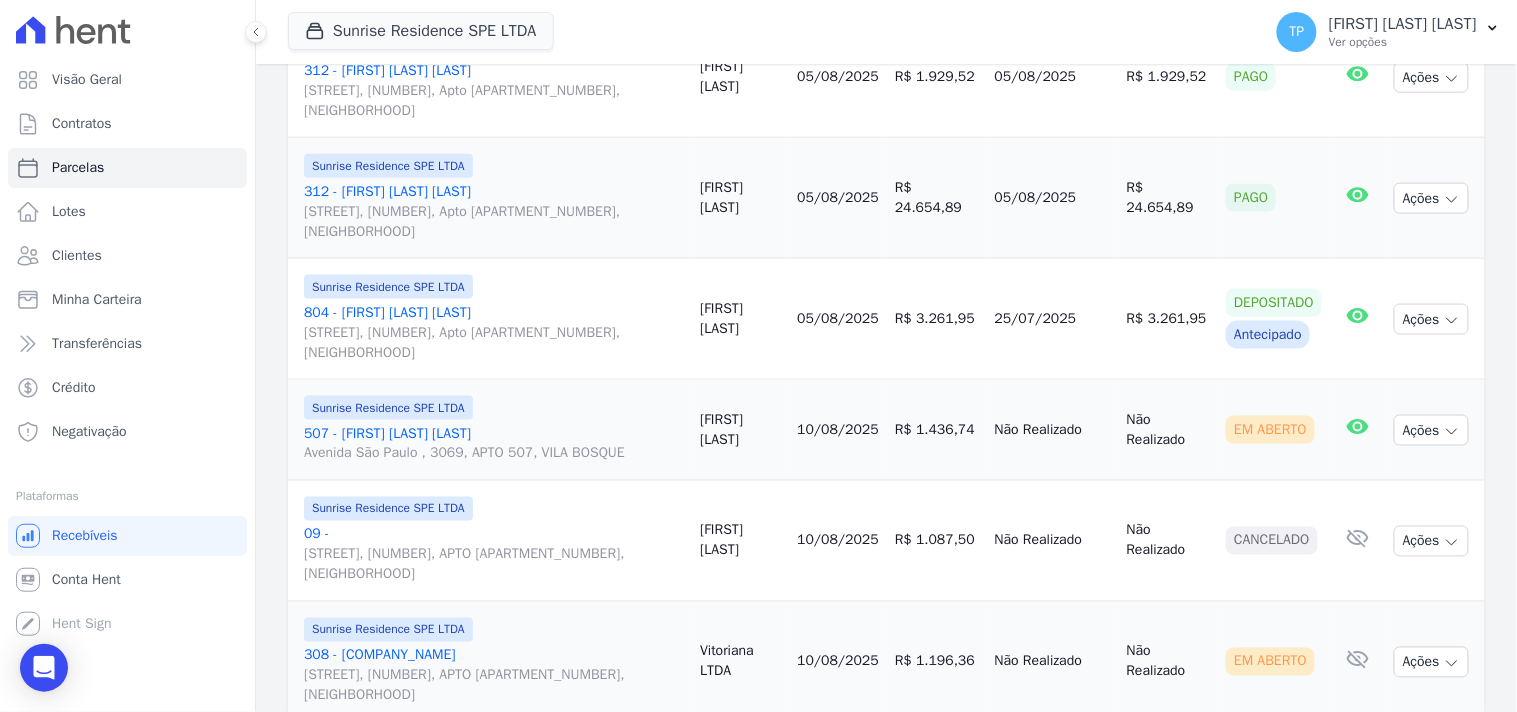 scroll, scrollTop: 555, scrollLeft: 0, axis: vertical 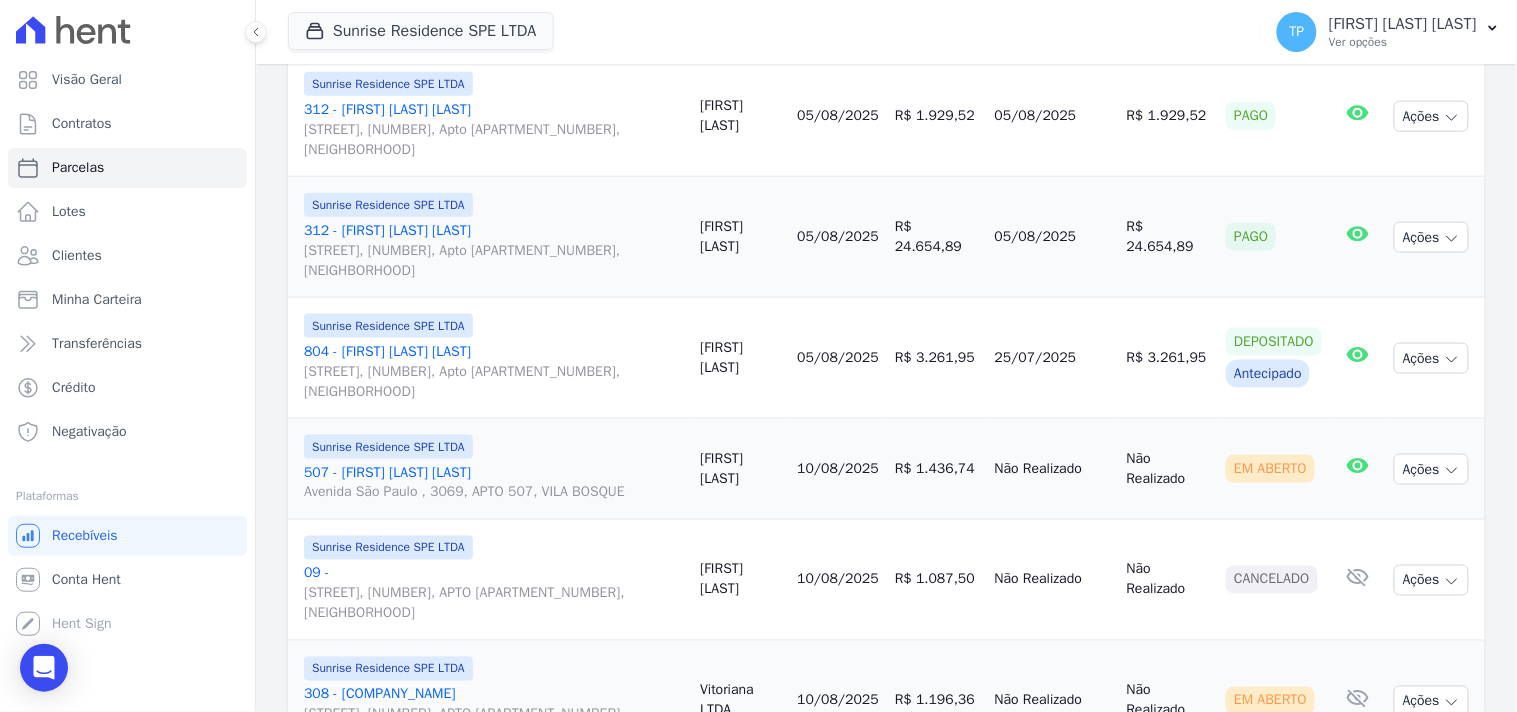 drag, startPoint x: 970, startPoint y: 366, endPoint x: 1071, endPoint y: 356, distance: 101.49384 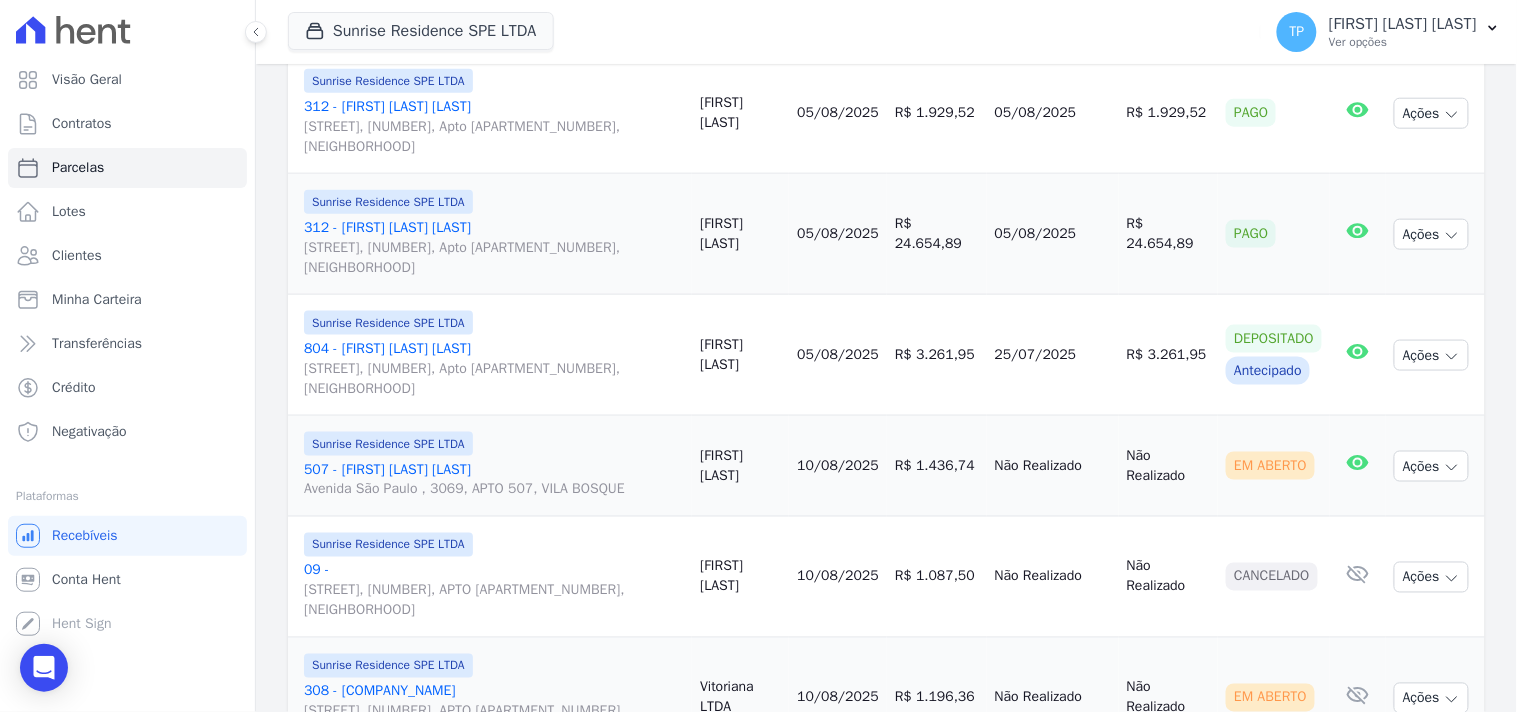 scroll, scrollTop: 444, scrollLeft: 0, axis: vertical 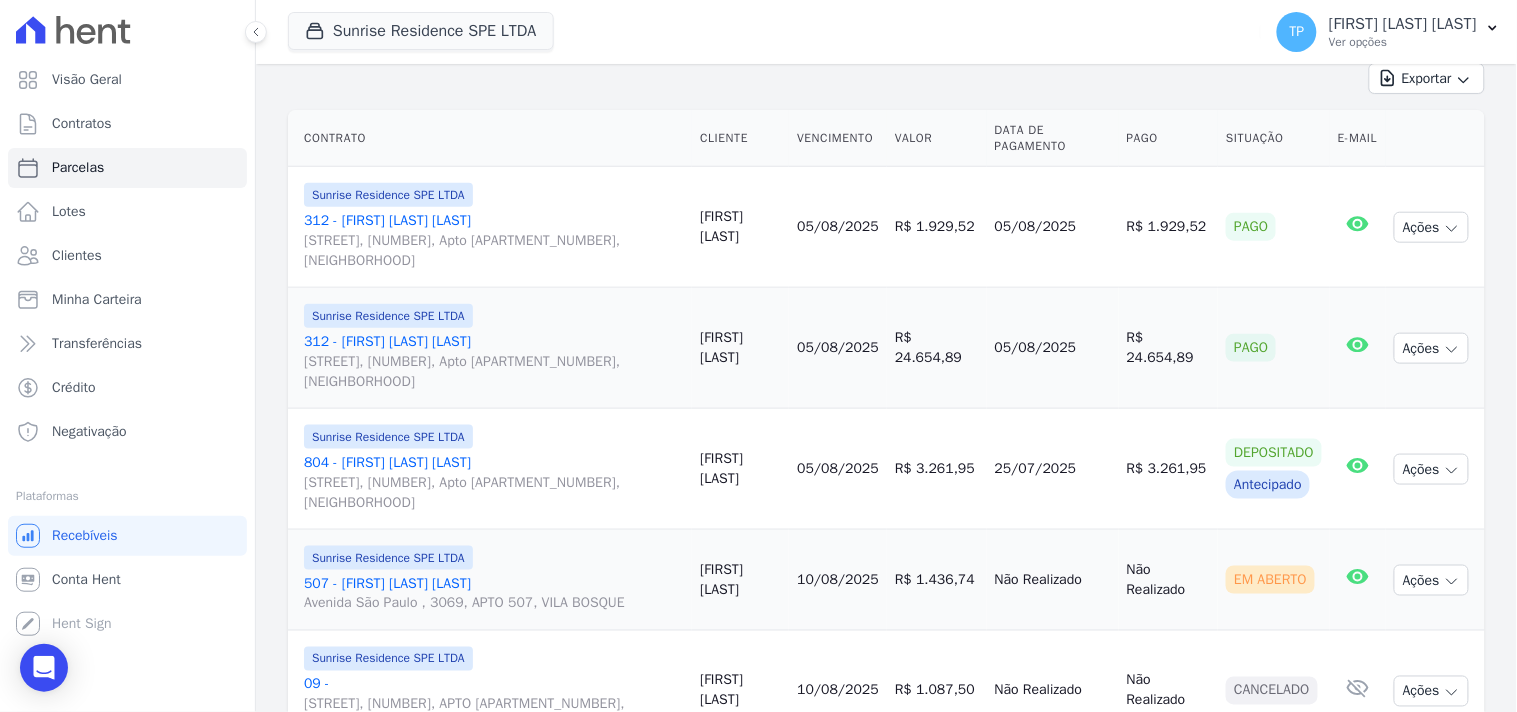 click on "Não Realizado" at bounding box center [1053, 580] 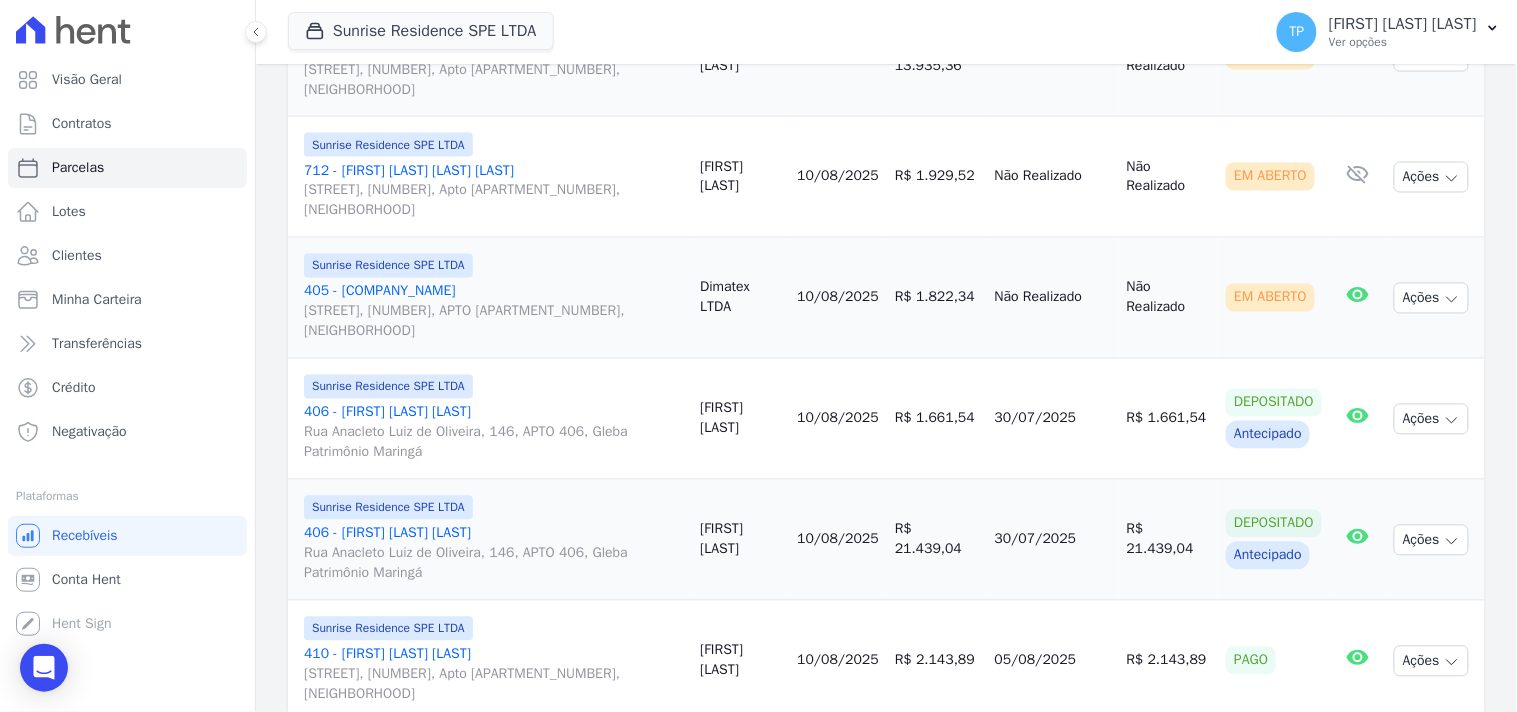 scroll, scrollTop: 2833, scrollLeft: 0, axis: vertical 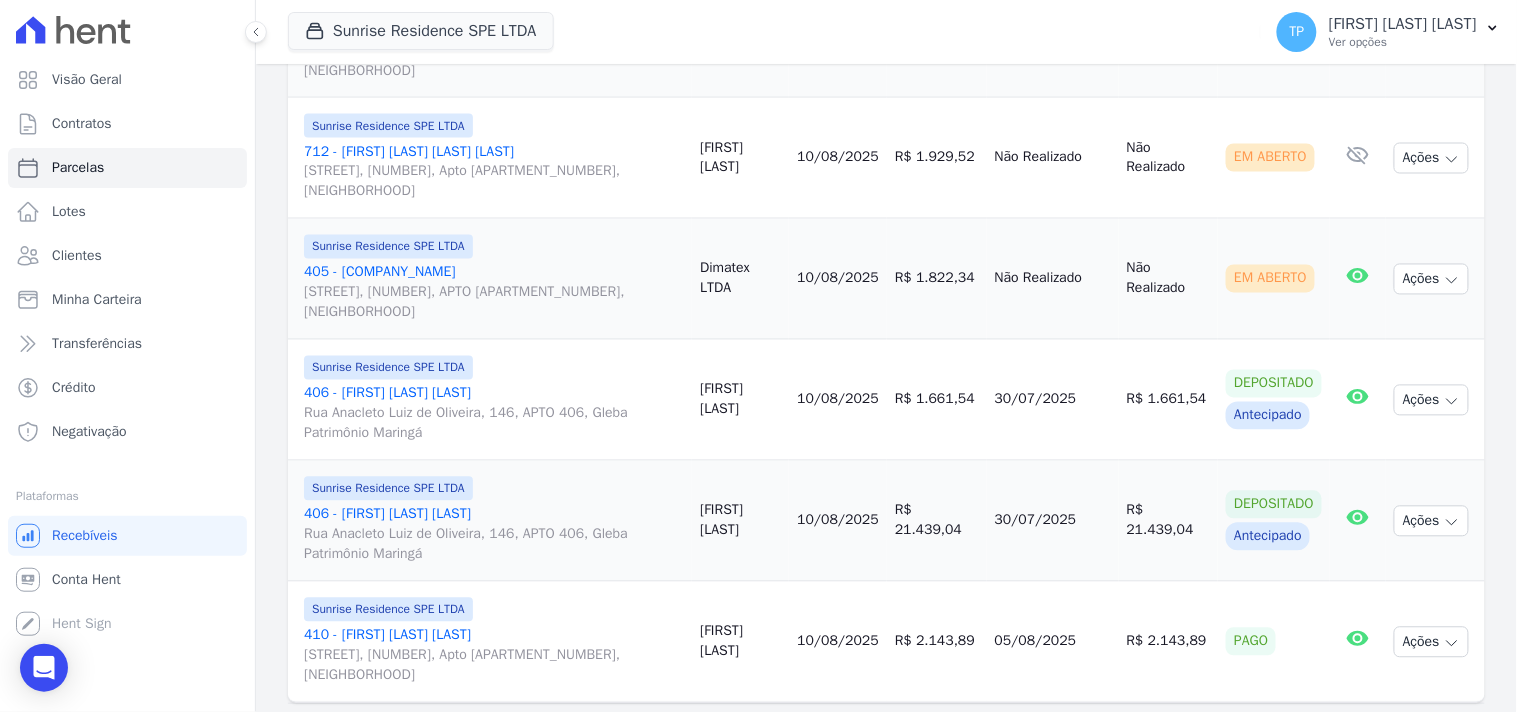 drag, startPoint x: 980, startPoint y: 574, endPoint x: 1104, endPoint y: 572, distance: 124.01613 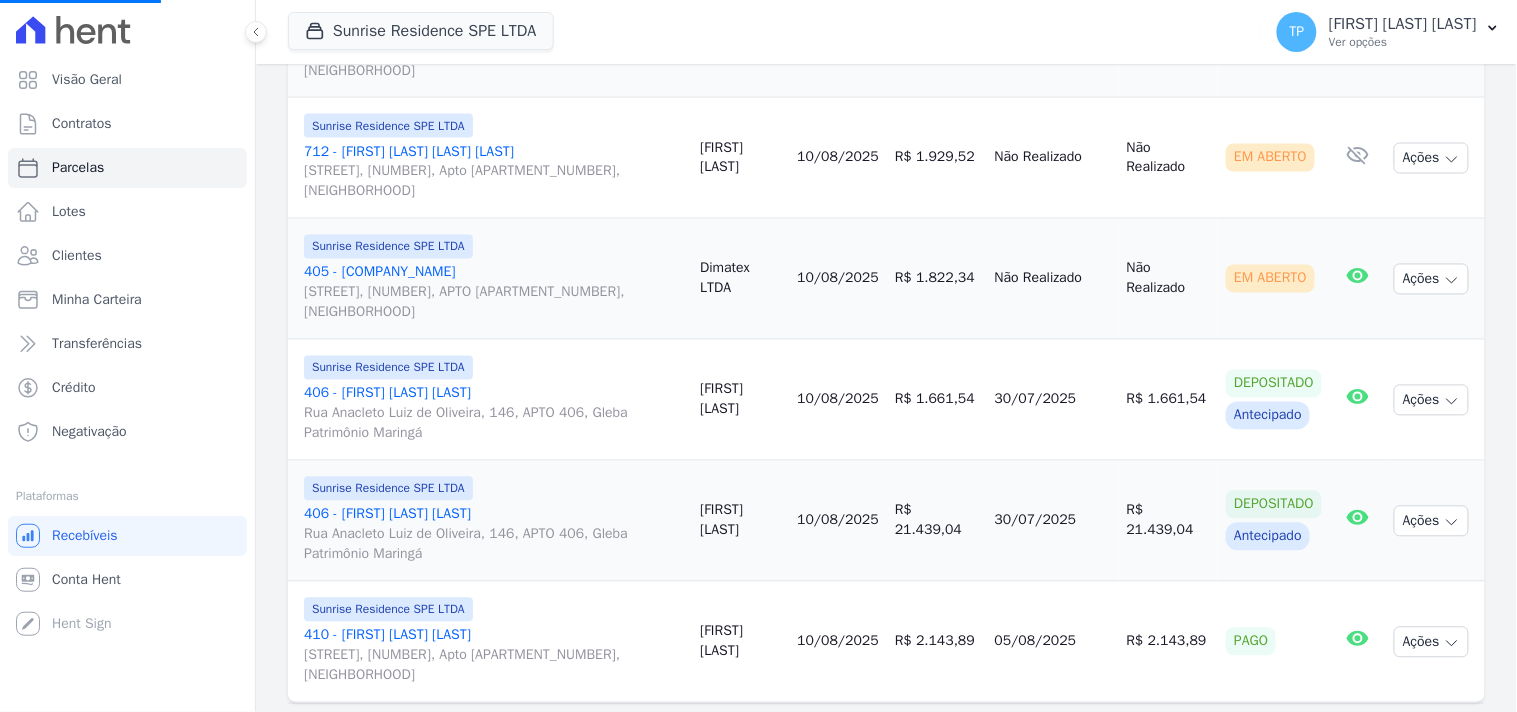 select 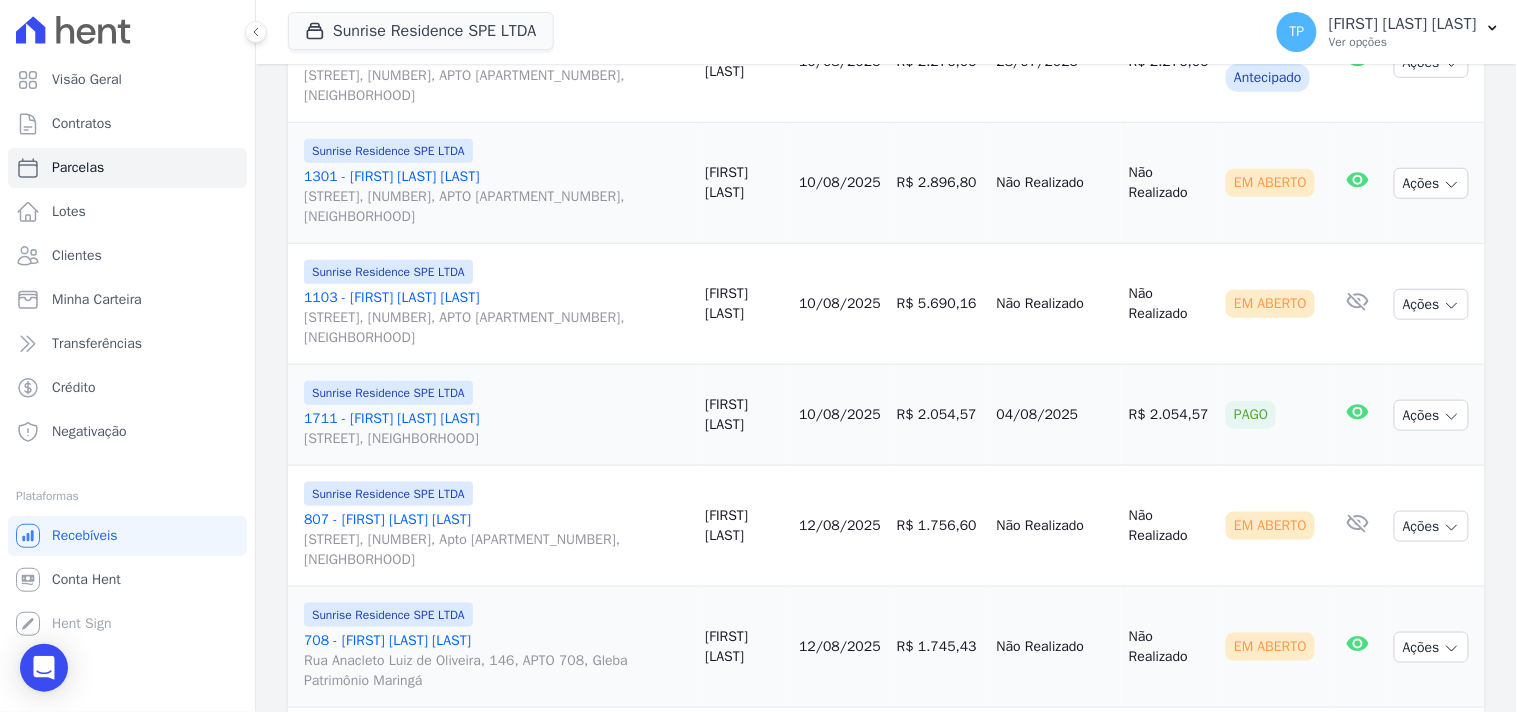 scroll, scrollTop: 2333, scrollLeft: 0, axis: vertical 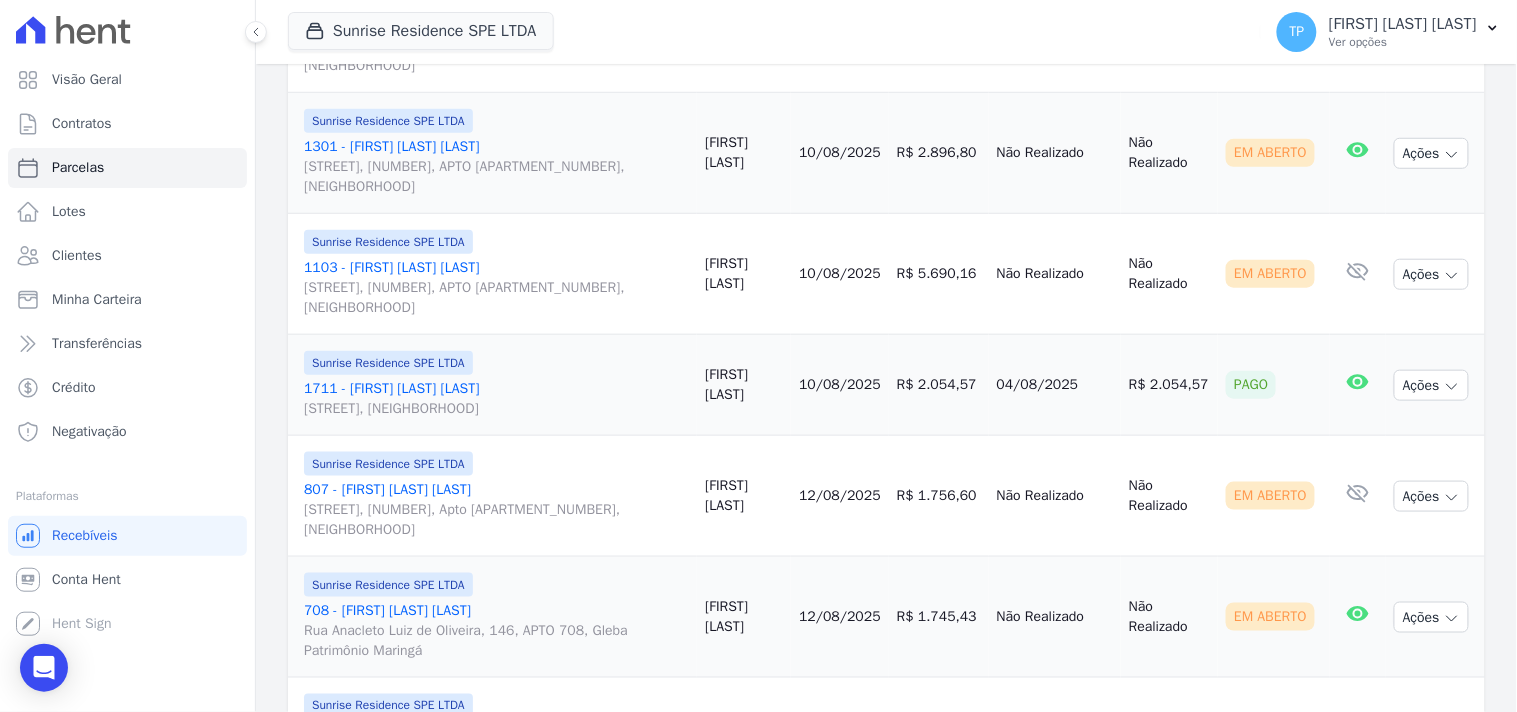 drag, startPoint x: 957, startPoint y: 414, endPoint x: 1062, endPoint y: 412, distance: 105.01904 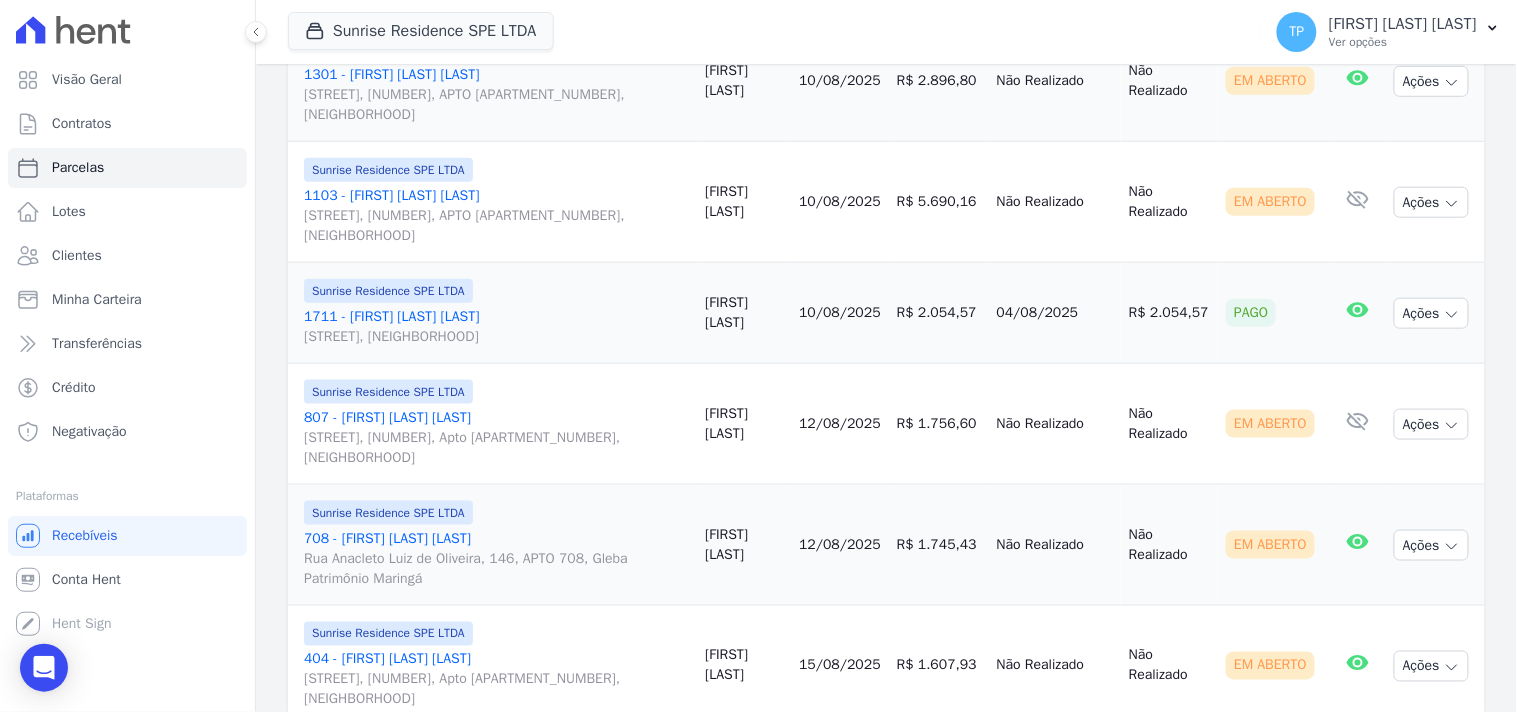 scroll, scrollTop: 2444, scrollLeft: 0, axis: vertical 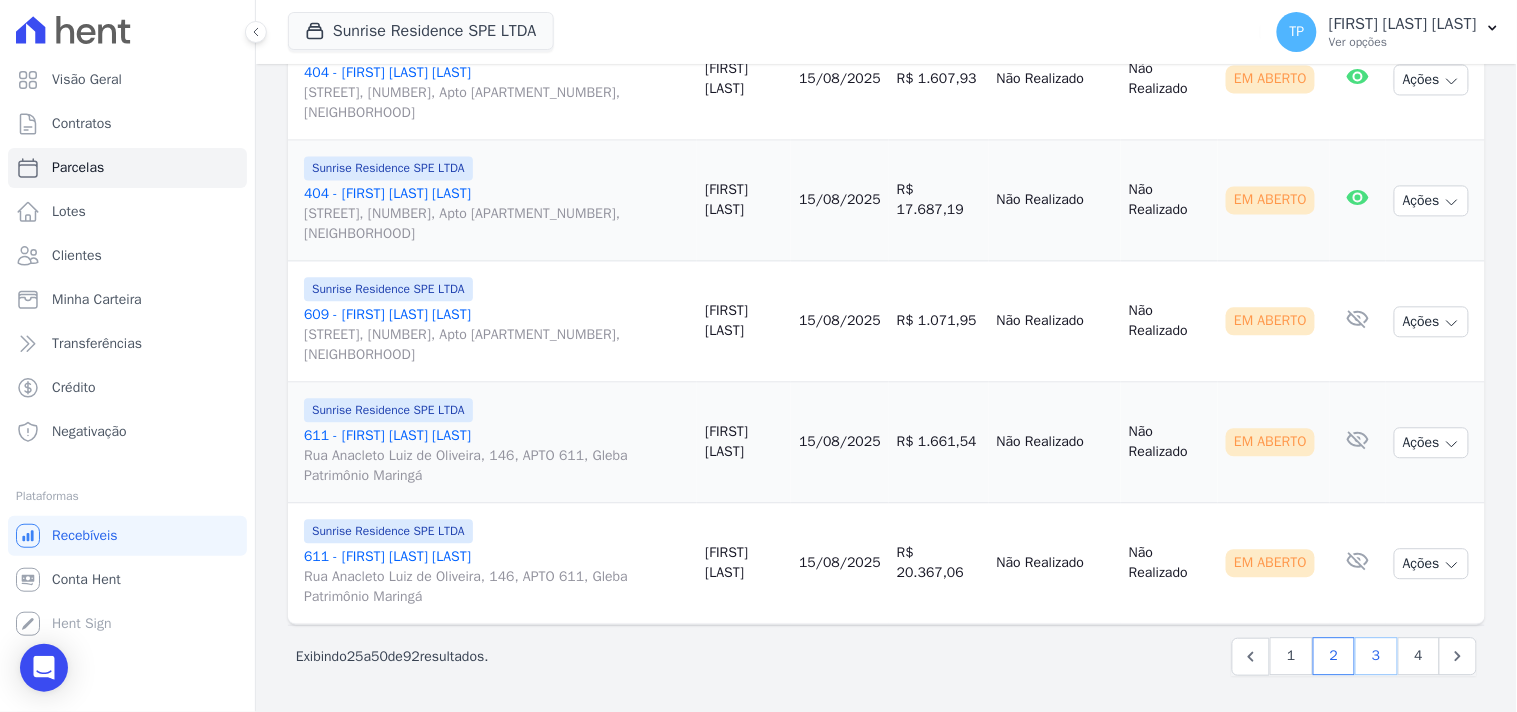 click on "3" at bounding box center [1376, 657] 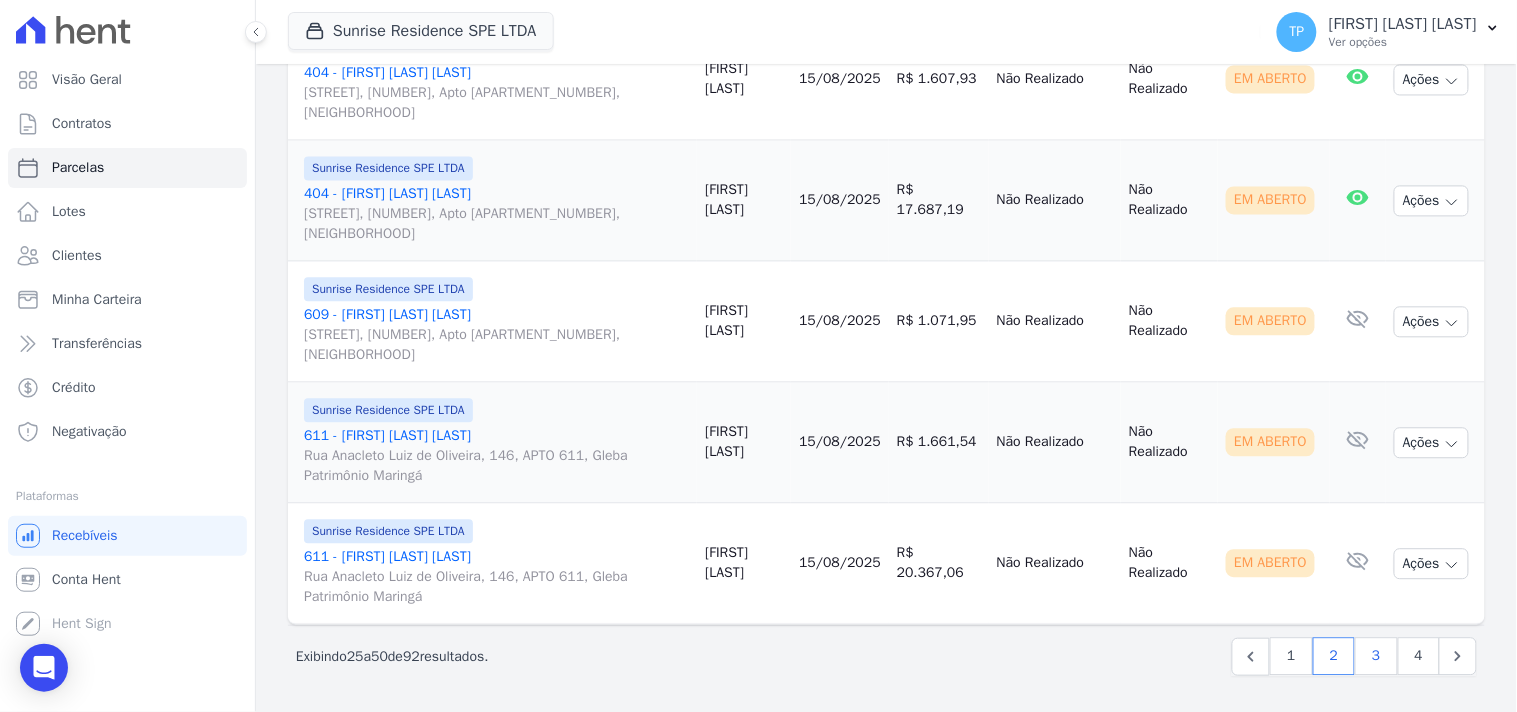 select 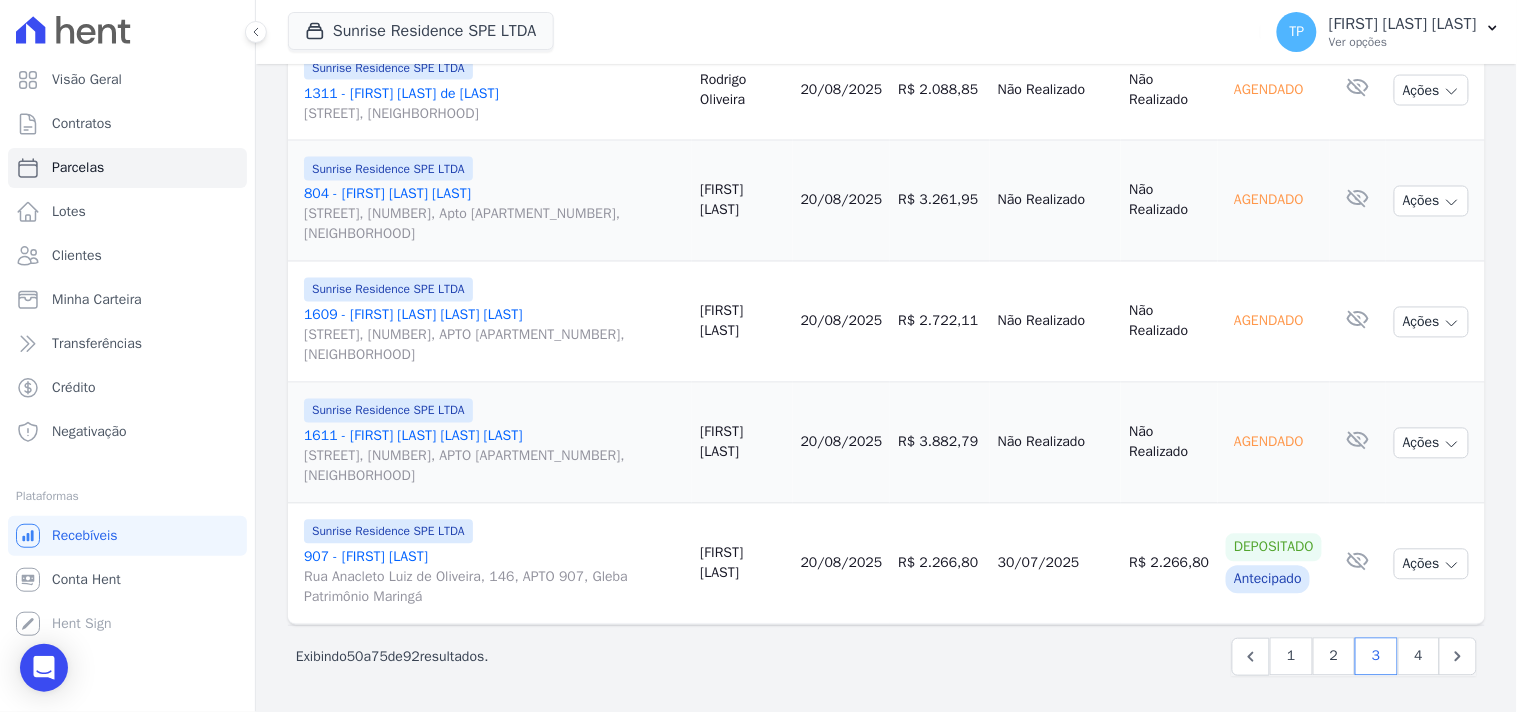 scroll, scrollTop: 3013, scrollLeft: 0, axis: vertical 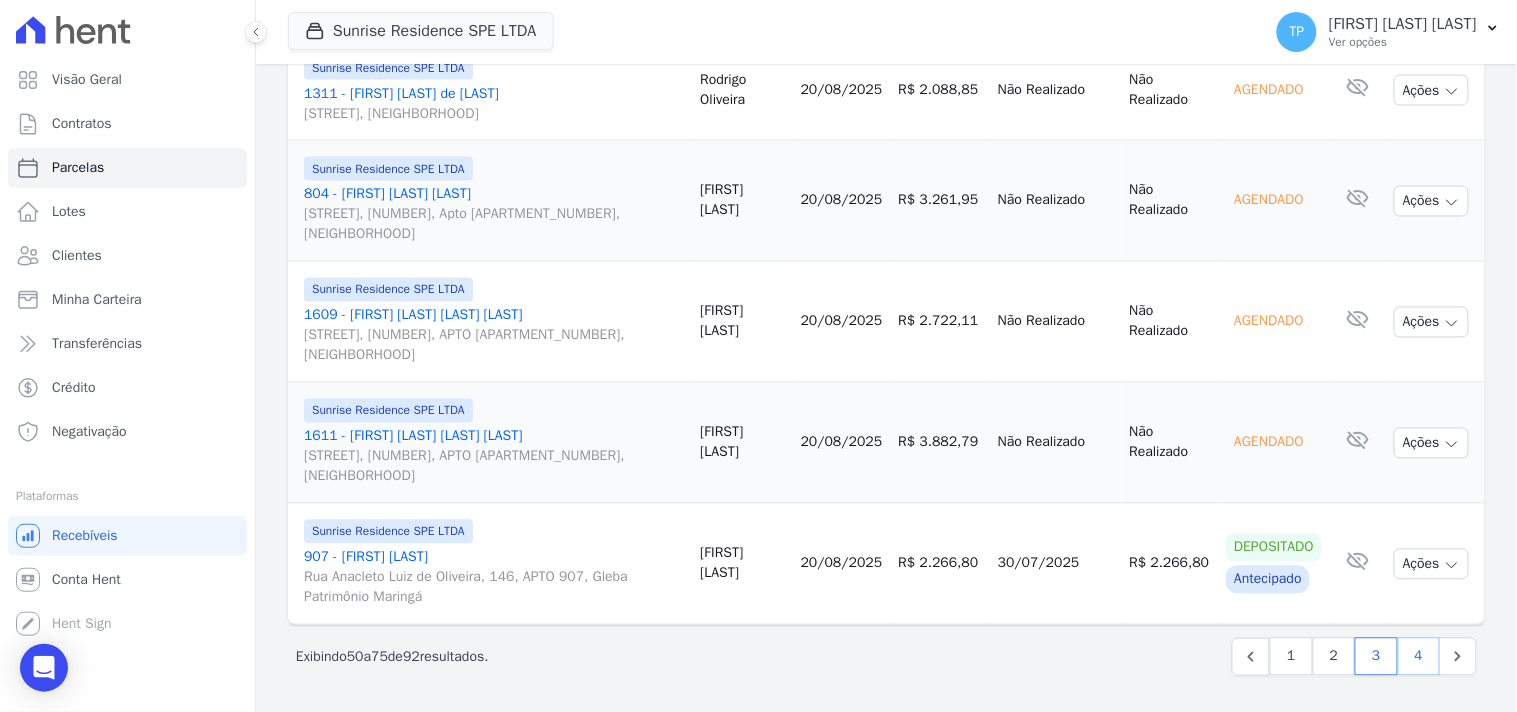 click on "4" at bounding box center [1419, 657] 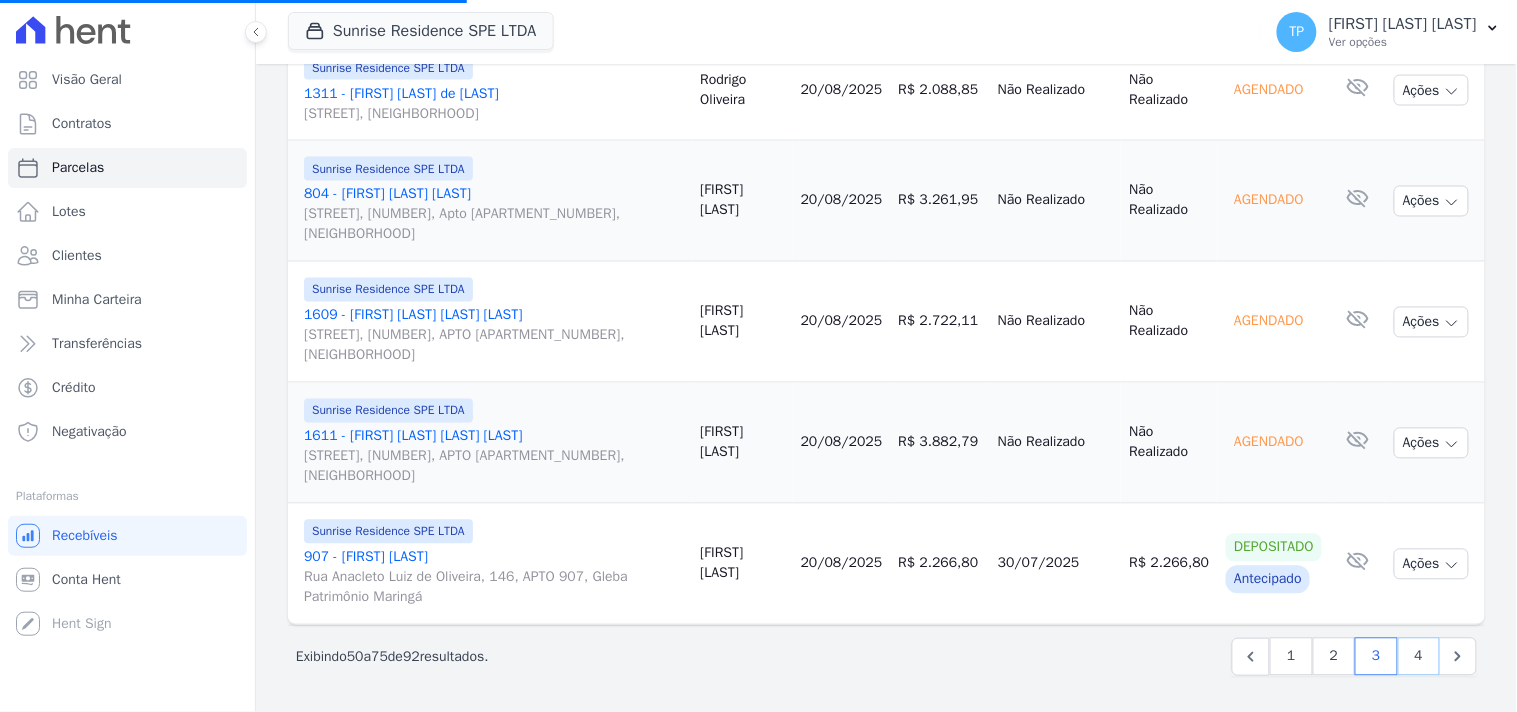 scroll, scrollTop: 3013, scrollLeft: 0, axis: vertical 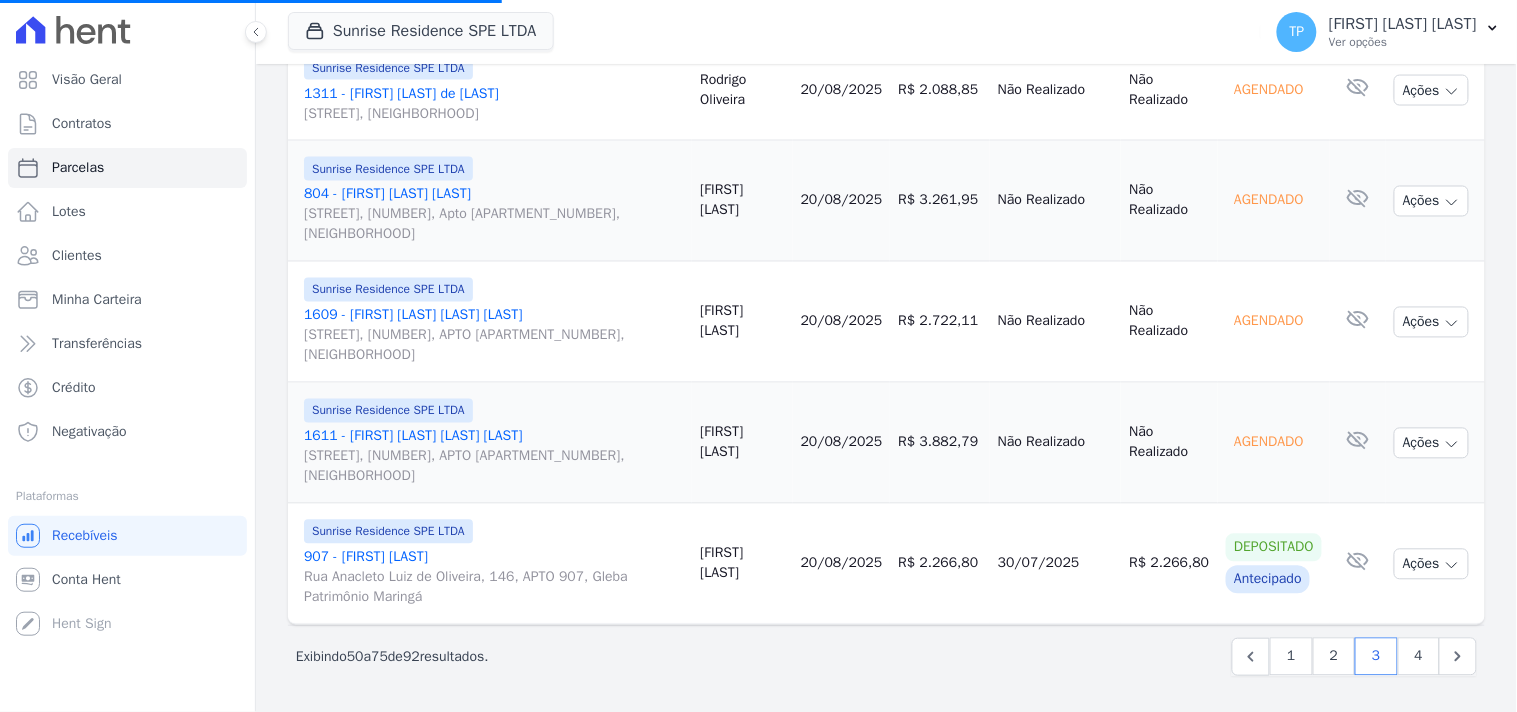select 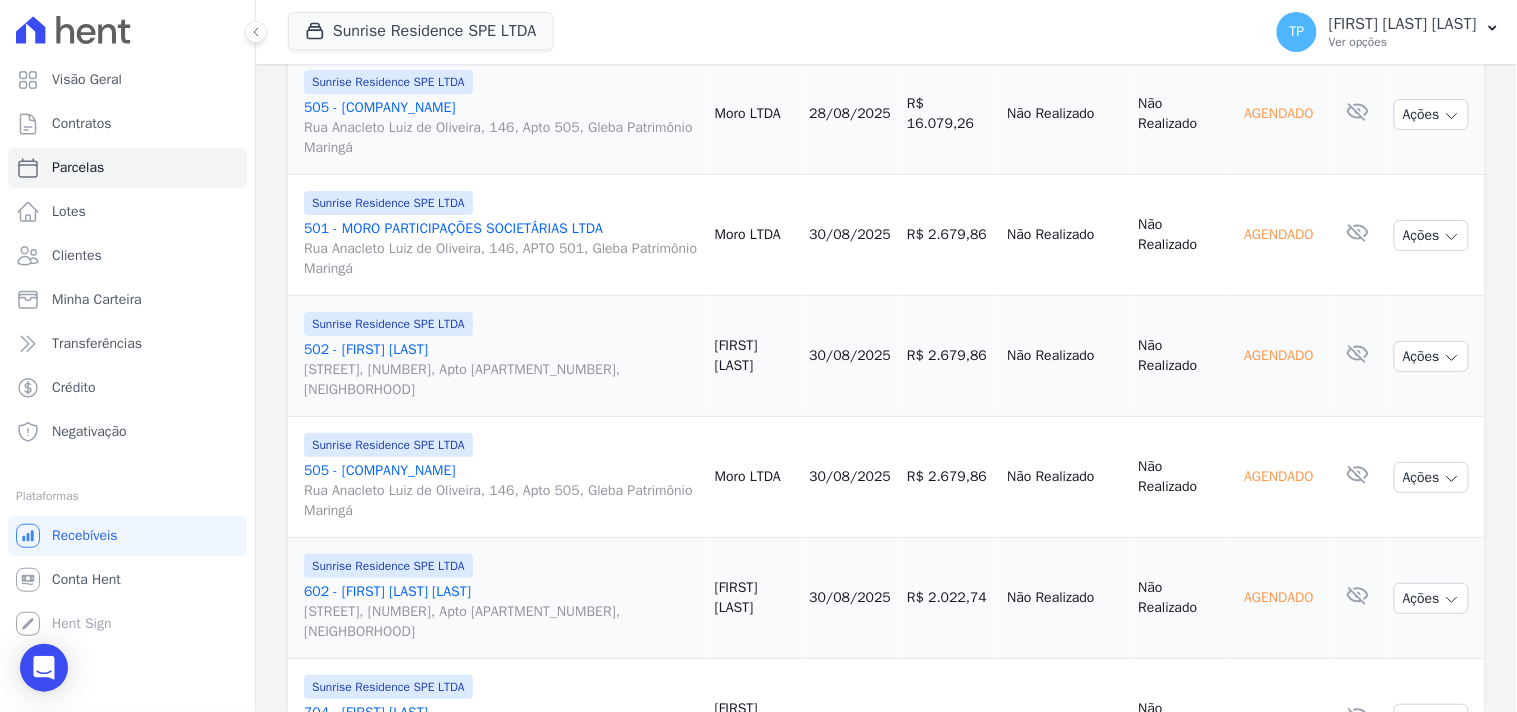 scroll, scrollTop: 2045, scrollLeft: 0, axis: vertical 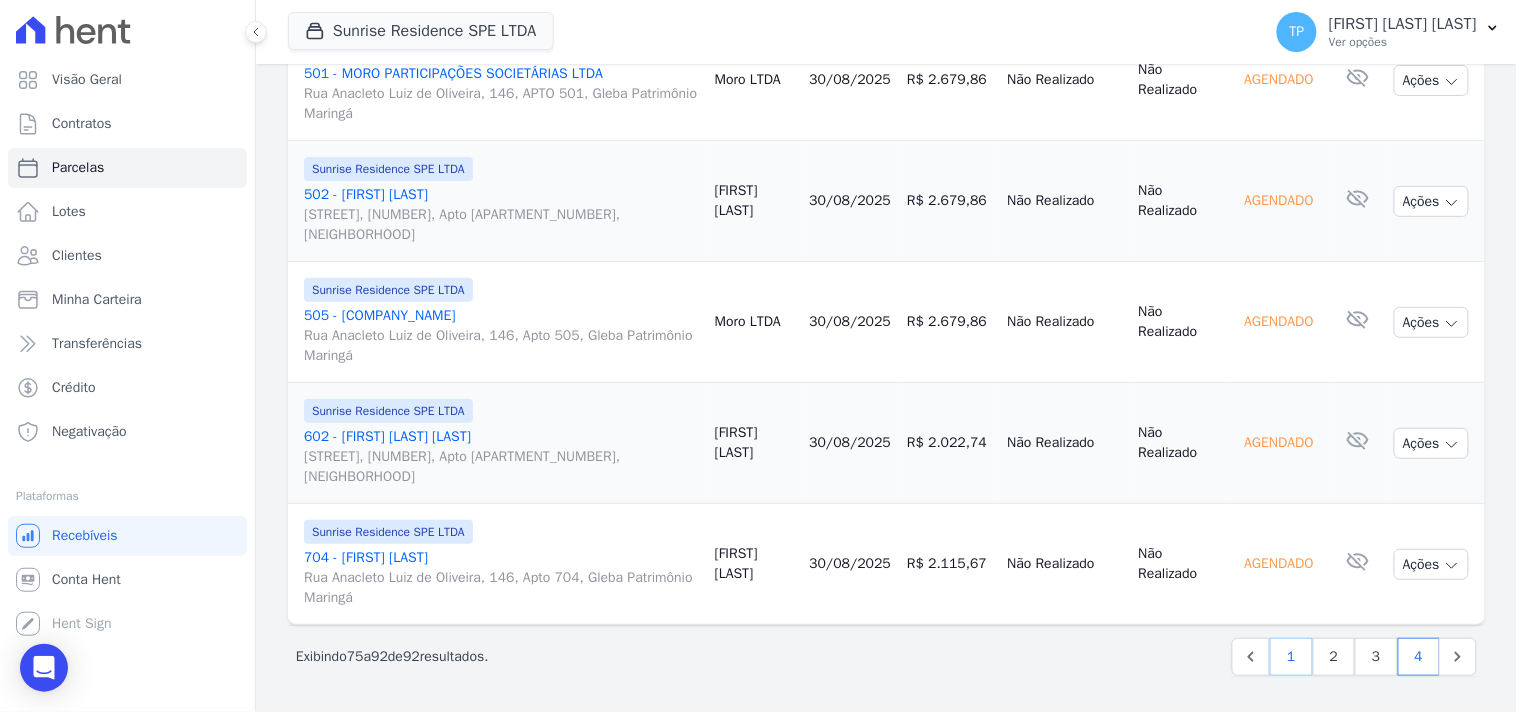 click on "1" at bounding box center [1291, 657] 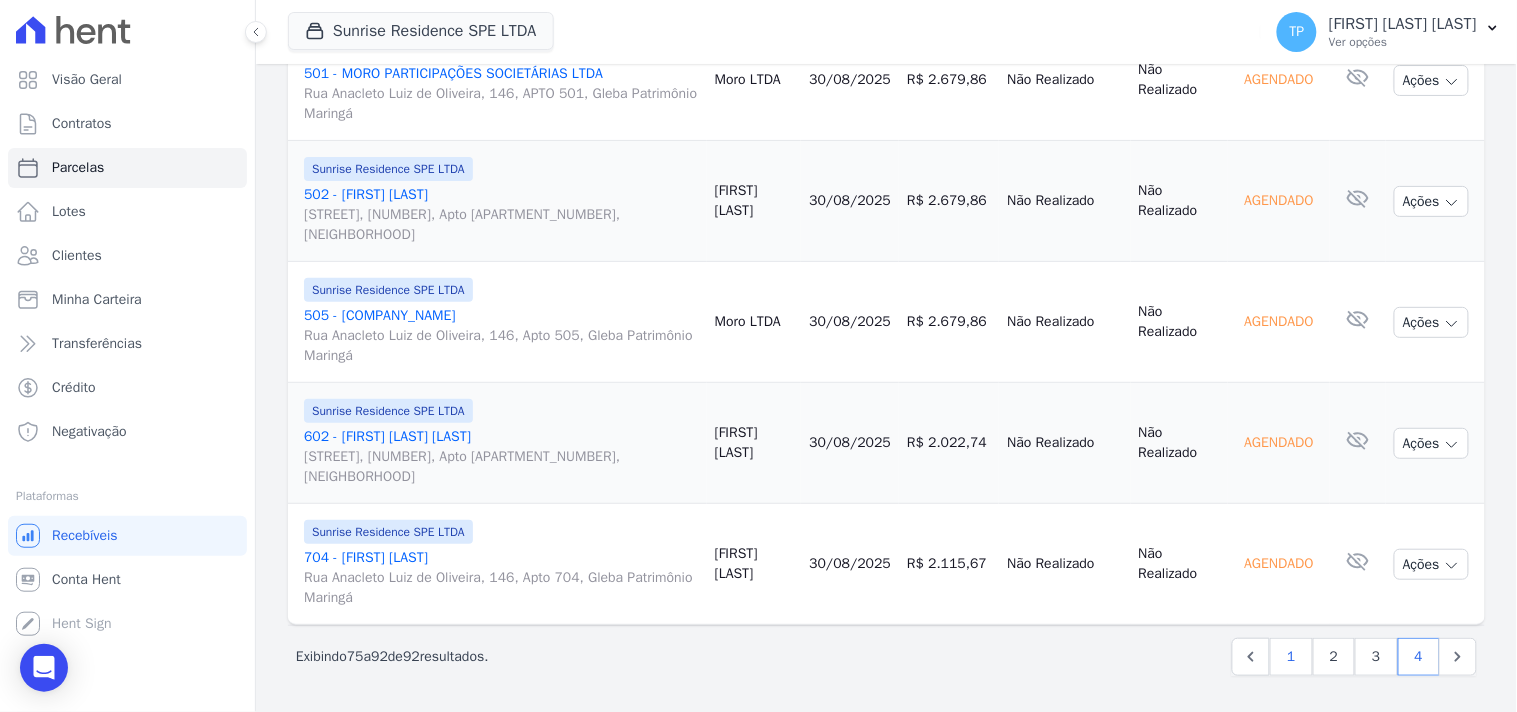 select 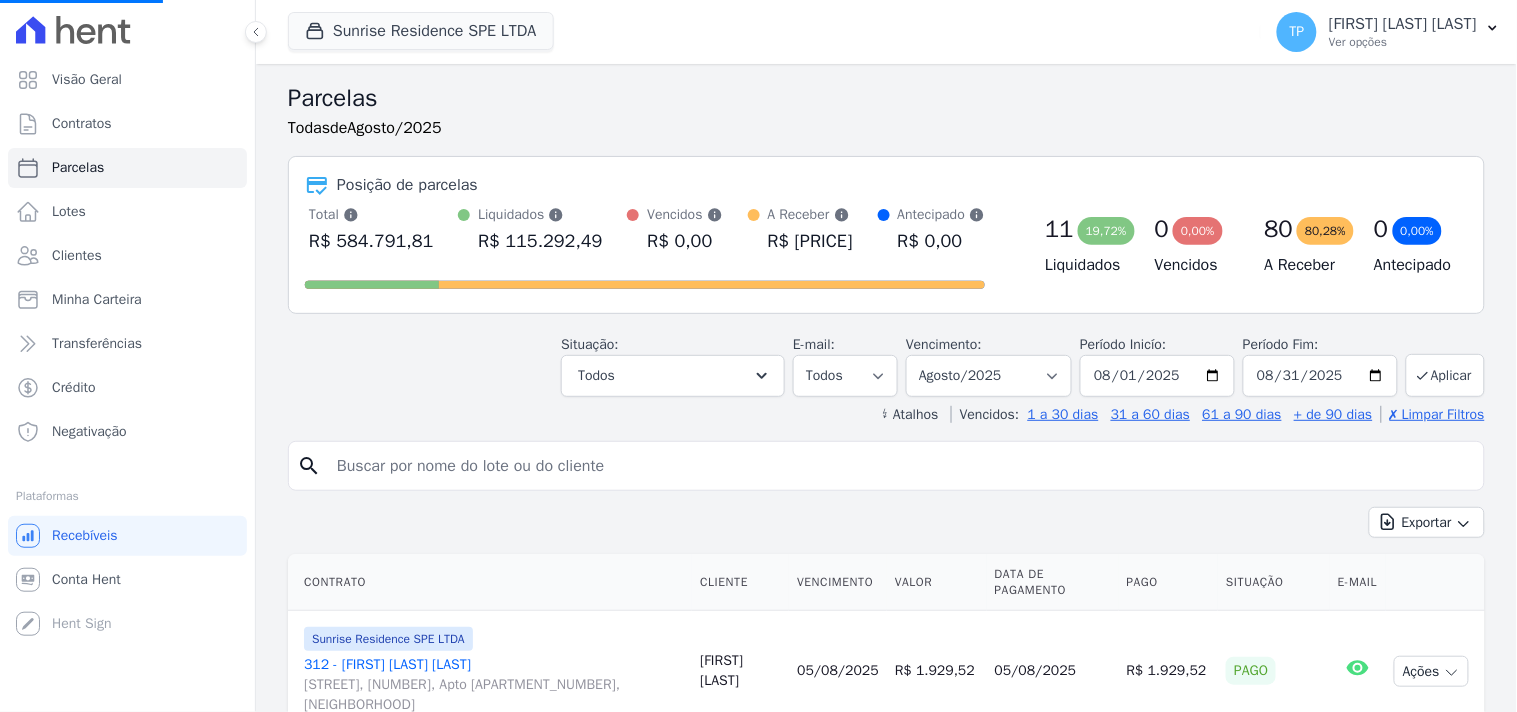 select 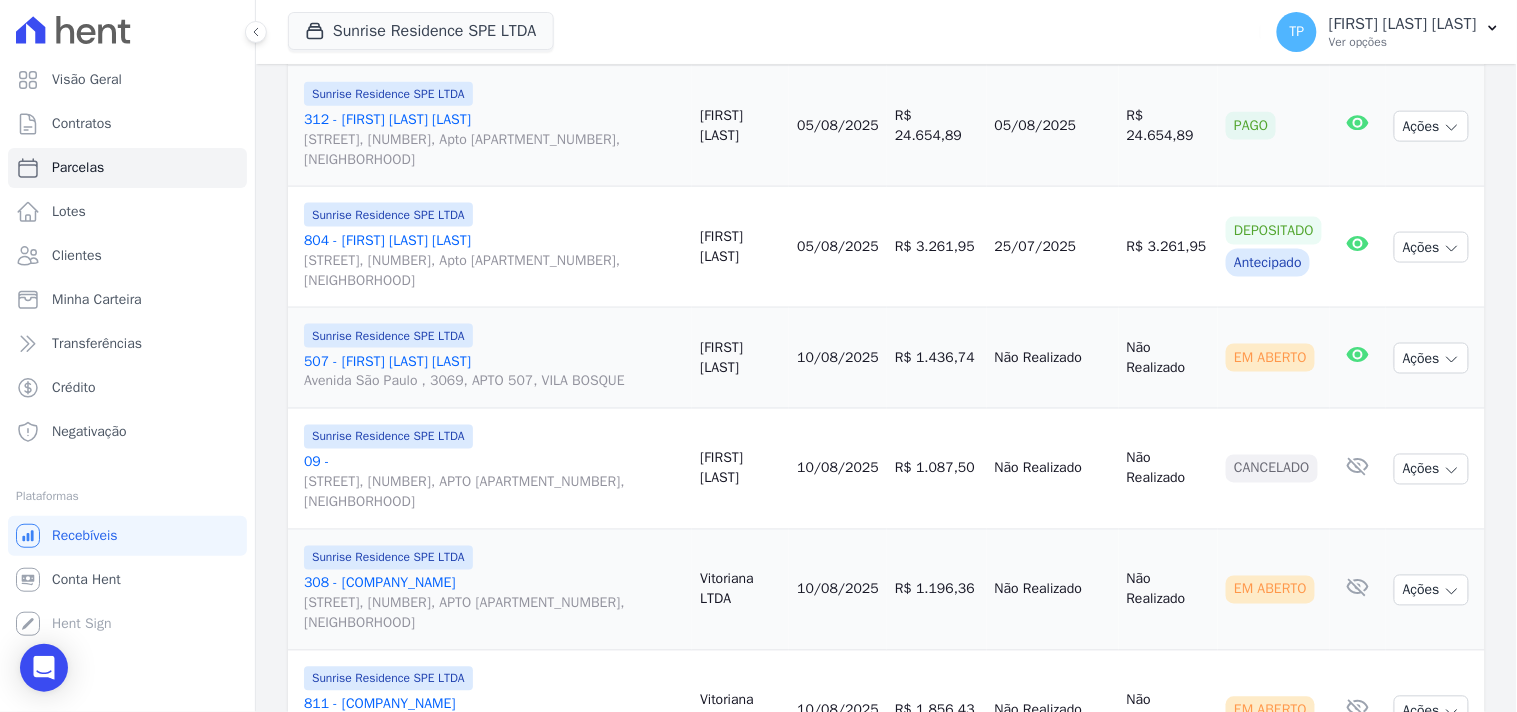 scroll, scrollTop: 0, scrollLeft: 0, axis: both 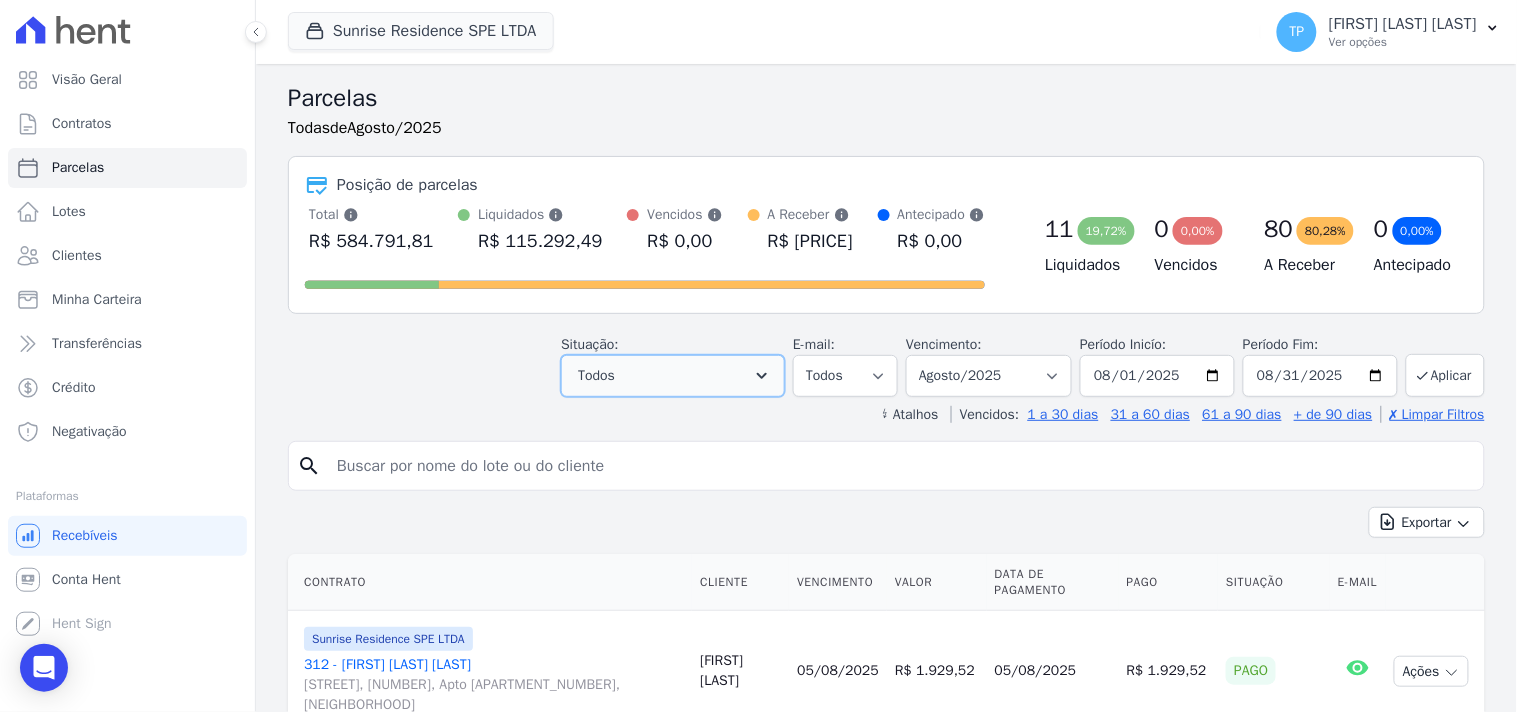 click on "Todos" at bounding box center [673, 376] 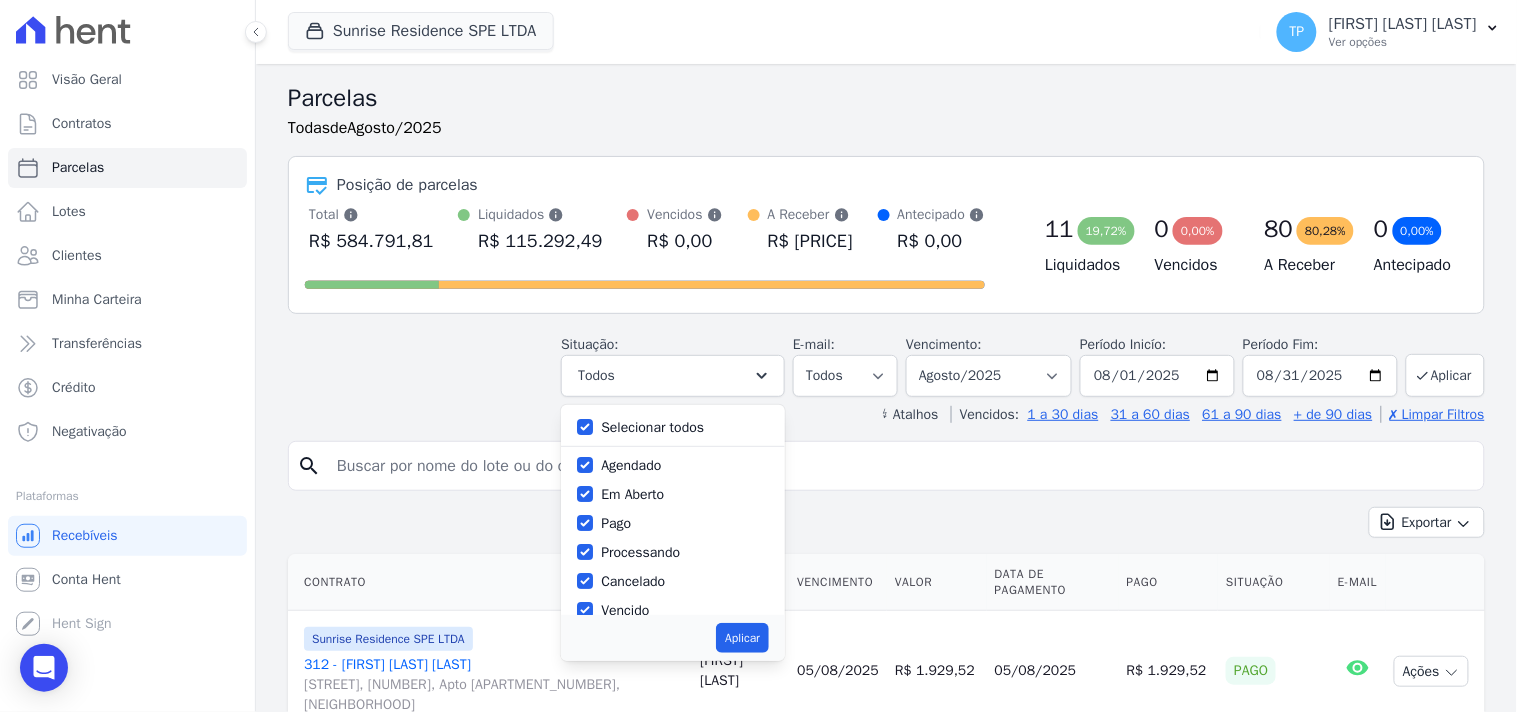 click on "Selecionar todos" at bounding box center (652, 427) 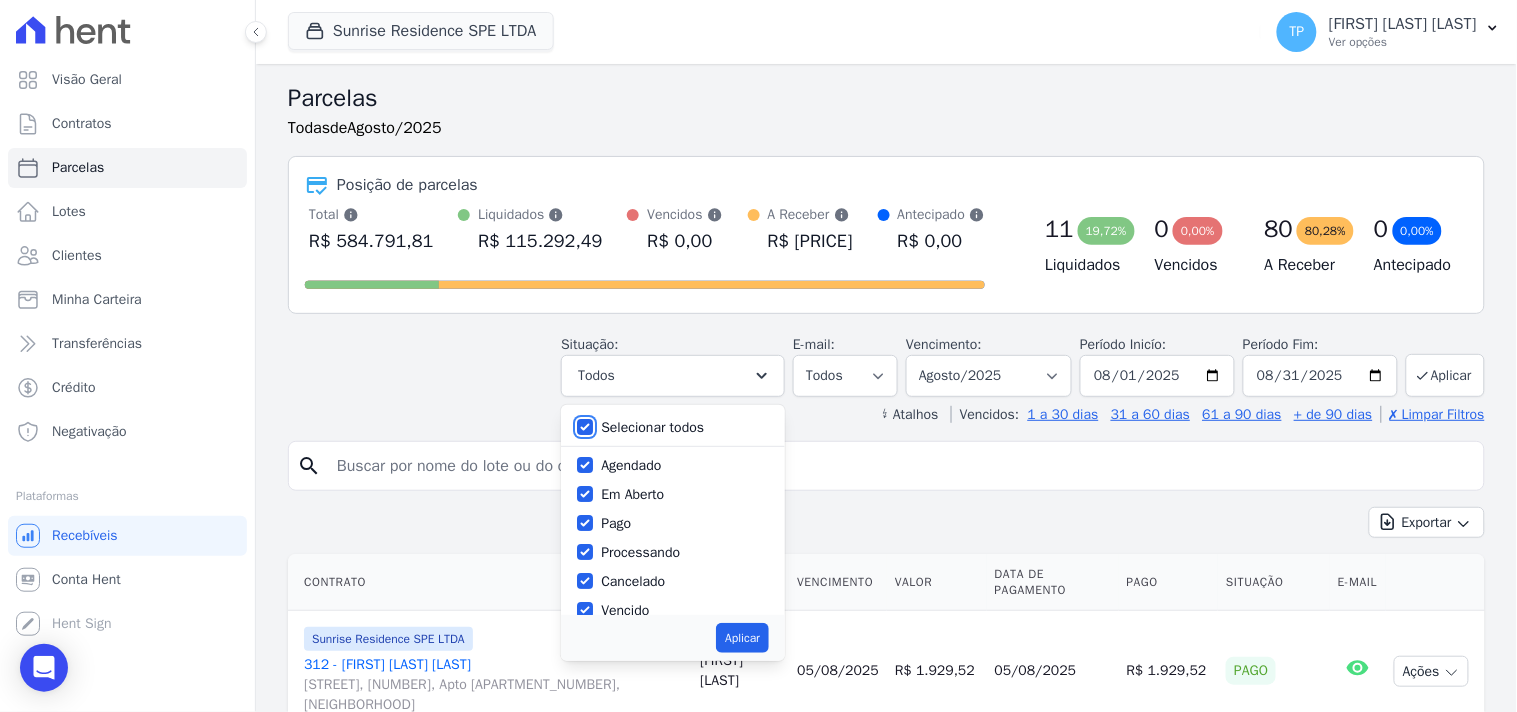 click on "Selecionar todos" at bounding box center [585, 427] 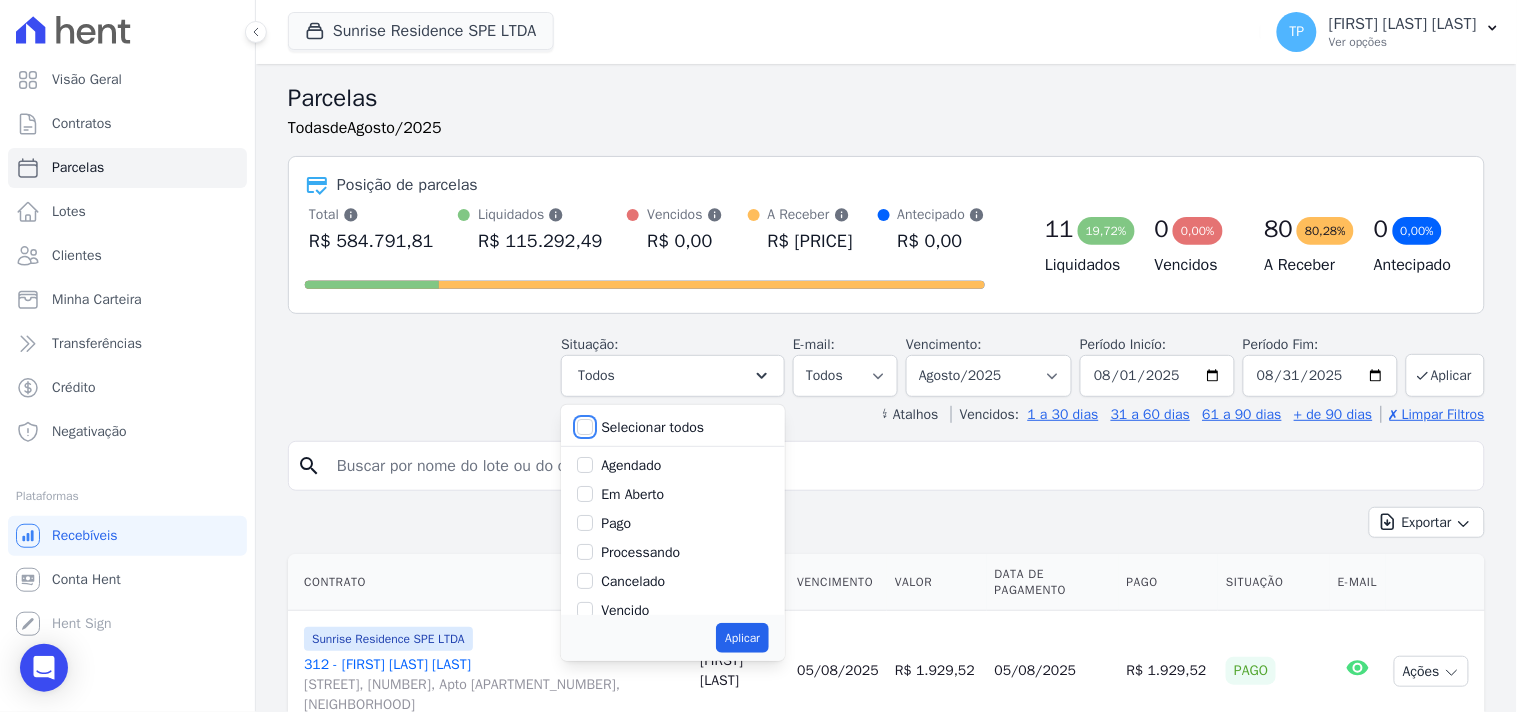 checkbox on "false" 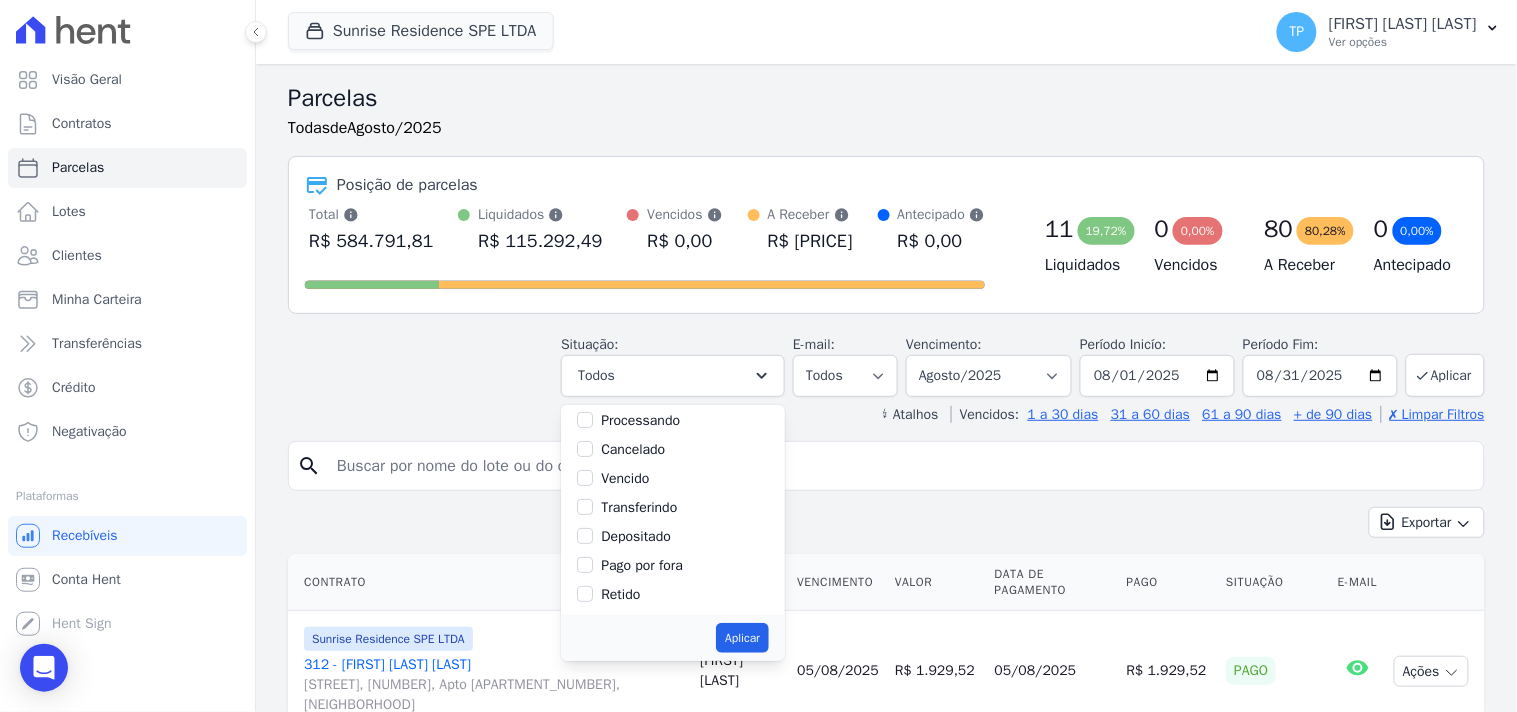 scroll, scrollTop: 133, scrollLeft: 0, axis: vertical 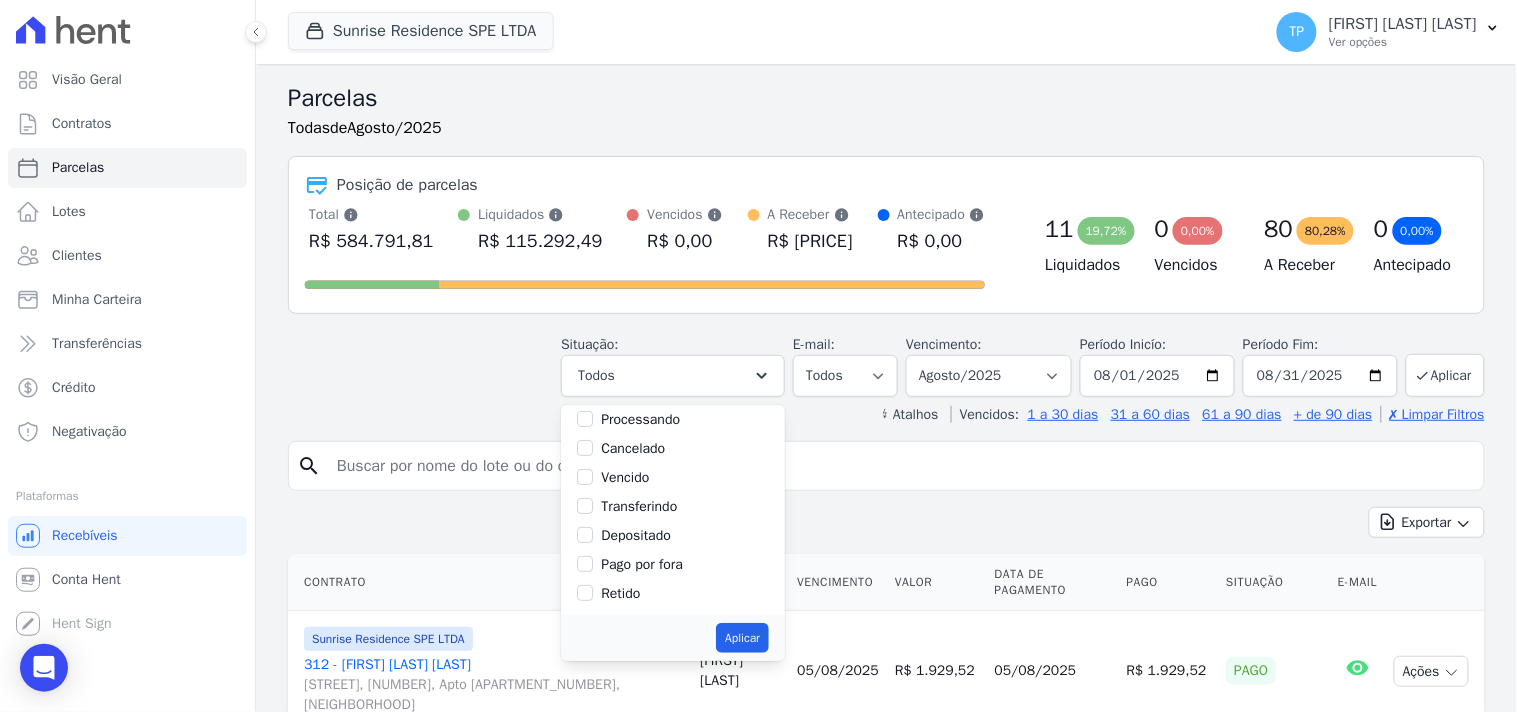click on "Transferindo" at bounding box center [639, 506] 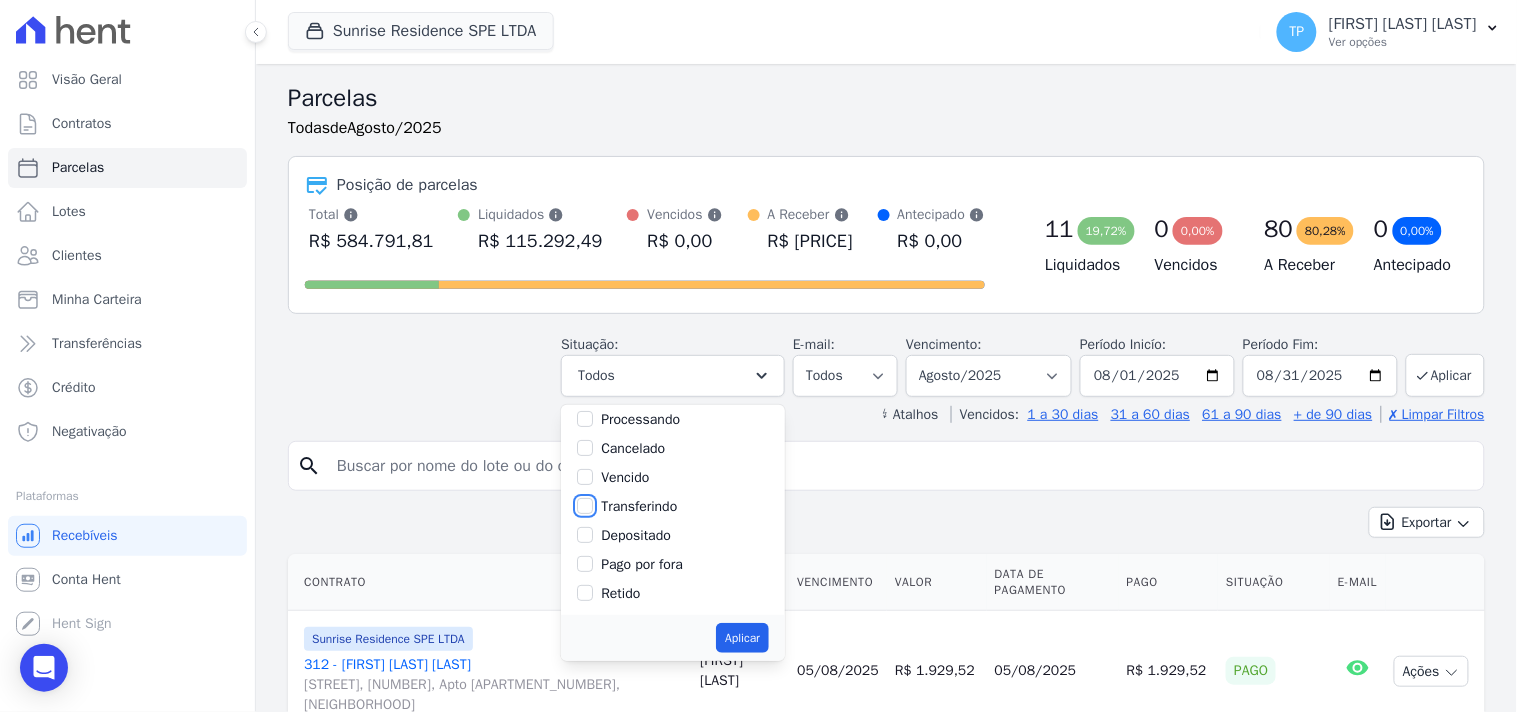 click on "Transferindo" at bounding box center [585, 506] 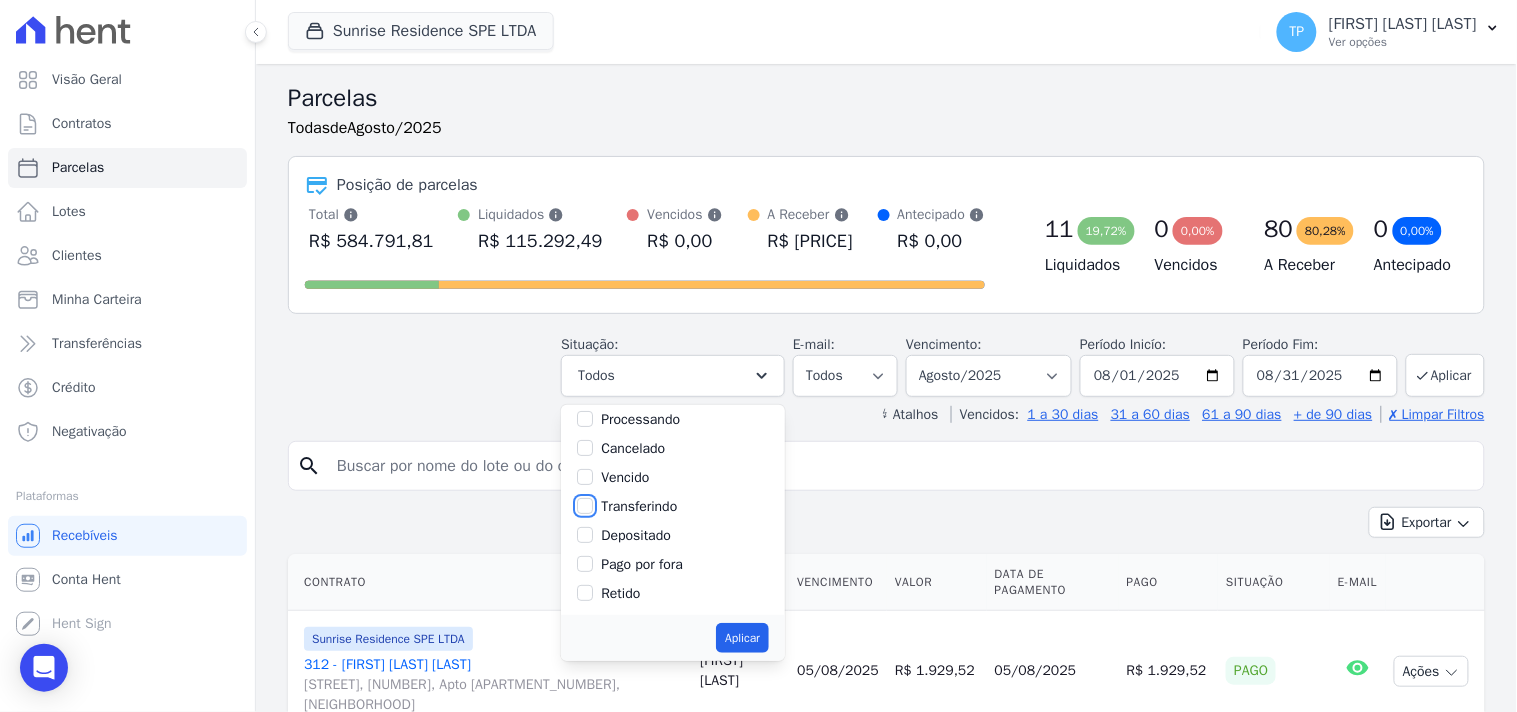 checkbox on "true" 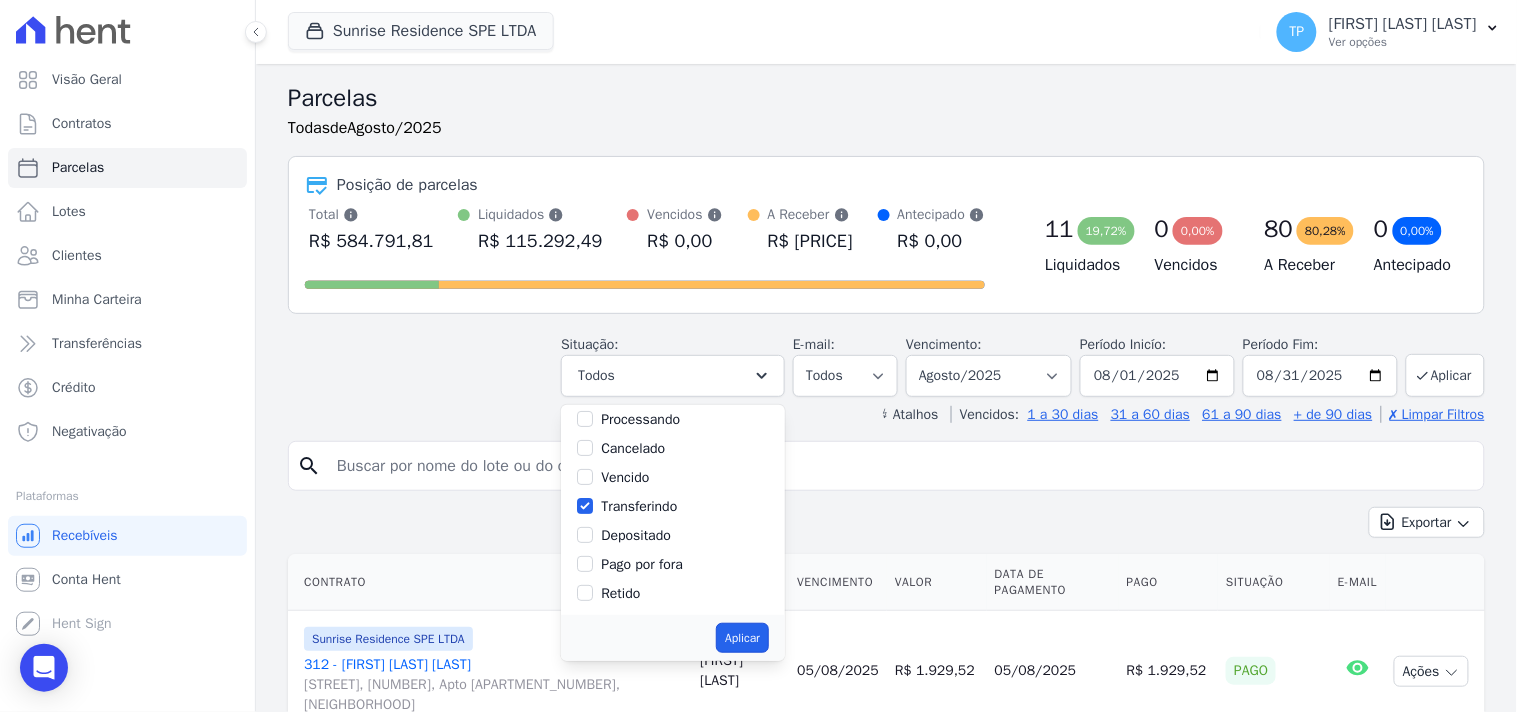 click on "Aplicar" at bounding box center (742, 638) 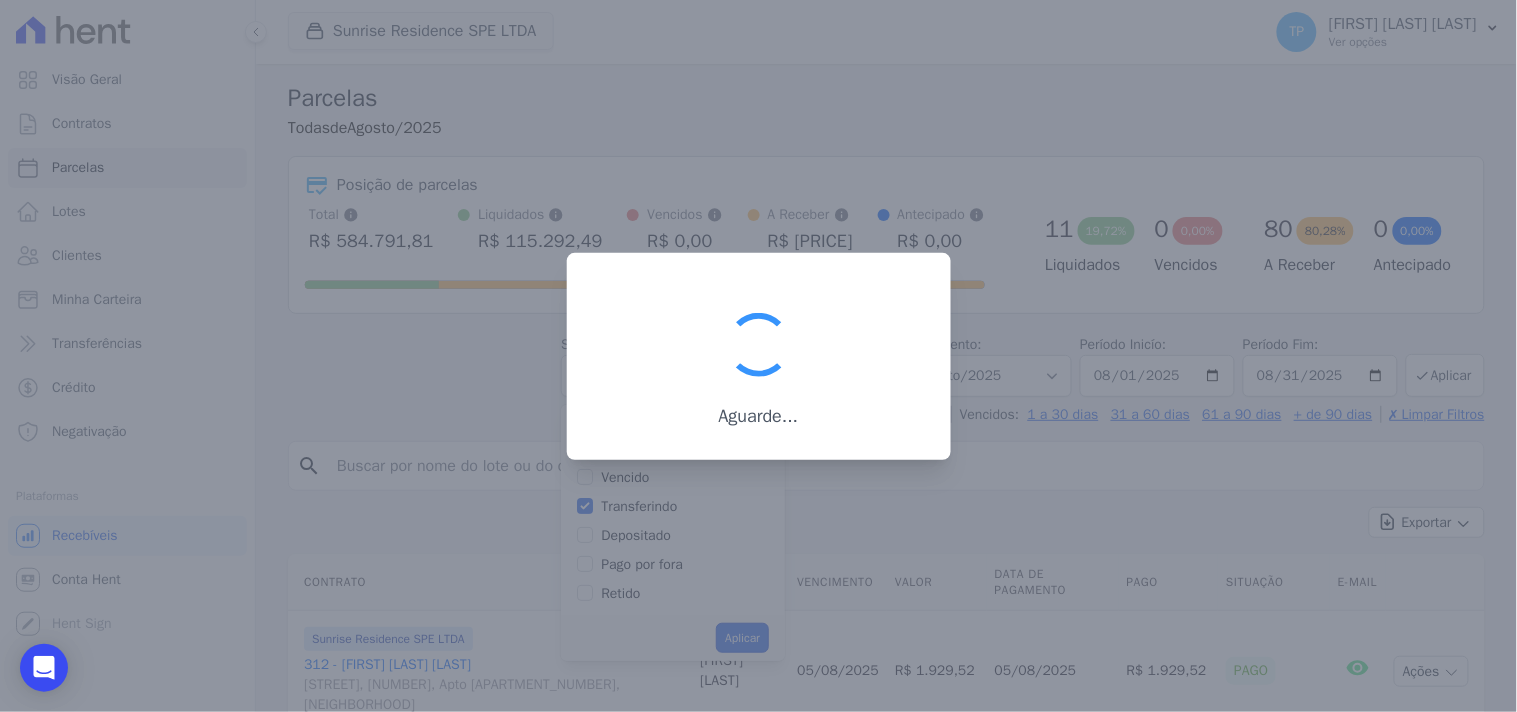 scroll, scrollTop: 61, scrollLeft: 0, axis: vertical 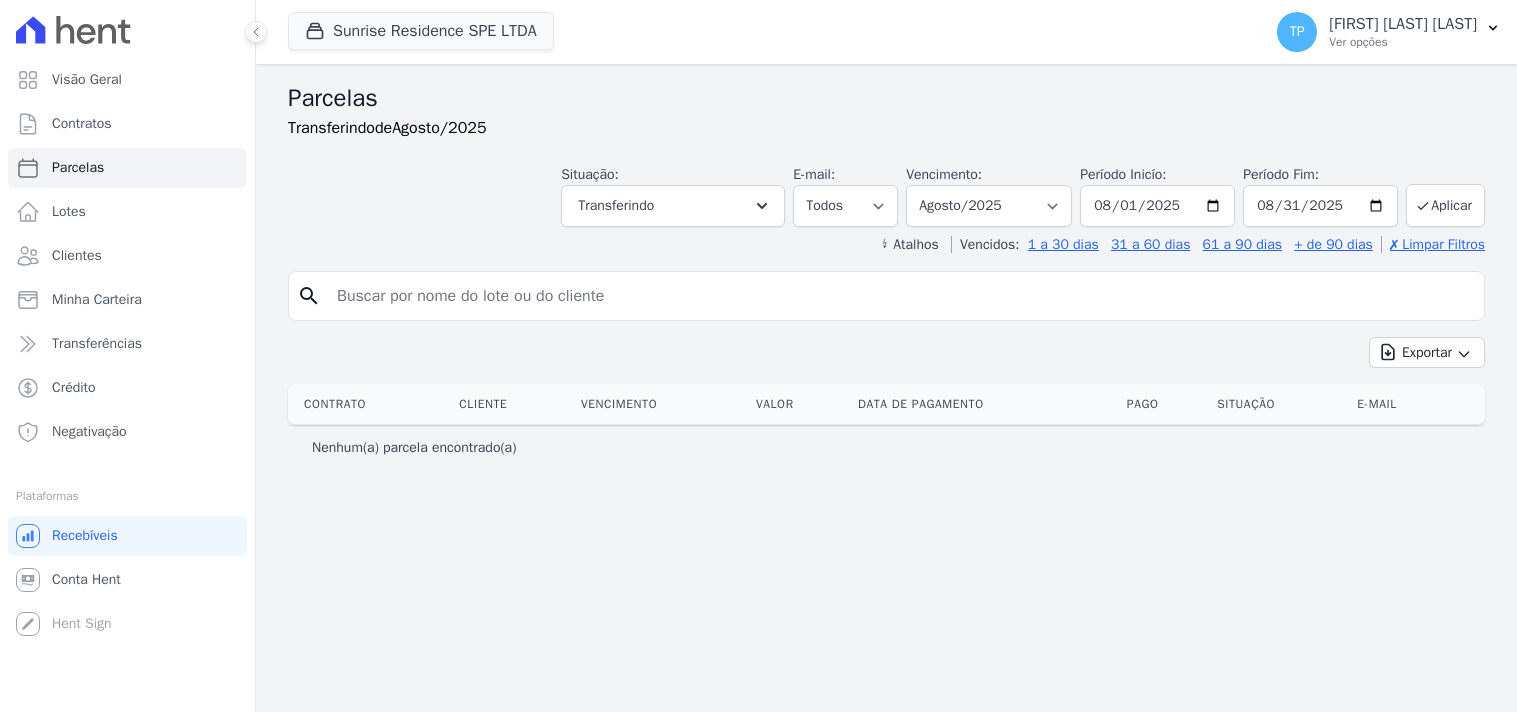 select 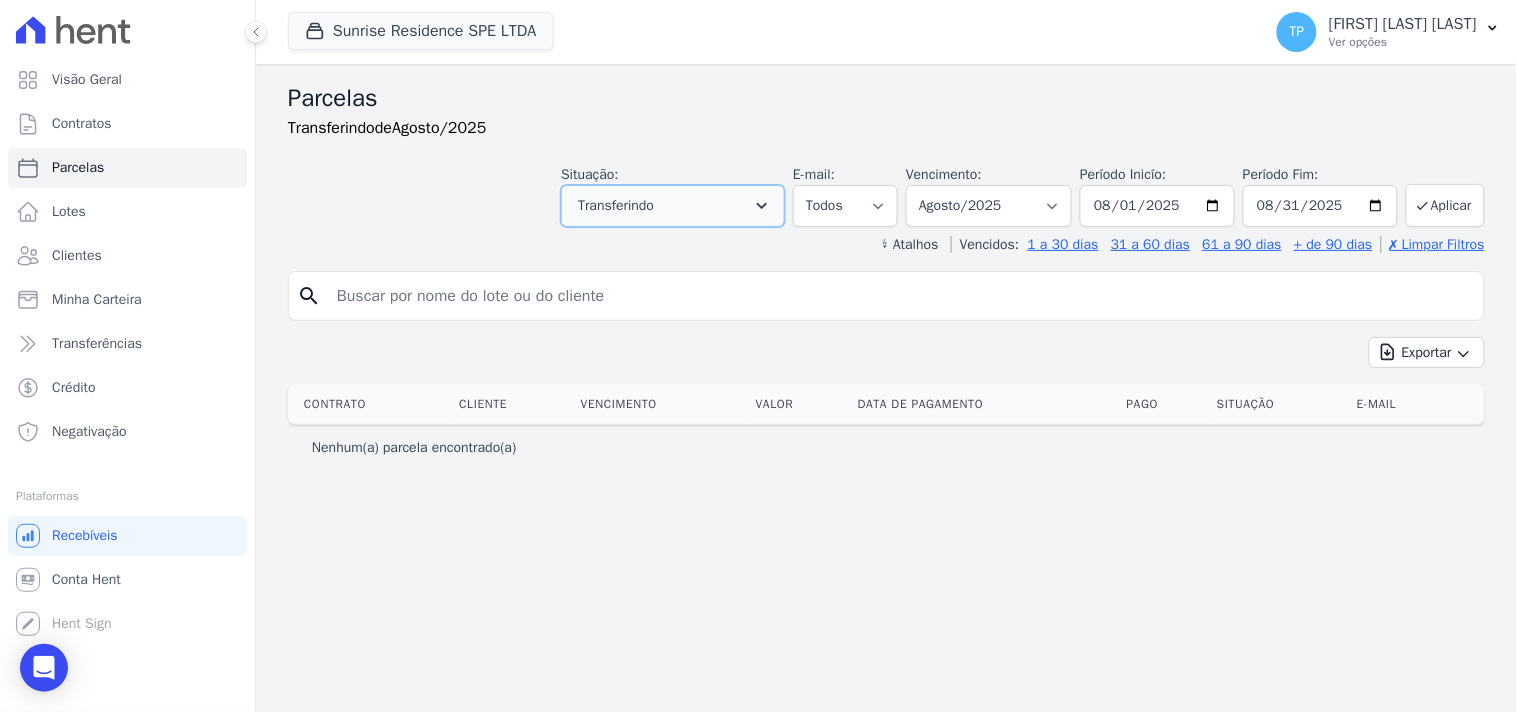 click on "Transferindo" at bounding box center [673, 206] 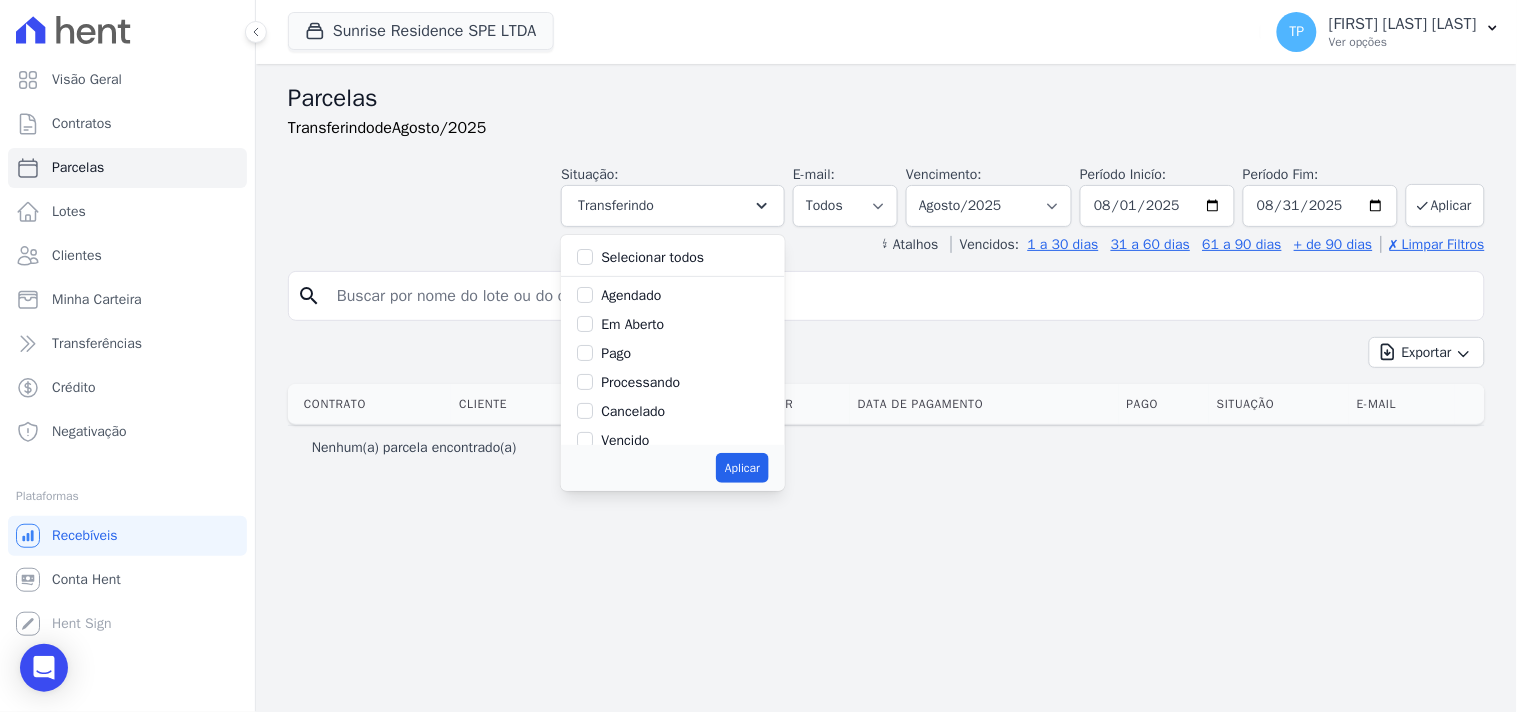 click on "Pago" at bounding box center [616, 353] 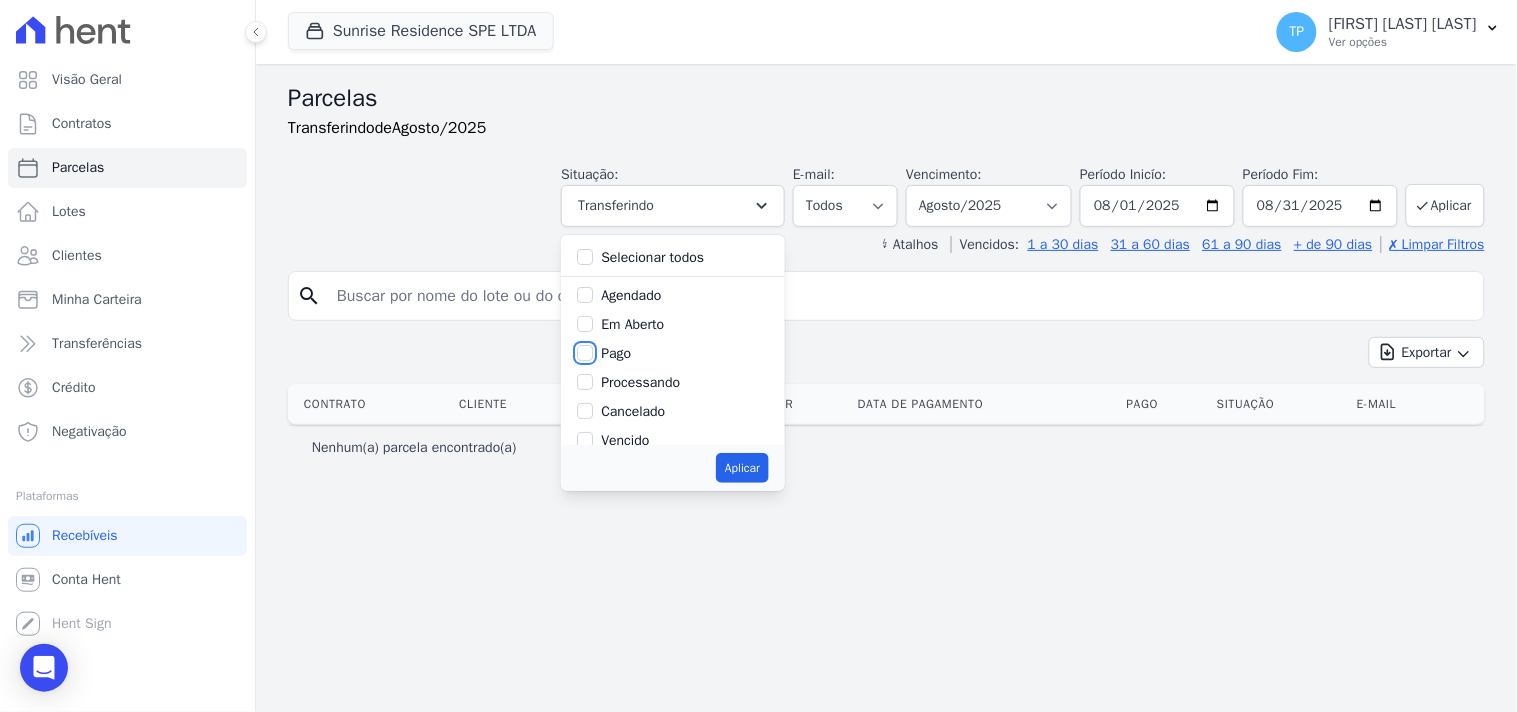 checkbox on "true" 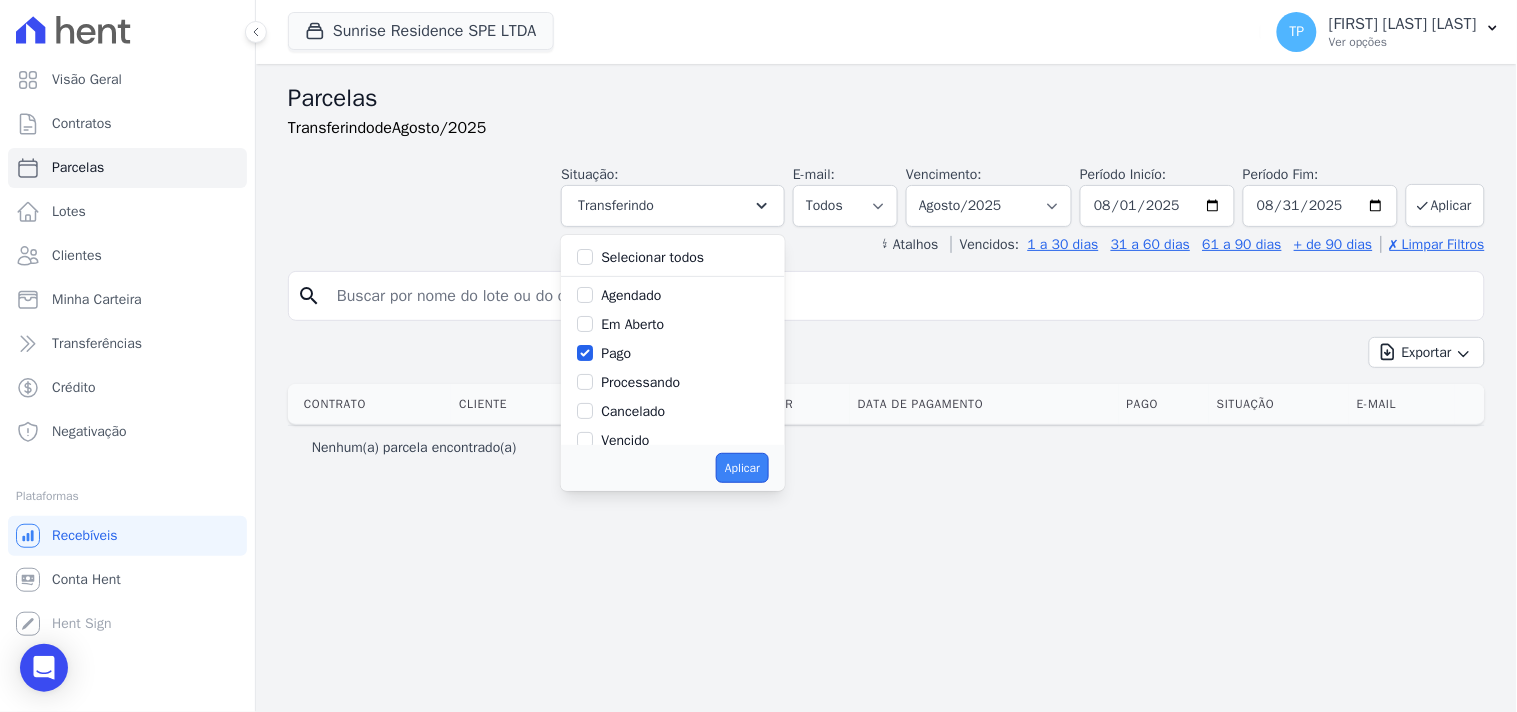 click on "Aplicar" at bounding box center [742, 468] 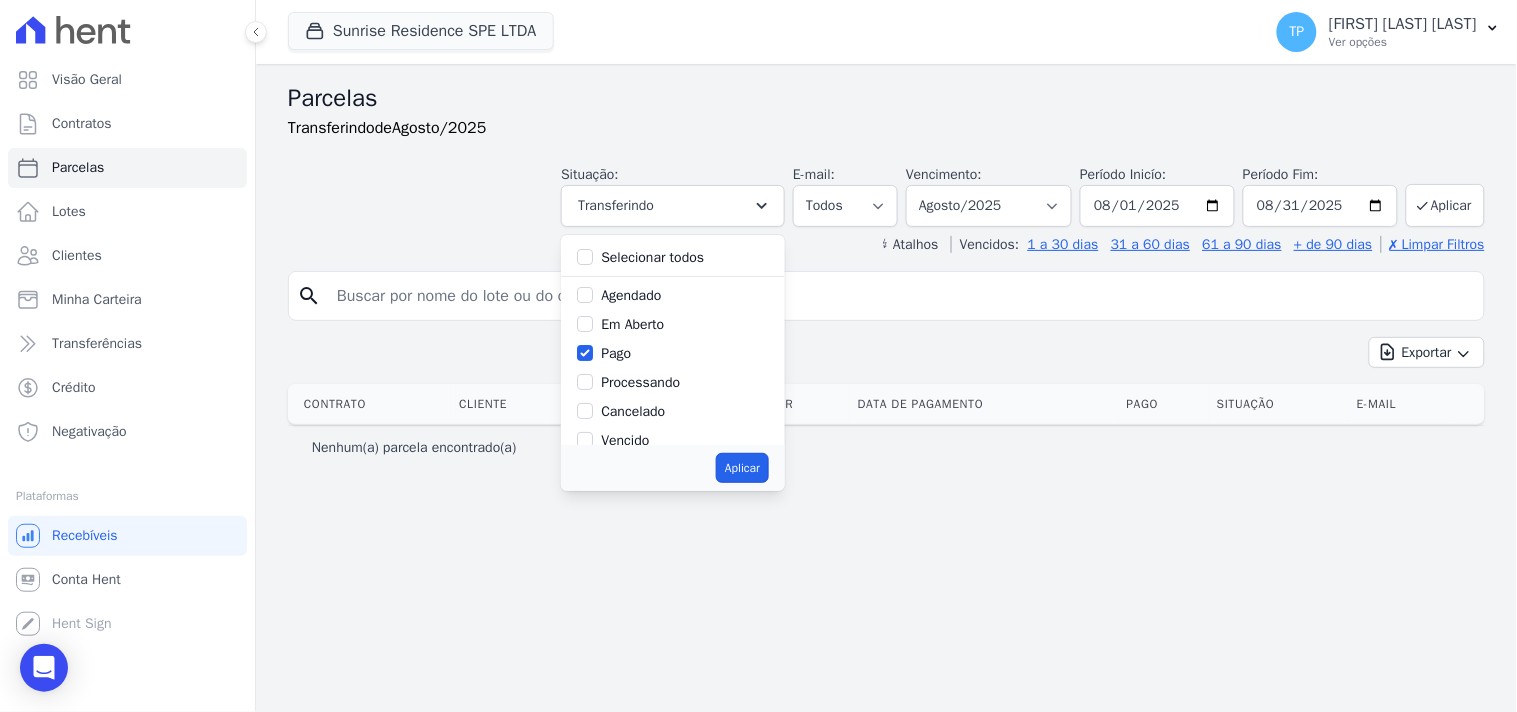 select on "paid" 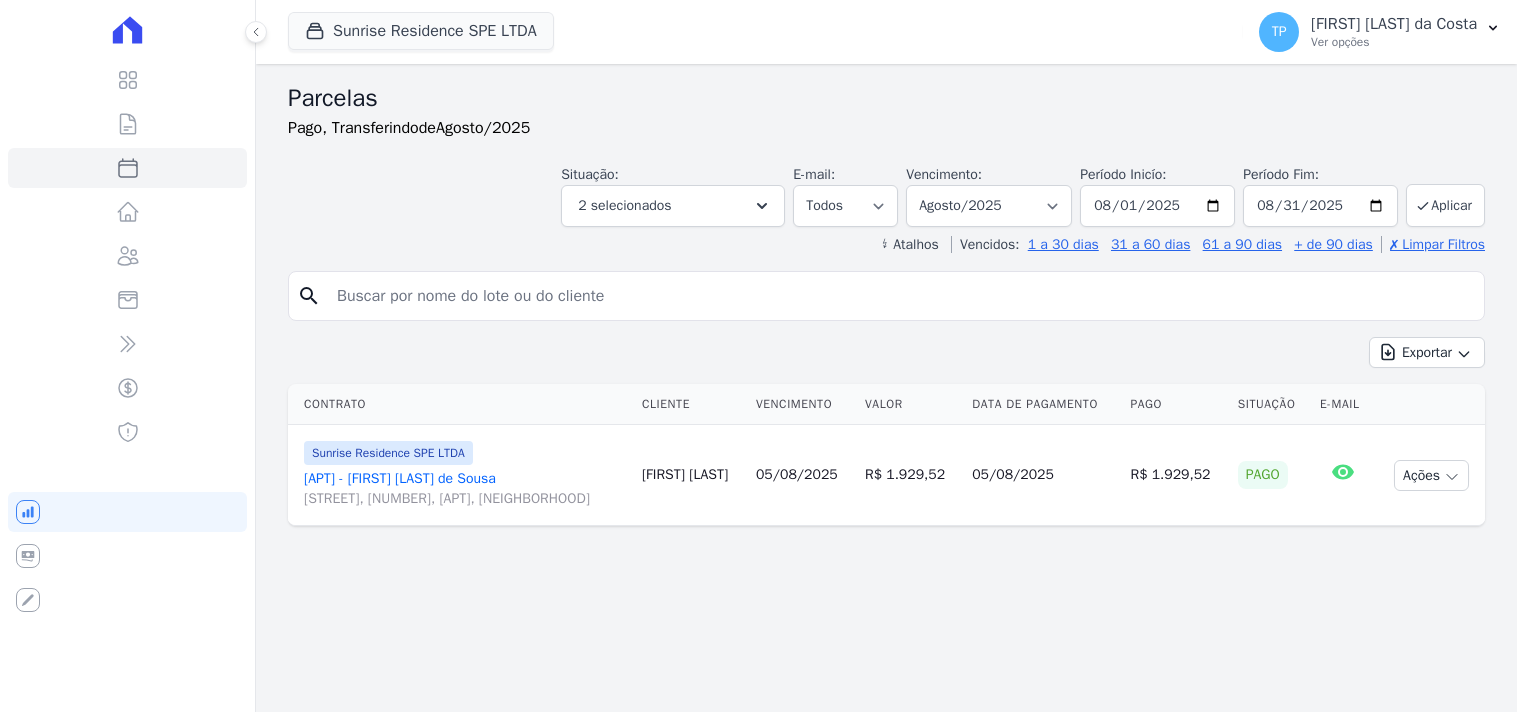 select 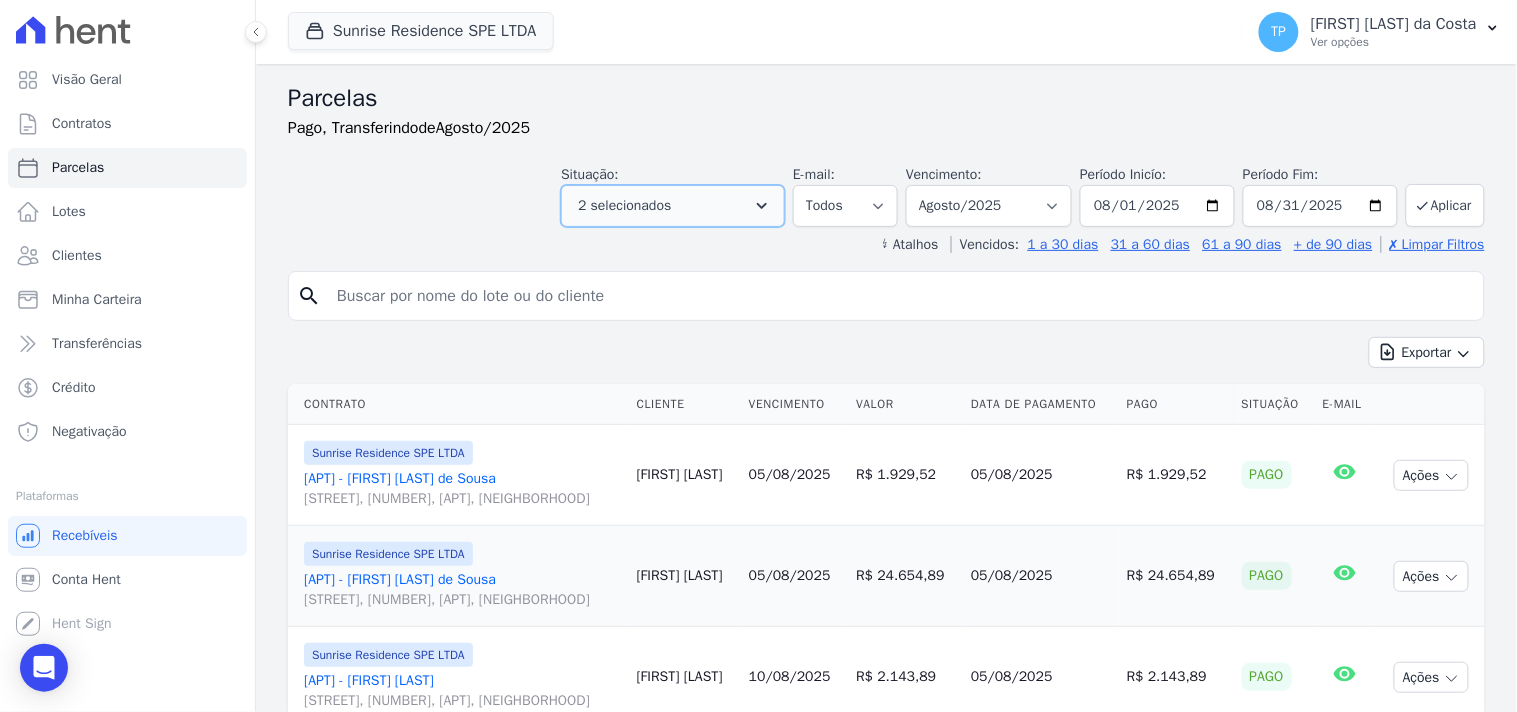 click on "2 selecionados" at bounding box center (673, 206) 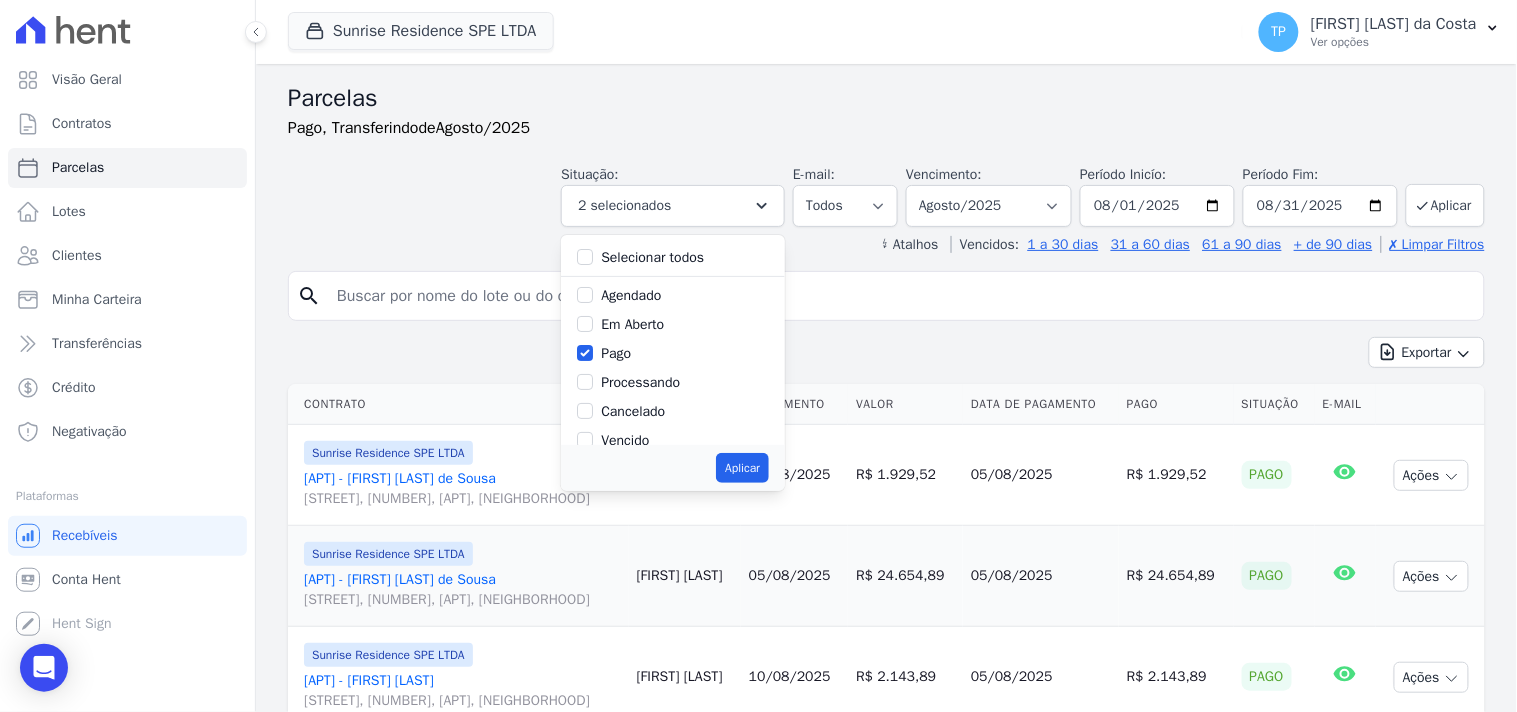 click at bounding box center (900, 296) 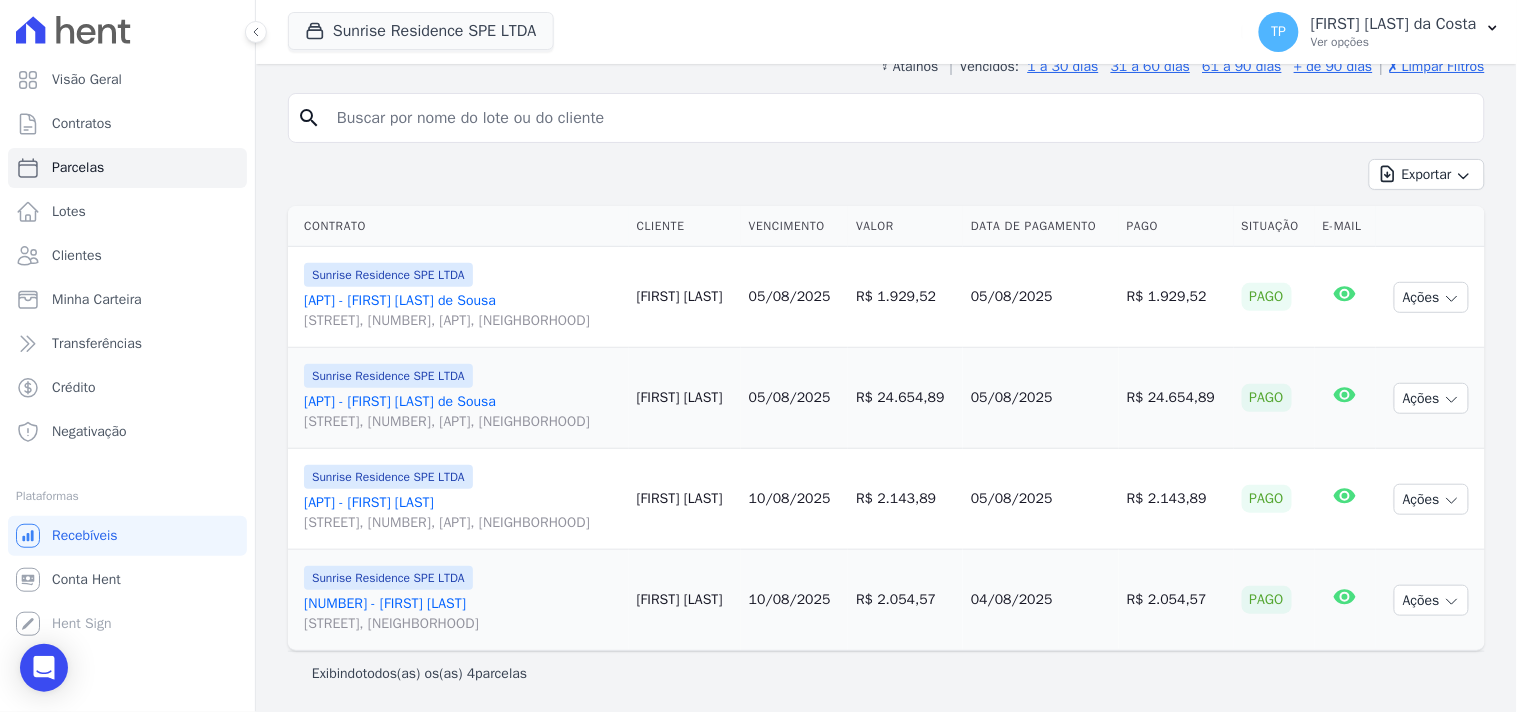 click on "Cliente" at bounding box center (685, 226) 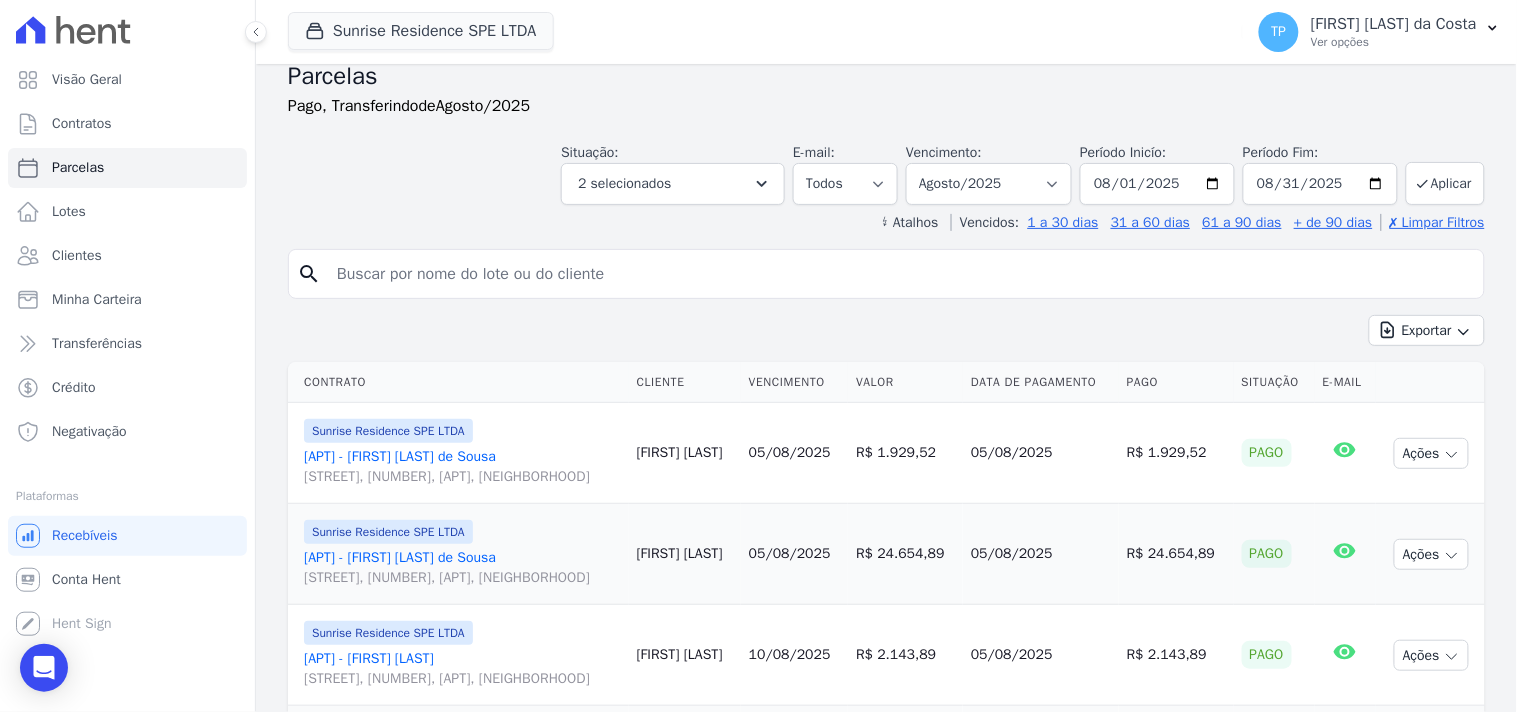 scroll, scrollTop: 0, scrollLeft: 0, axis: both 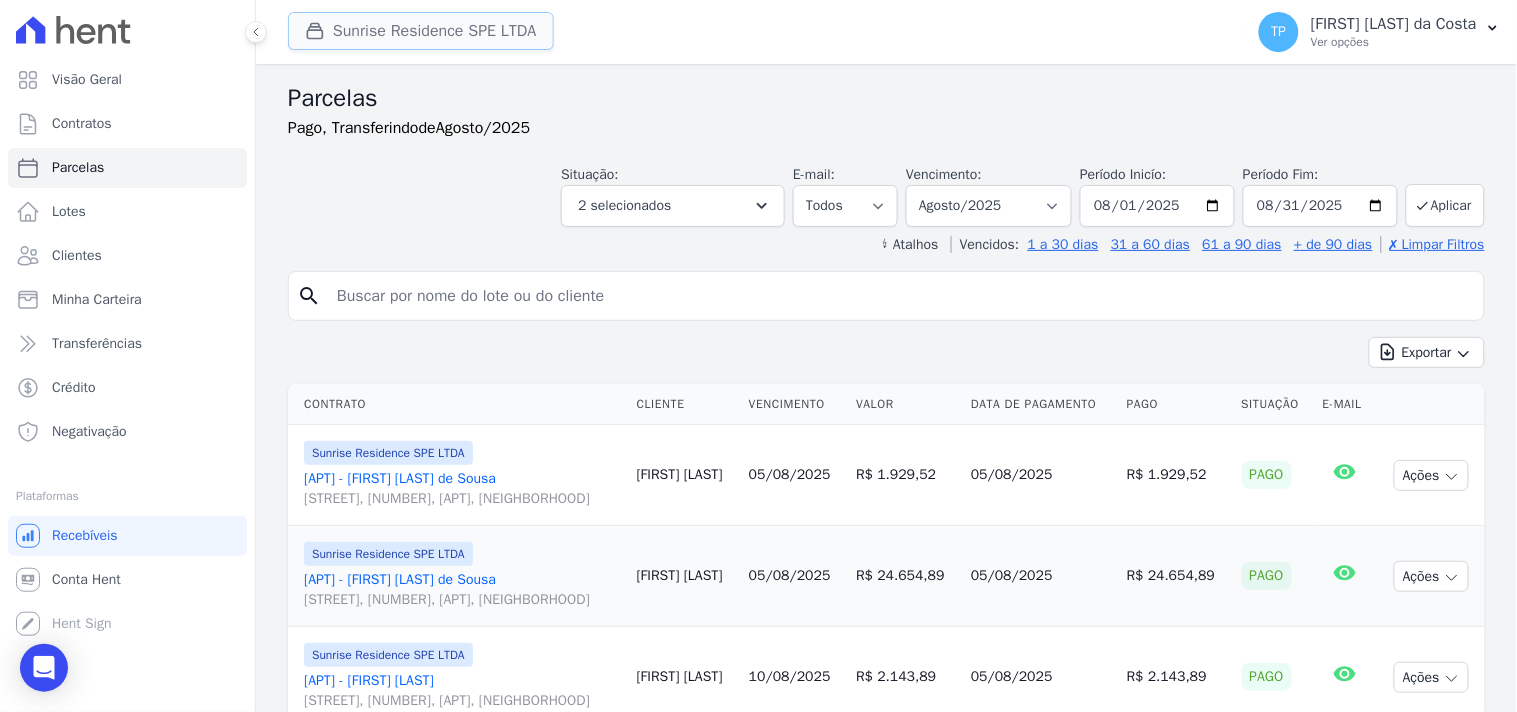 click on "Sunrise Residence SPE LTDA" at bounding box center (421, 31) 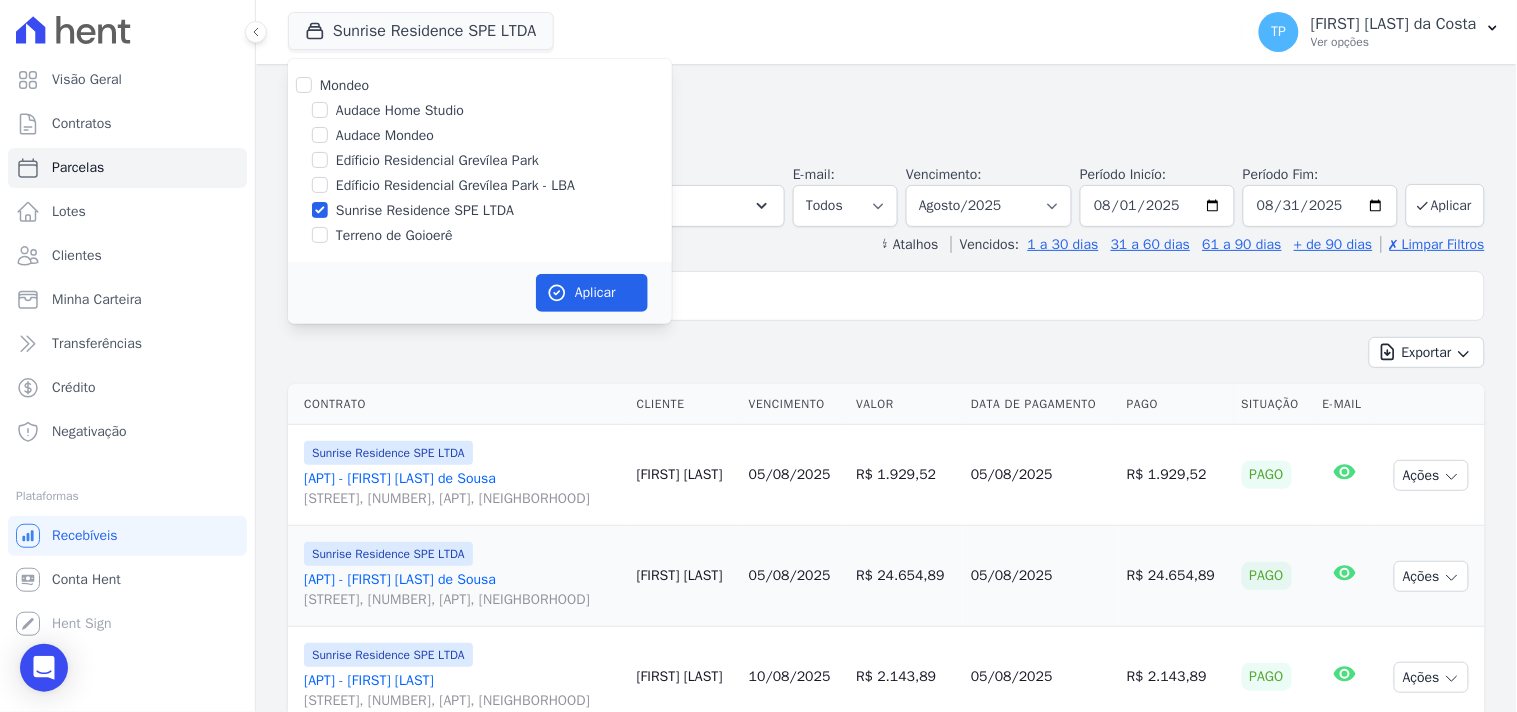 click on "Terreno de Goioerê" at bounding box center (394, 235) 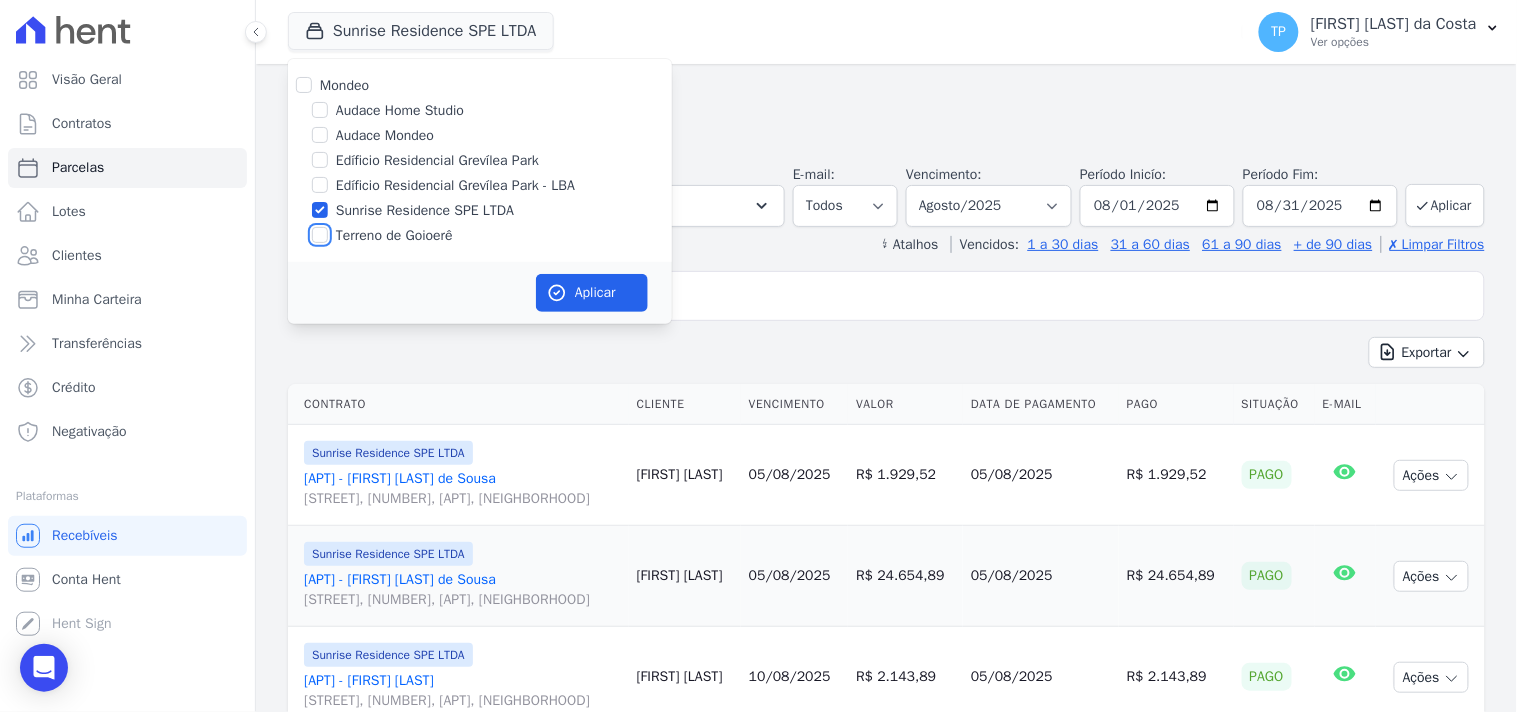 checkbox on "true" 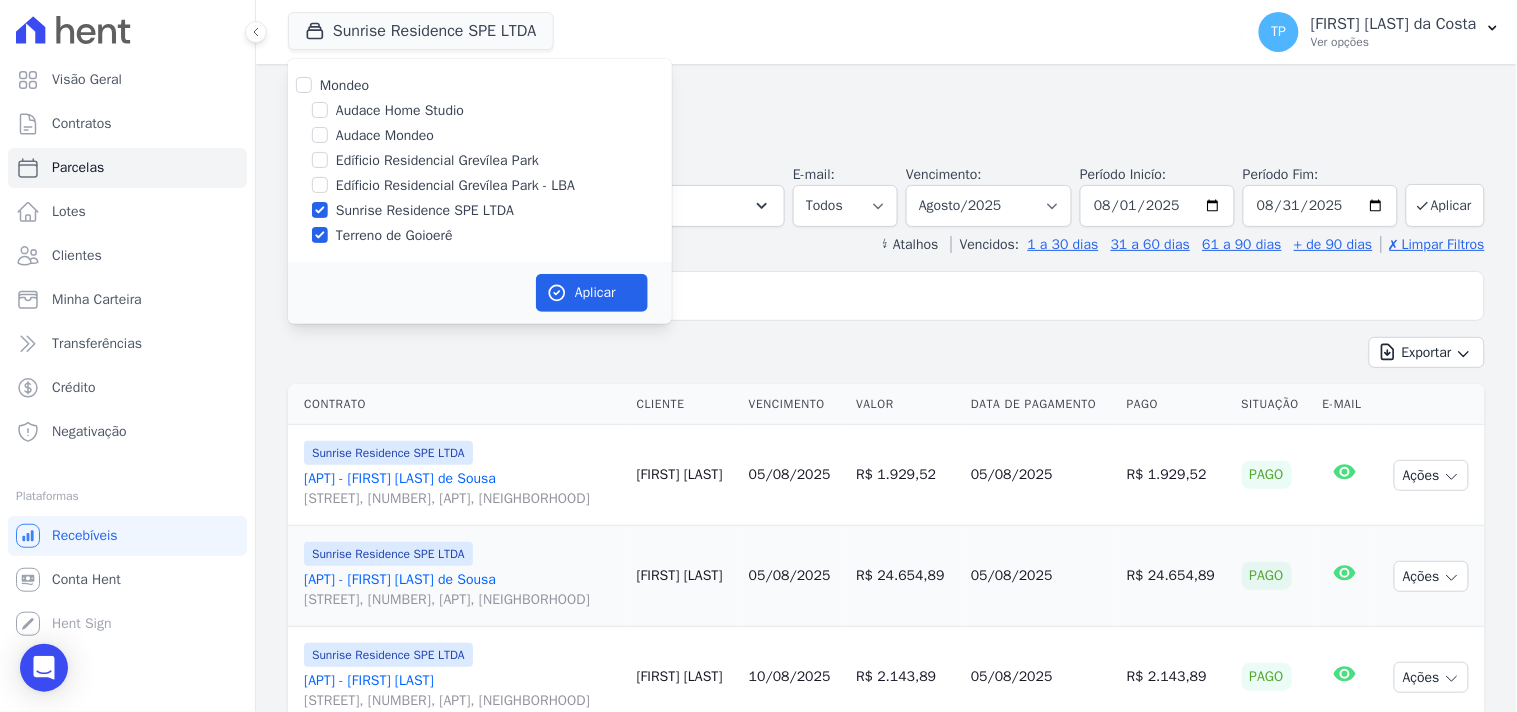click on "Sunrise Residence SPE LTDA" at bounding box center [425, 210] 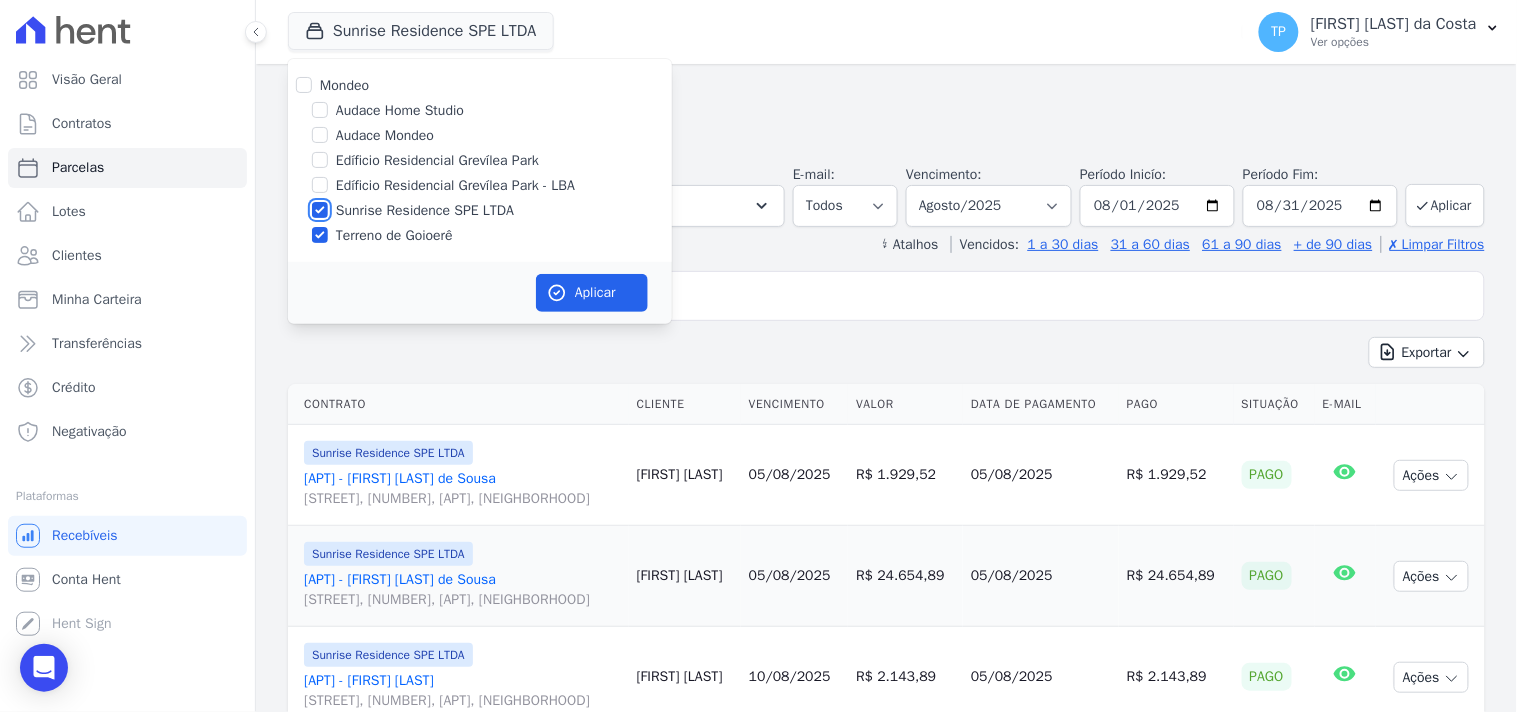click on "Sunrise Residence SPE LTDA" at bounding box center [320, 210] 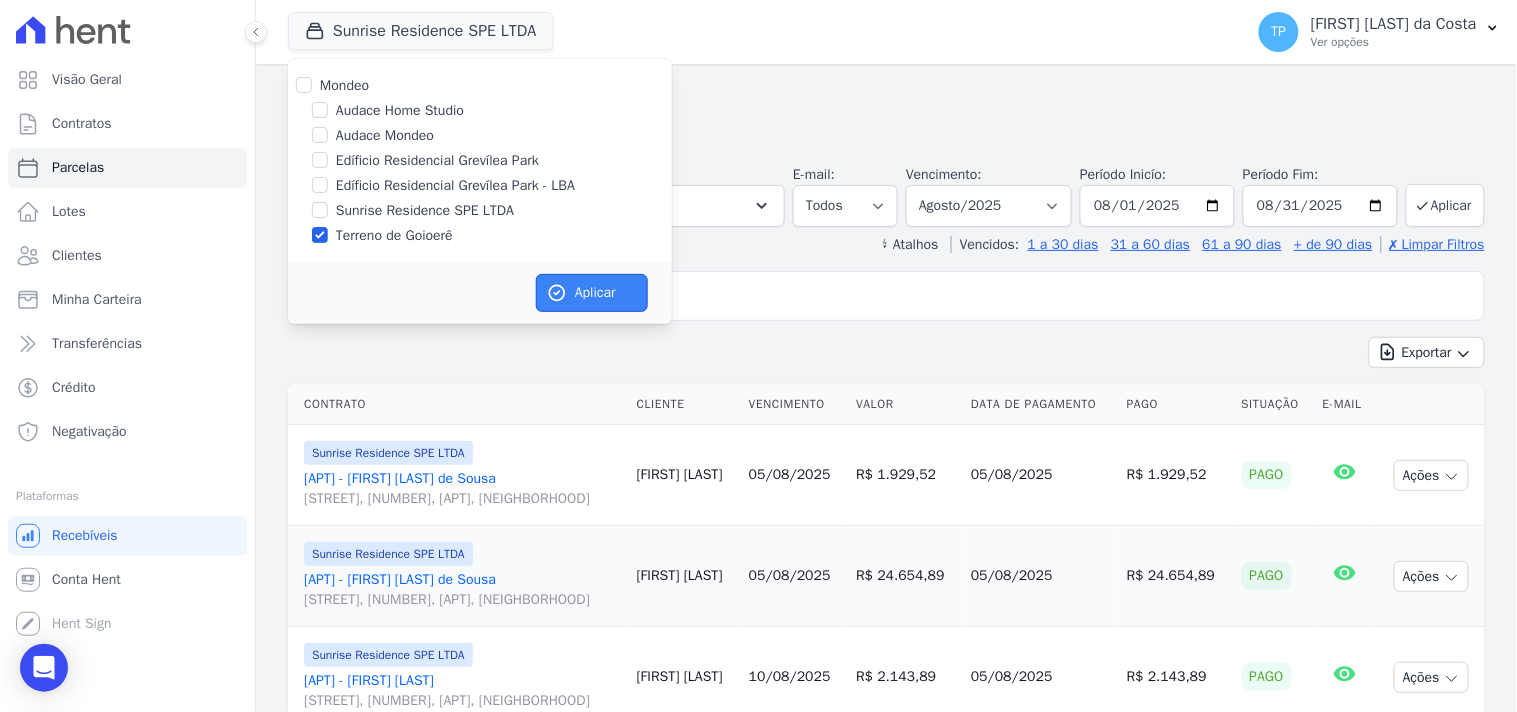 click on "Aplicar" at bounding box center (592, 293) 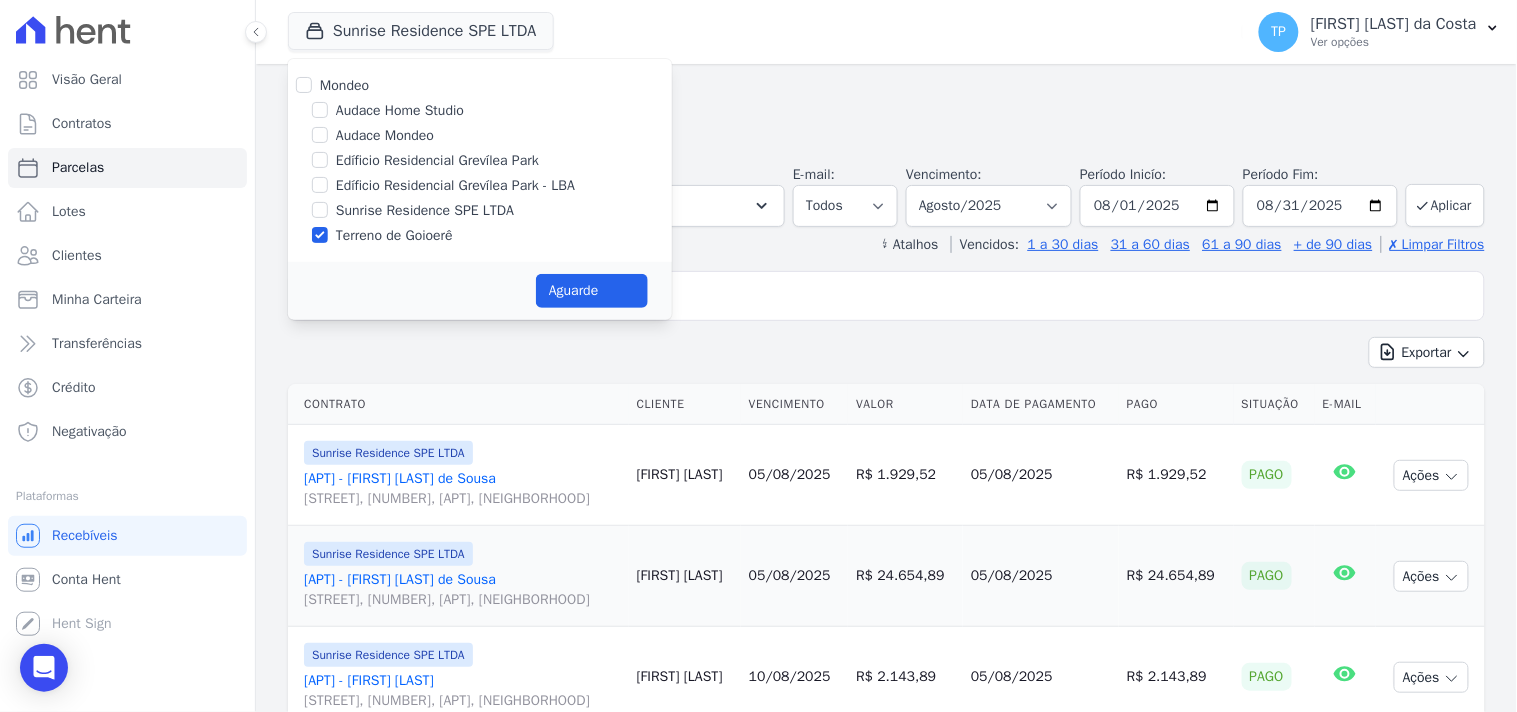 select 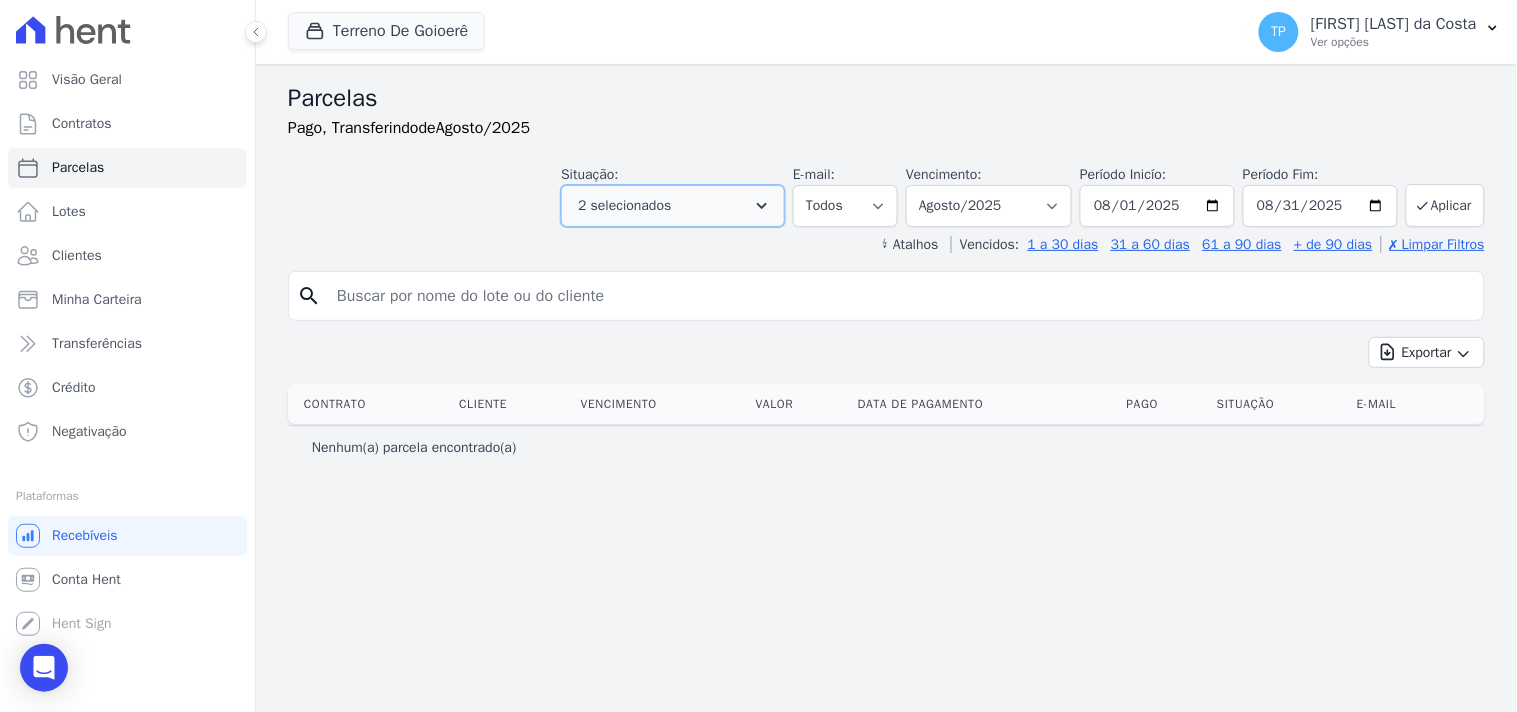 click on "2 selecionados" at bounding box center [673, 206] 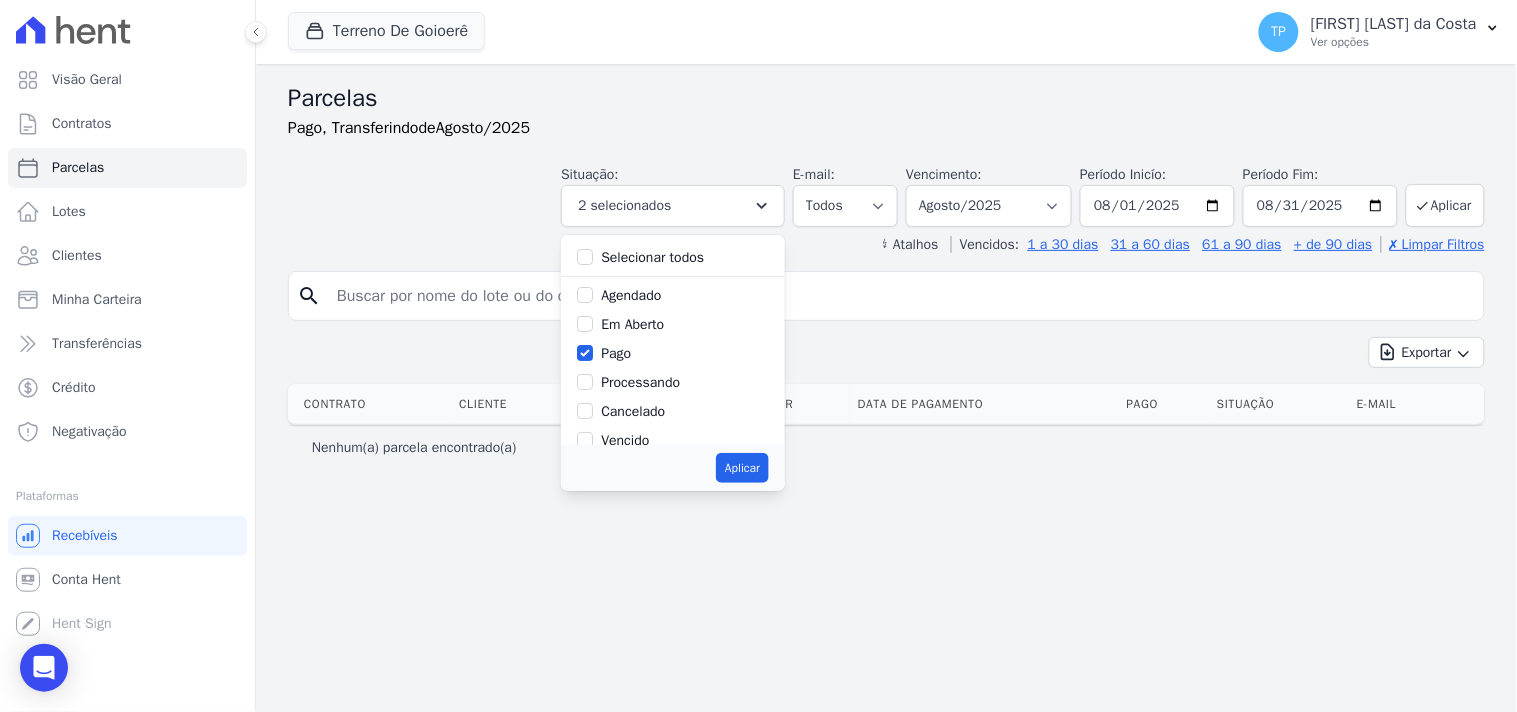 click on "Selecionar todos" at bounding box center (652, 257) 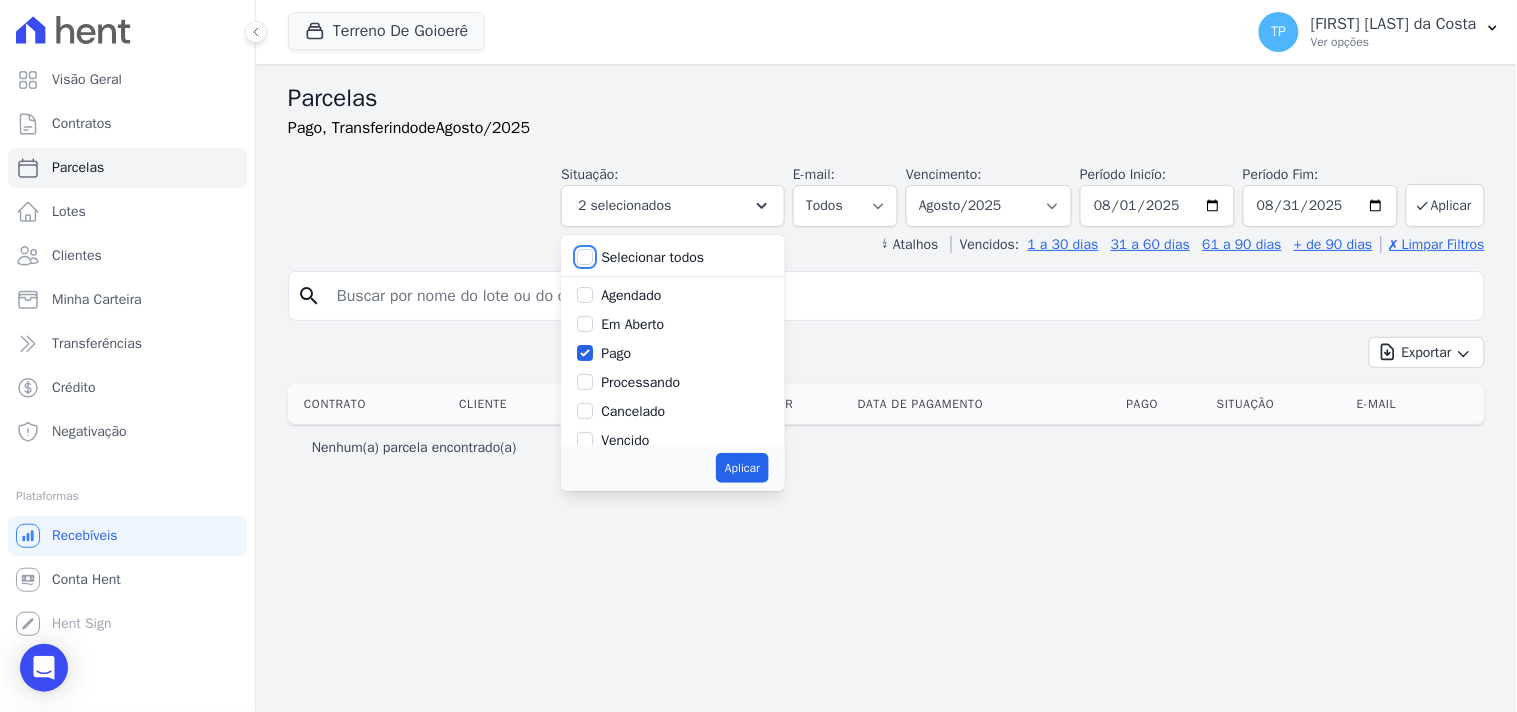 checkbox on "true" 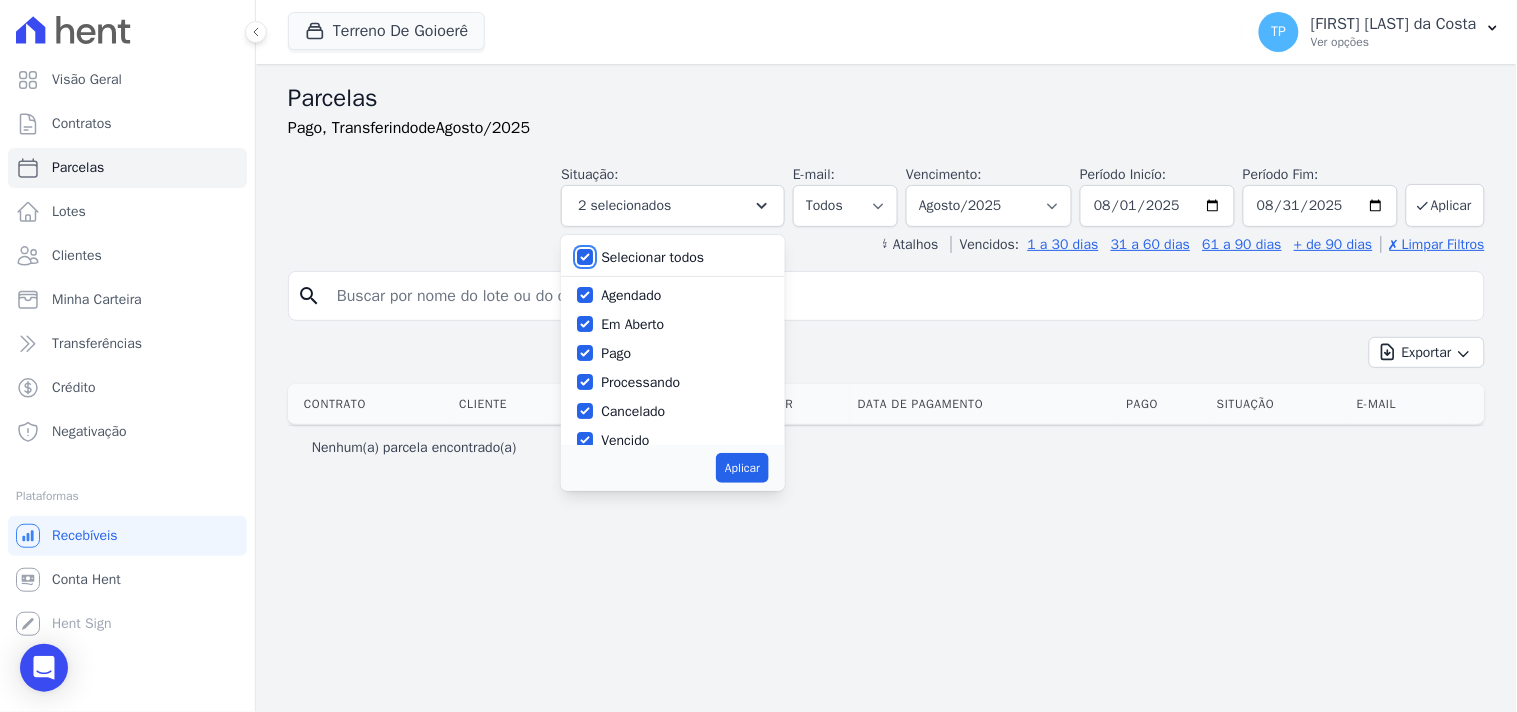 checkbox on "true" 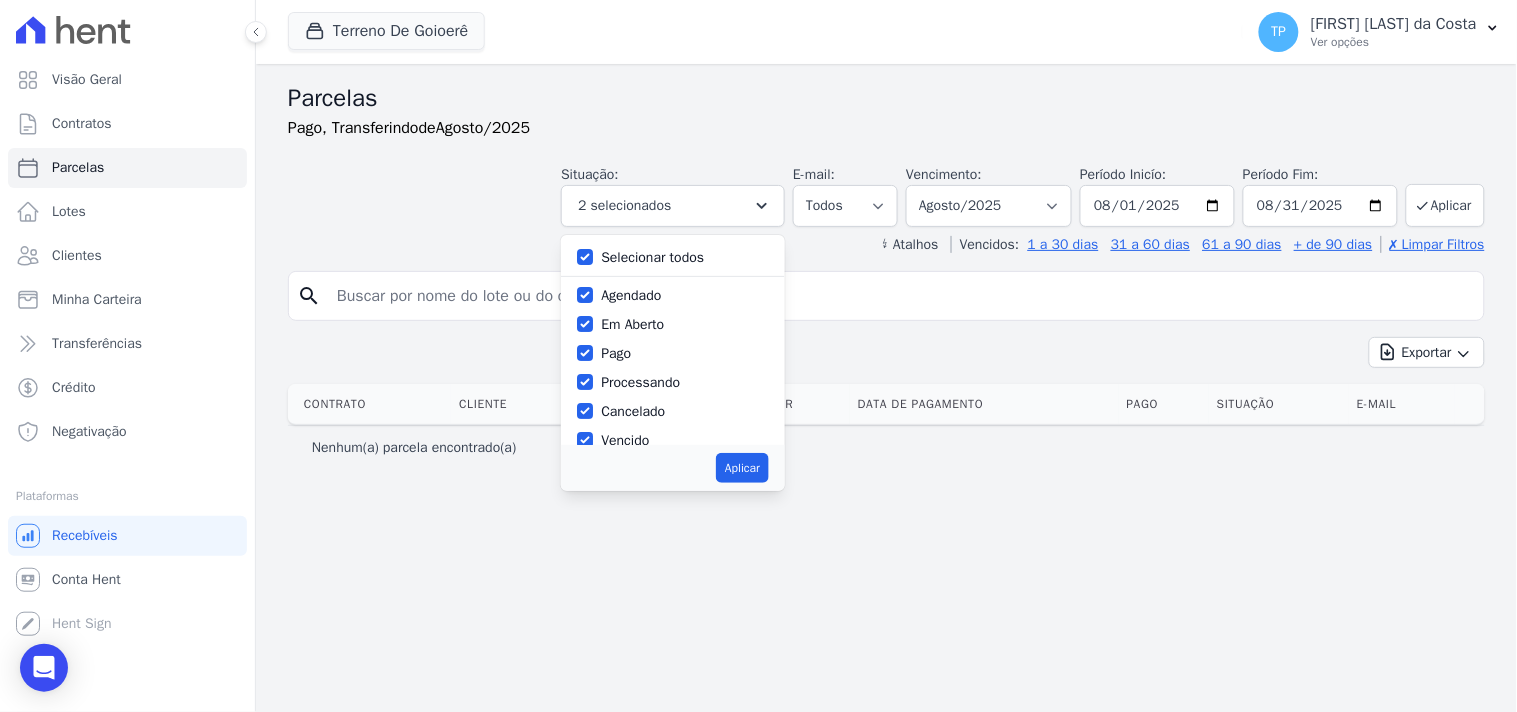 click on "Selecionar todos
Agendado
Em Aberto
Pago
Processando
Cancelado
Vencido
Transferindo" at bounding box center (673, 340) 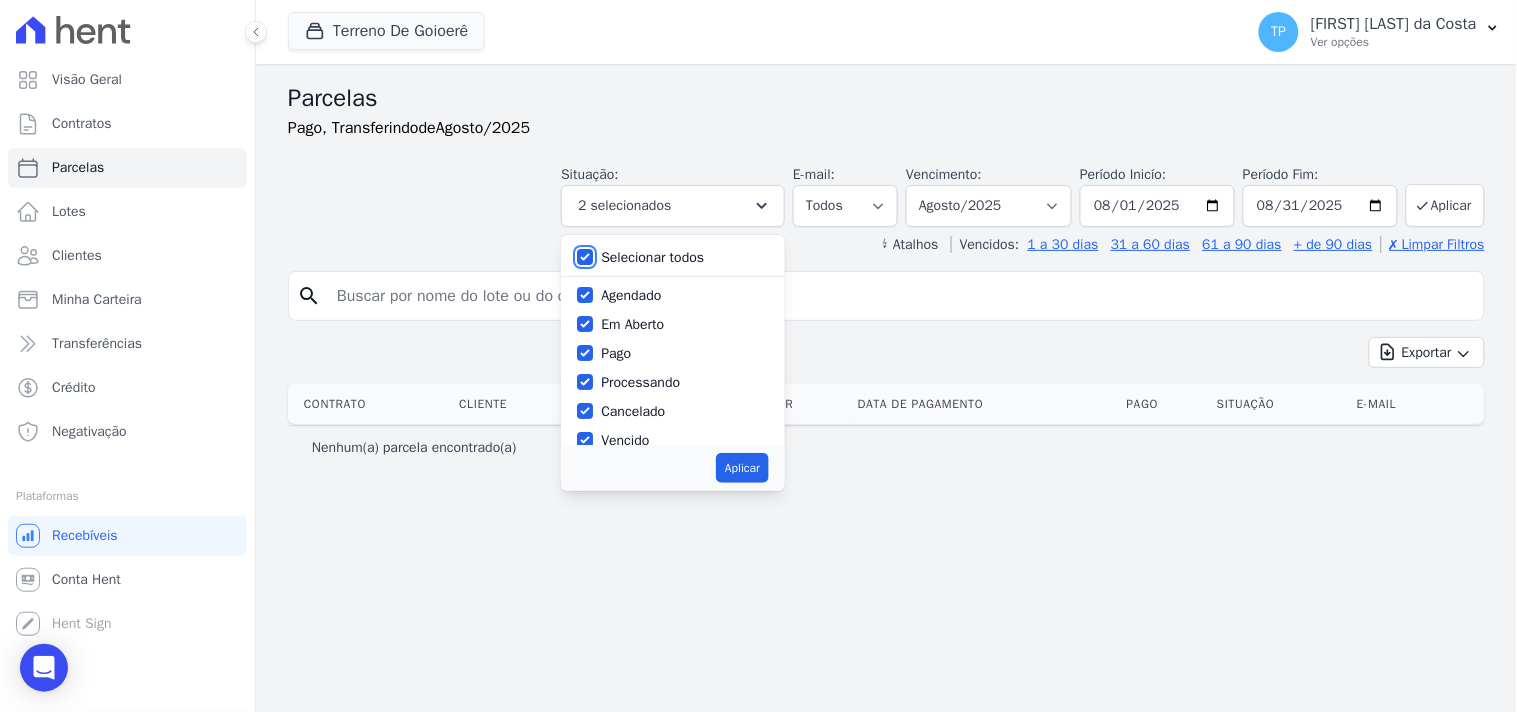 click on "Selecionar todos" at bounding box center (585, 257) 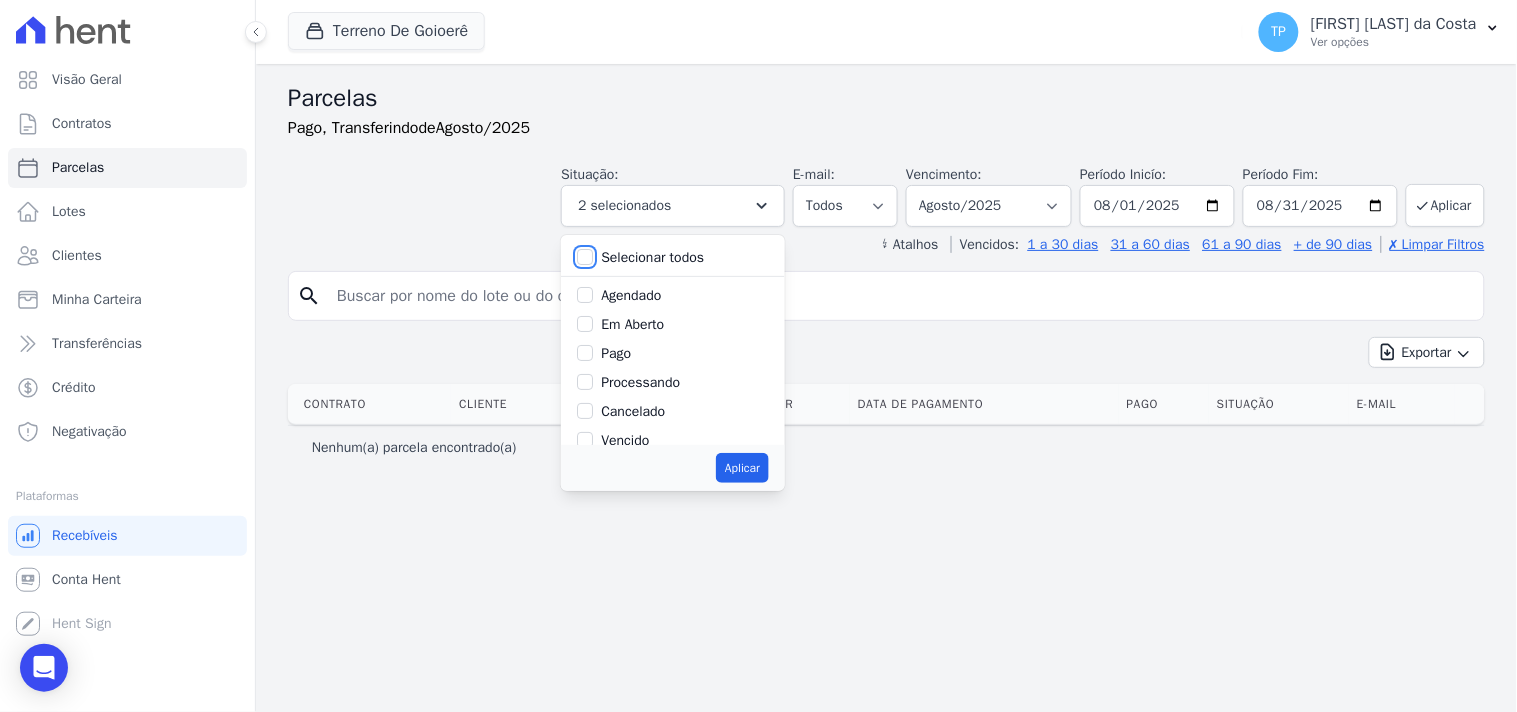 checkbox on "false" 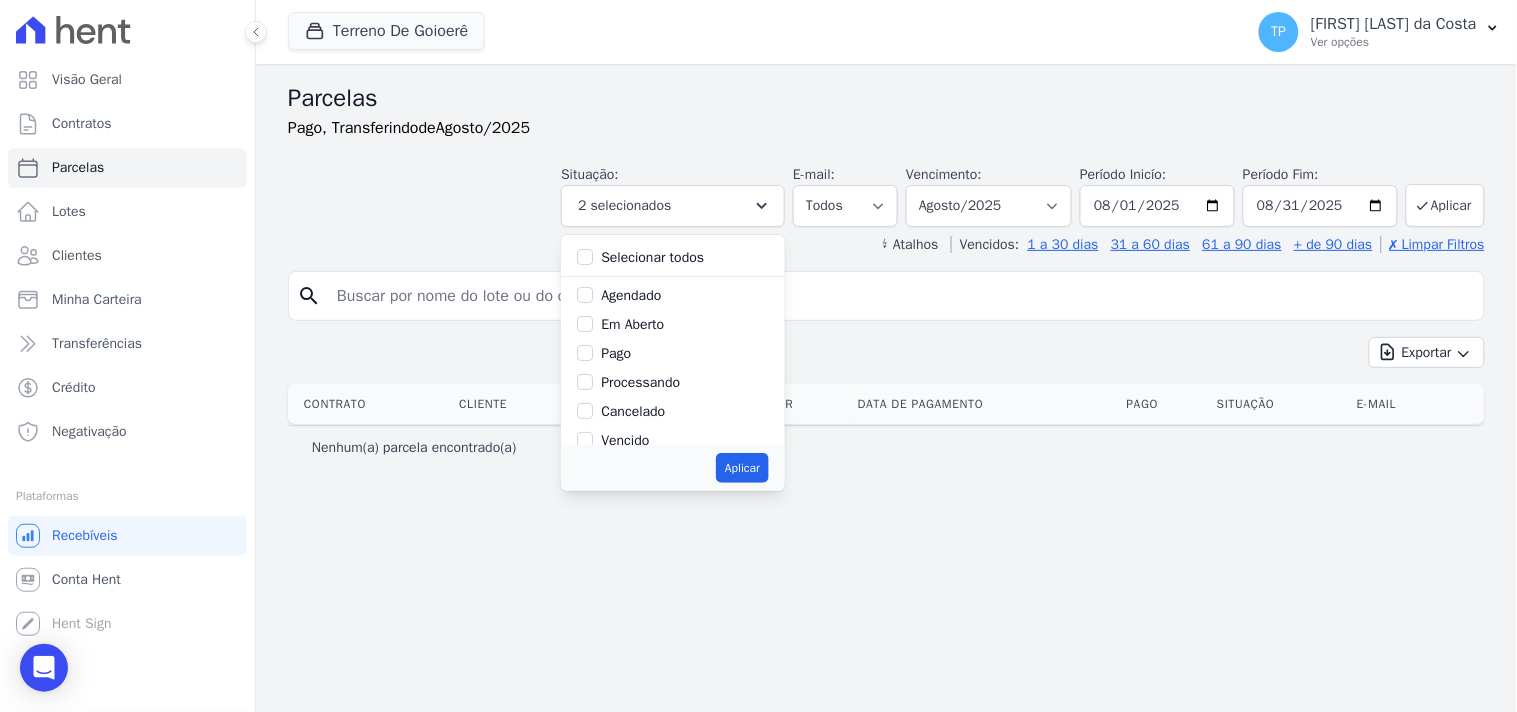 click on "Vencido" at bounding box center [625, 440] 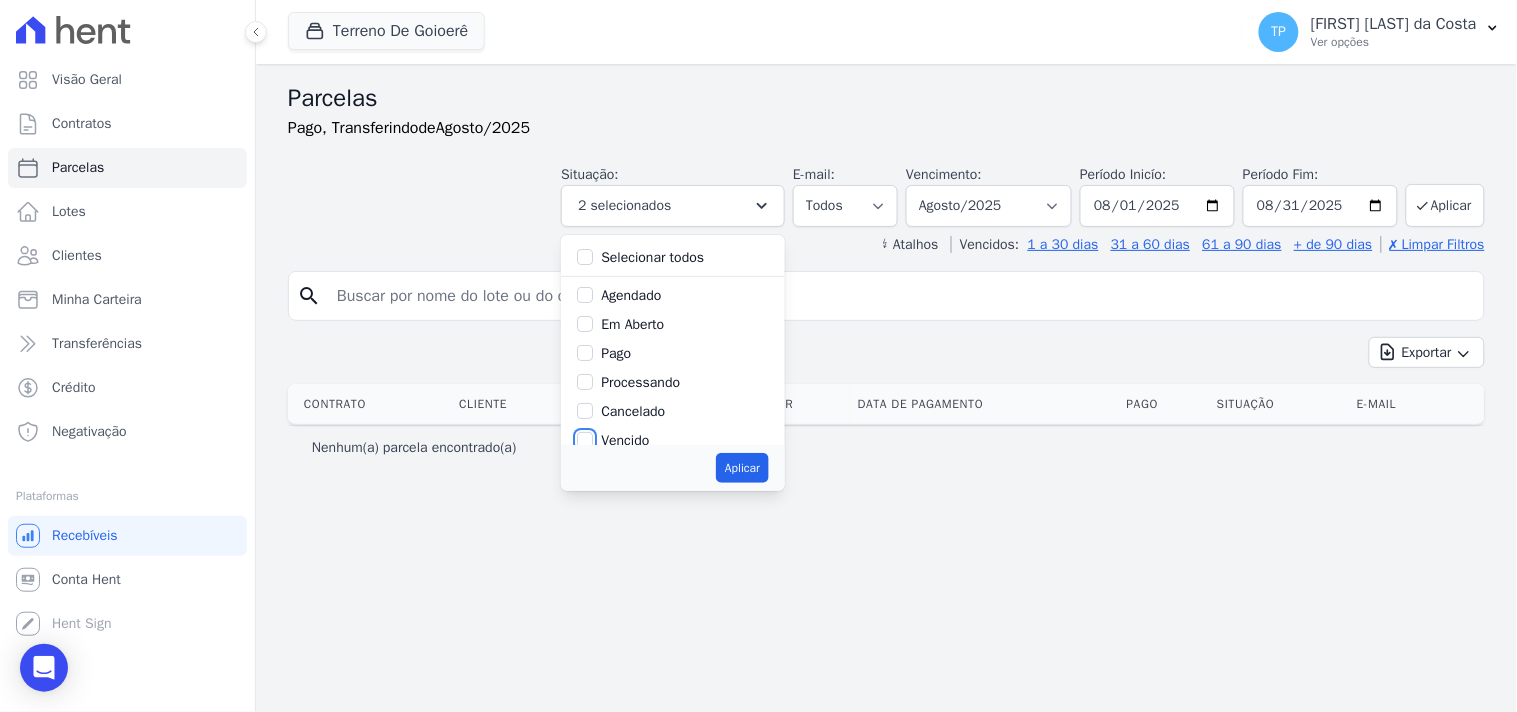 checkbox on "true" 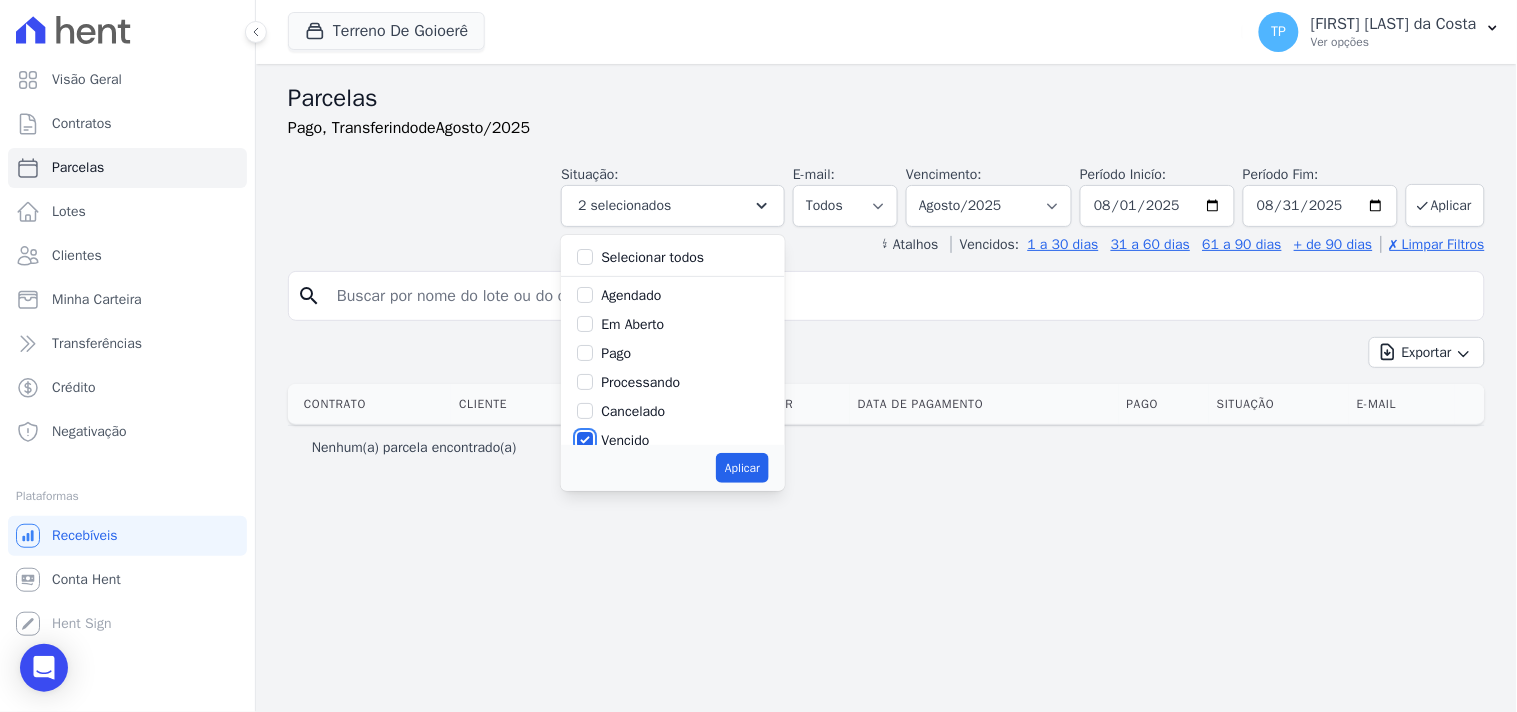 scroll, scrollTop: 3, scrollLeft: 0, axis: vertical 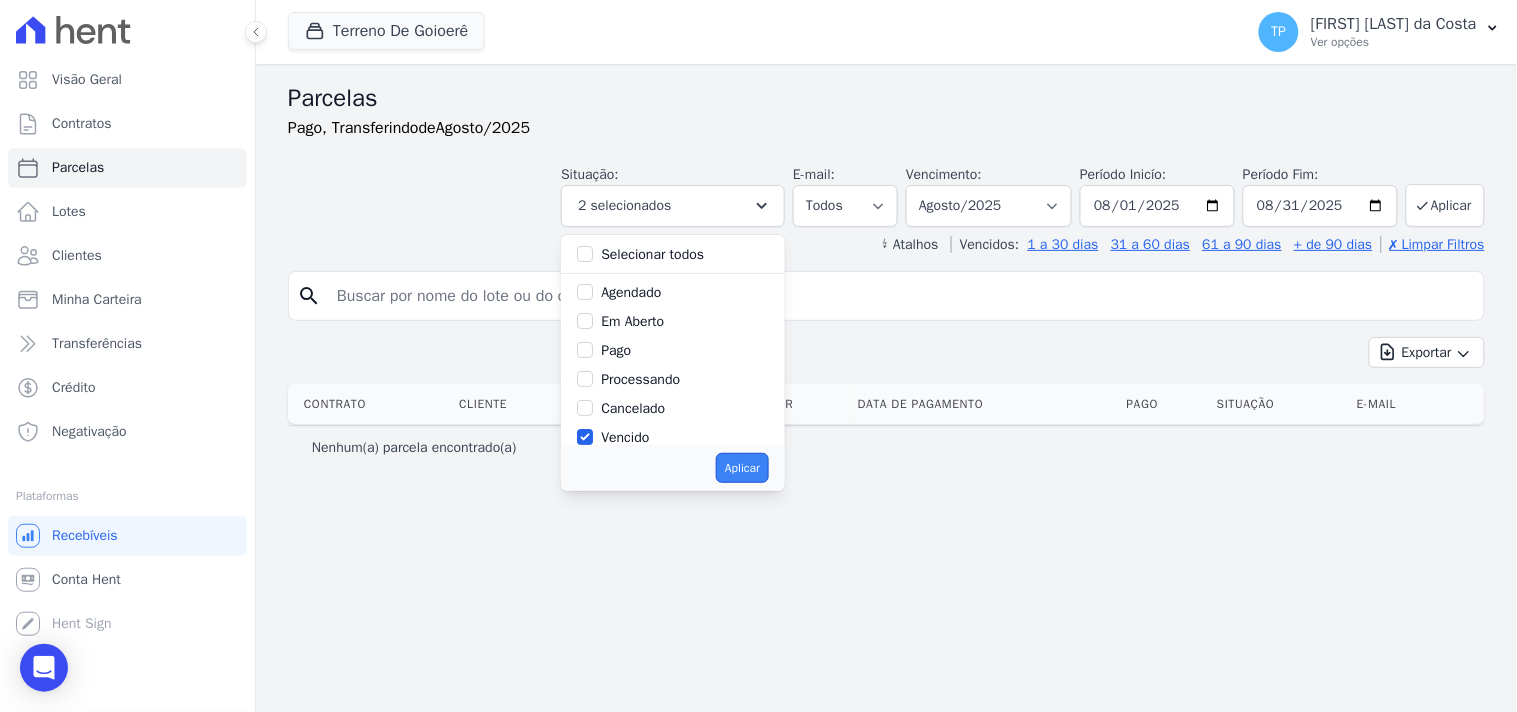 click on "Aplicar" at bounding box center [742, 468] 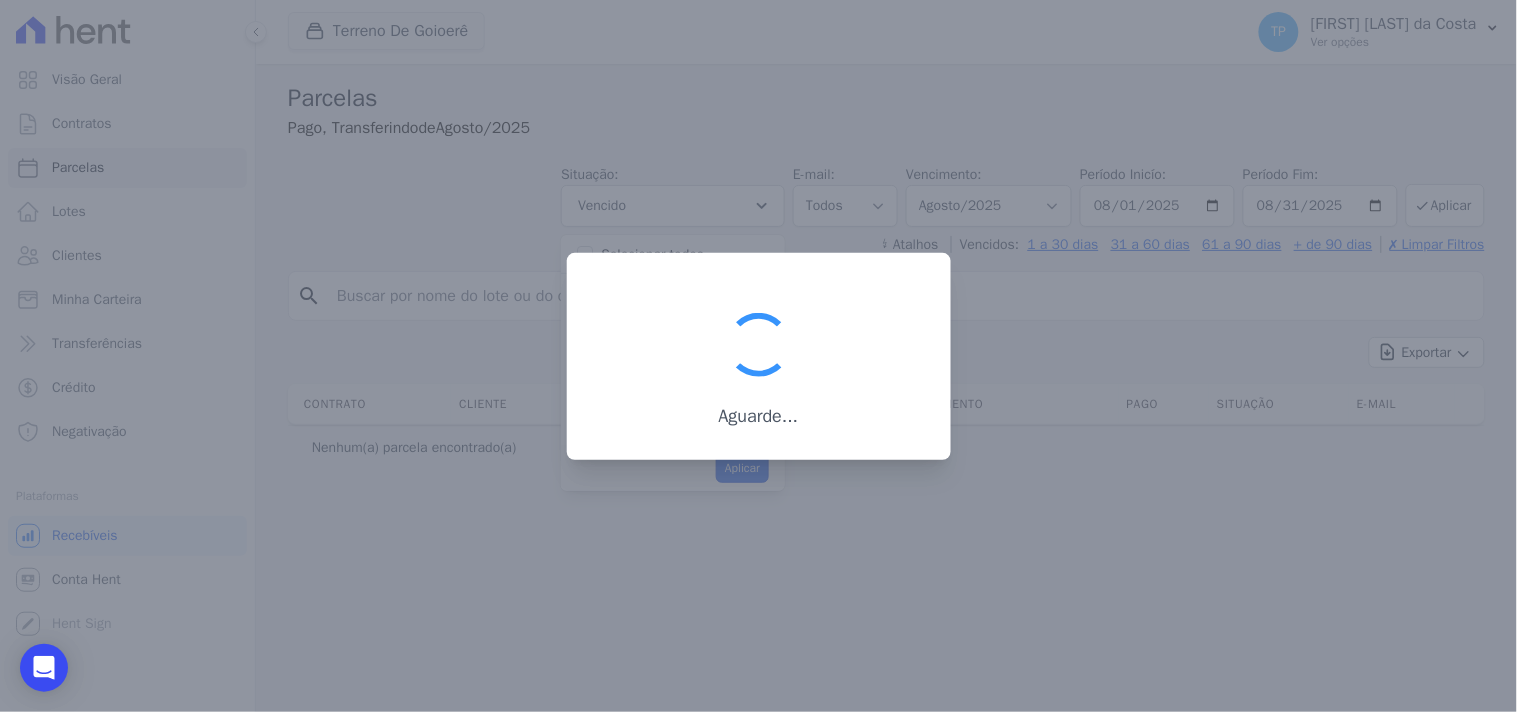 scroll, scrollTop: 38, scrollLeft: 0, axis: vertical 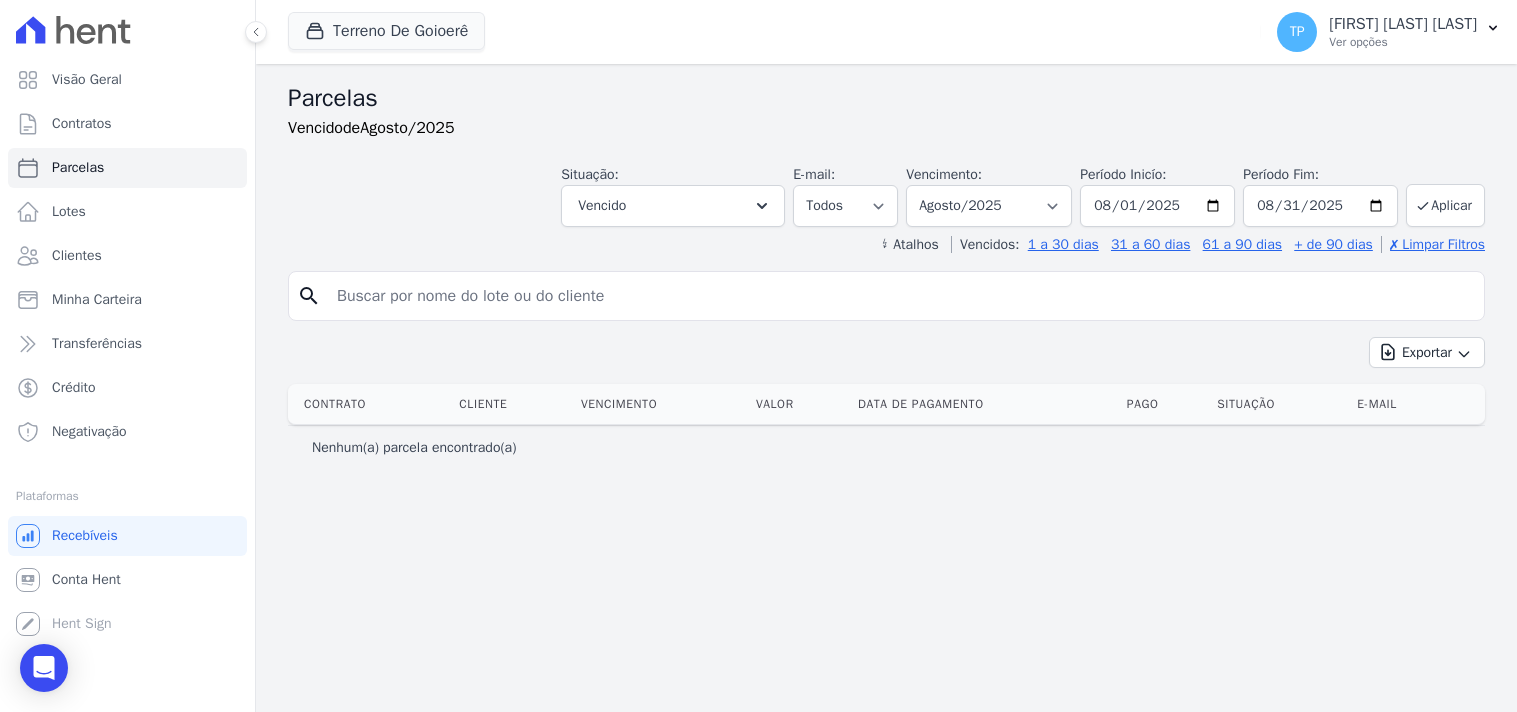select 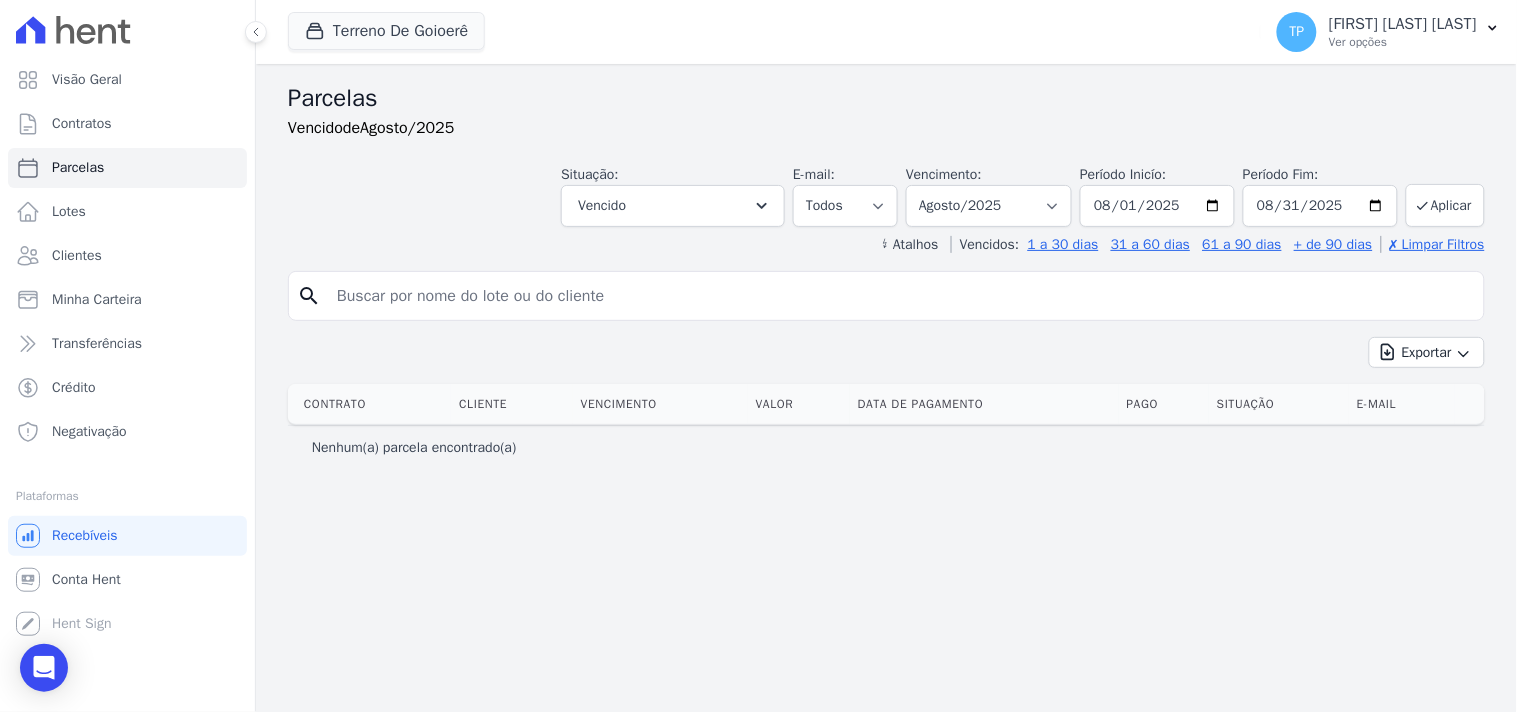 select on "all" 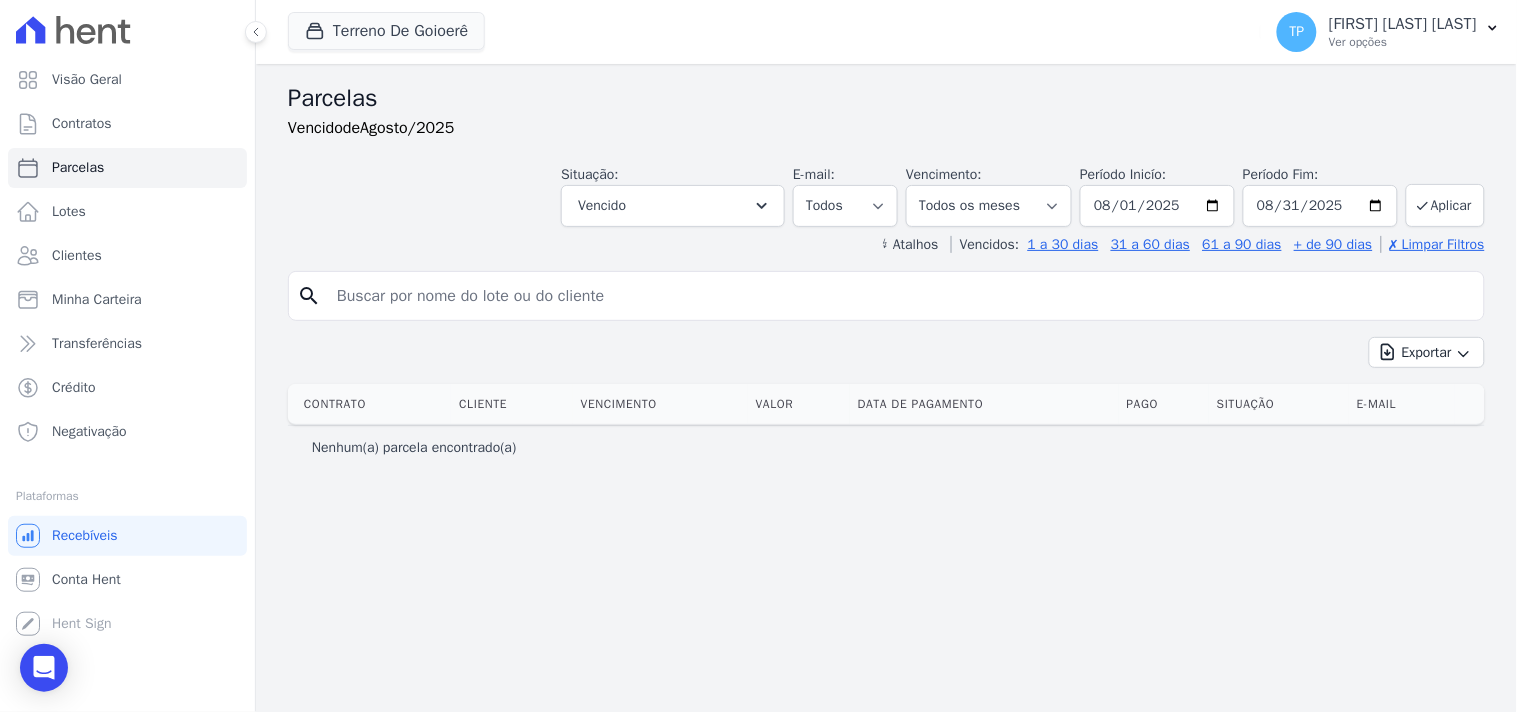 click on "Filtrar por período
────────
Todos os meses
Agosto/2024
Setembro/2024
Outubro/2024
Novembro/2024
Dezembro/2024
Janeiro/2025
Fevereiro/2025
Março/2025
Abril/2025
Maio/2025
Junho/2025
Julho/2025
Agosto/2025
Setembro/2025
Outubro/2025
Novembro/2025
Dezembro/2025
Janeiro/2026
Fevereiro/2026
Março/2026
Abril/2026
Maio/2026
Junho/2026
Julho/2026
Agosto/2026
Setembro/2026
Outubro/2026
Novembro/2026
Dezembro/2026
Janeiro/2027
Fevereiro/2027
Março/2027
Abril/2027
Maio/2027
Junho/2027
Julho/2027
Agosto/2027
Setembro/2027
Outubro/2027
Novembro/2027
Dezembro/2027
Janeiro/2028
Fevereiro/2028
Março/2028
Abril/2028
Maio/2028
Junho/2028
Julho/2028
Agosto/2028
Setembro/2028
Outubro/2028
Novembro/2028
Dezembro/2028
Janeiro/2029
Fevereiro/2029
Março/2029
Abril/2029
Maio/2029
Junho/2029
Julho/2029
Agosto/2029
Setembro/2029
Outubro/2029
Novembro/2029" at bounding box center (989, 206) 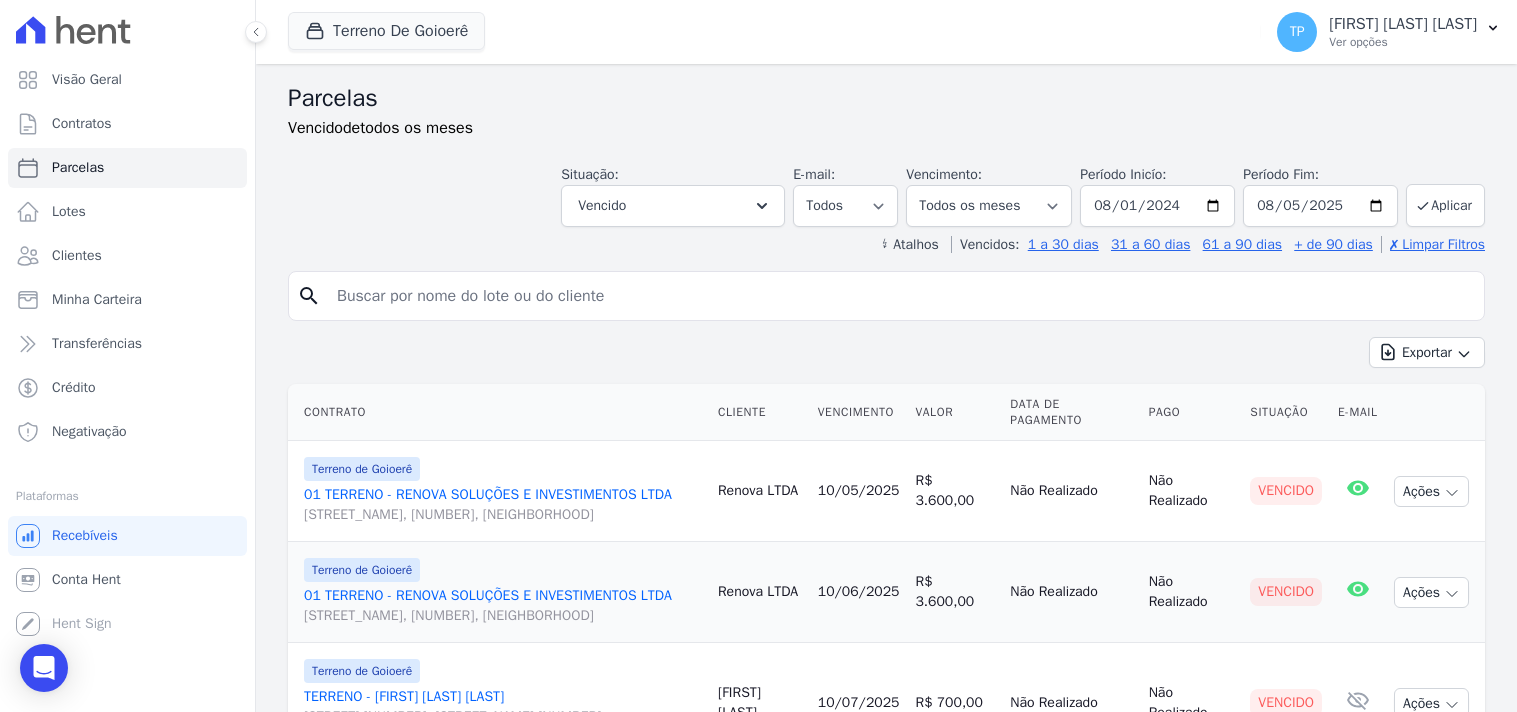 select 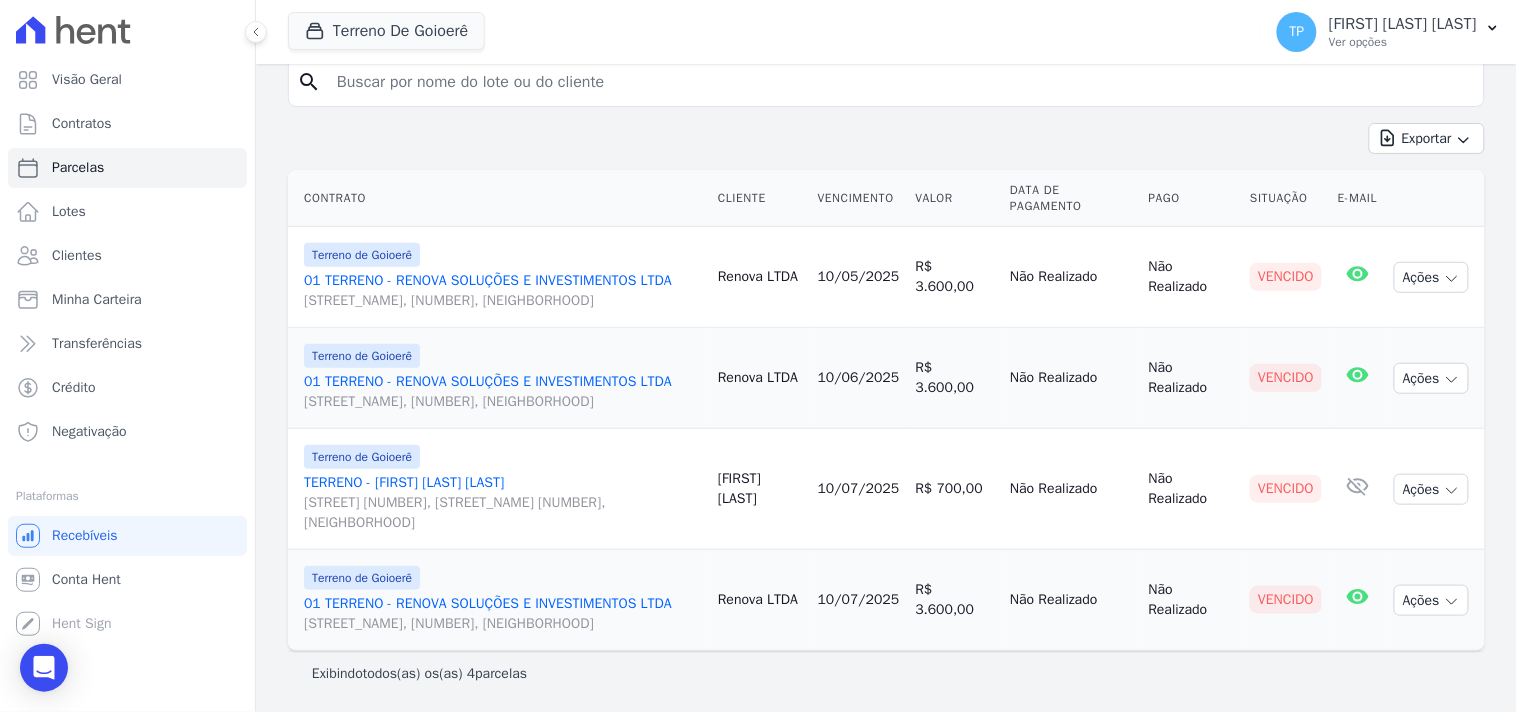 scroll, scrollTop: 274, scrollLeft: 0, axis: vertical 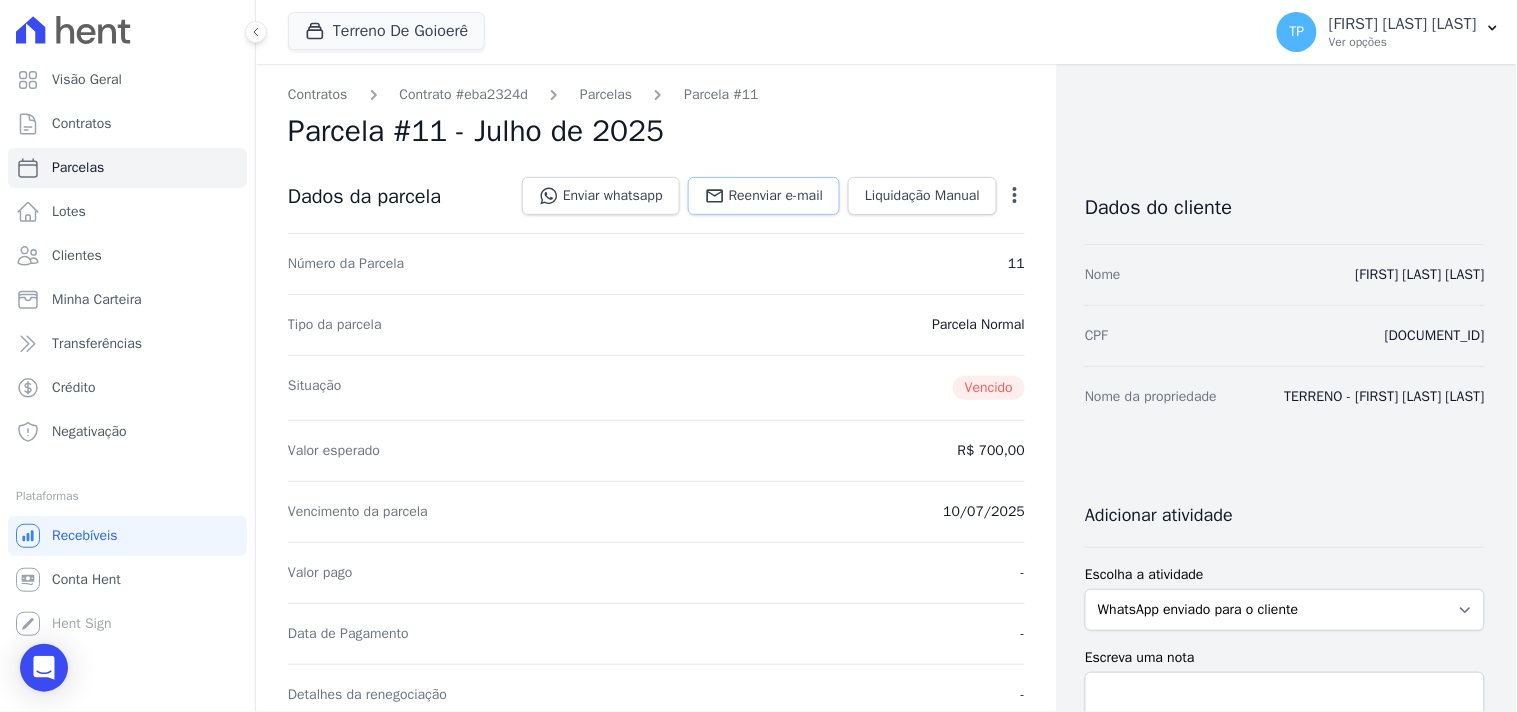 click on "Reenviar e-mail" at bounding box center [776, 196] 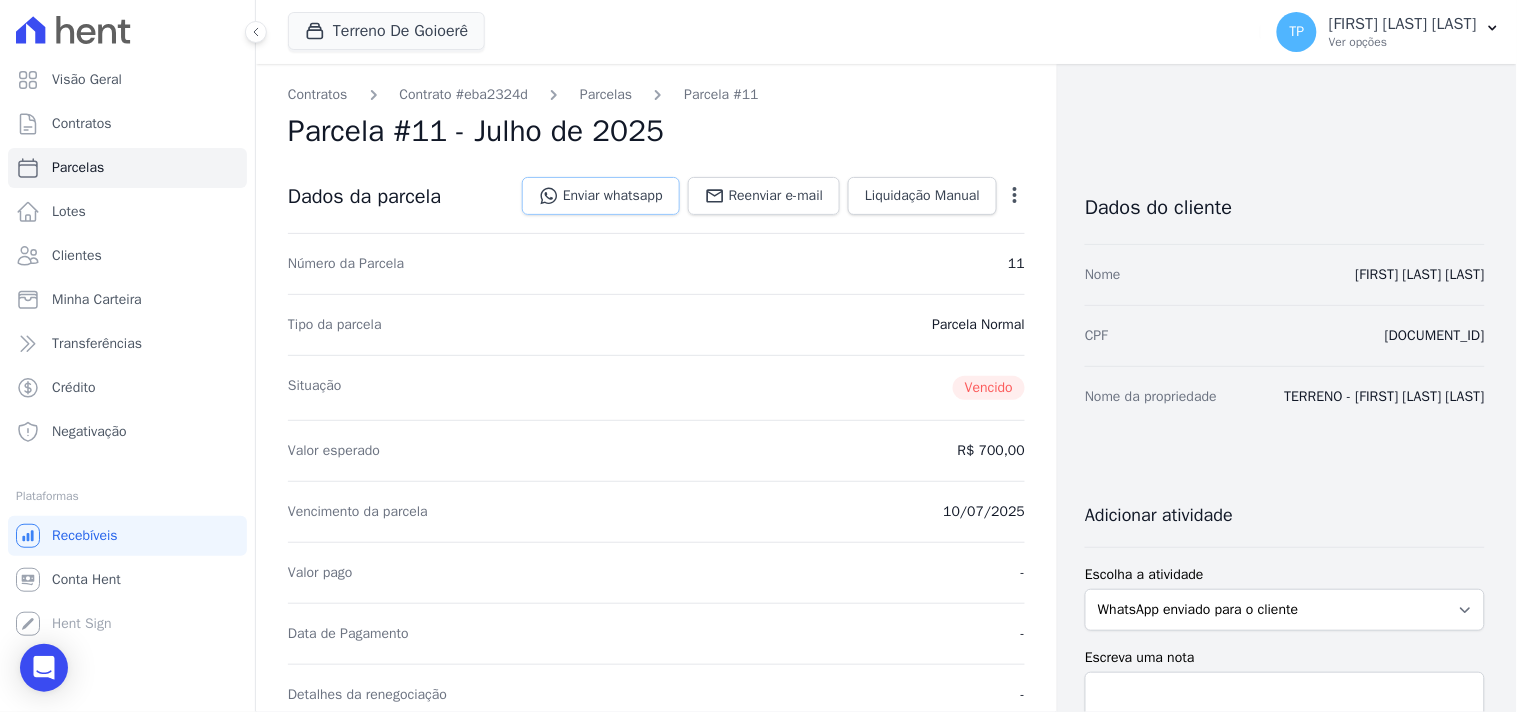 click on "Enviar whatsapp" at bounding box center (601, 196) 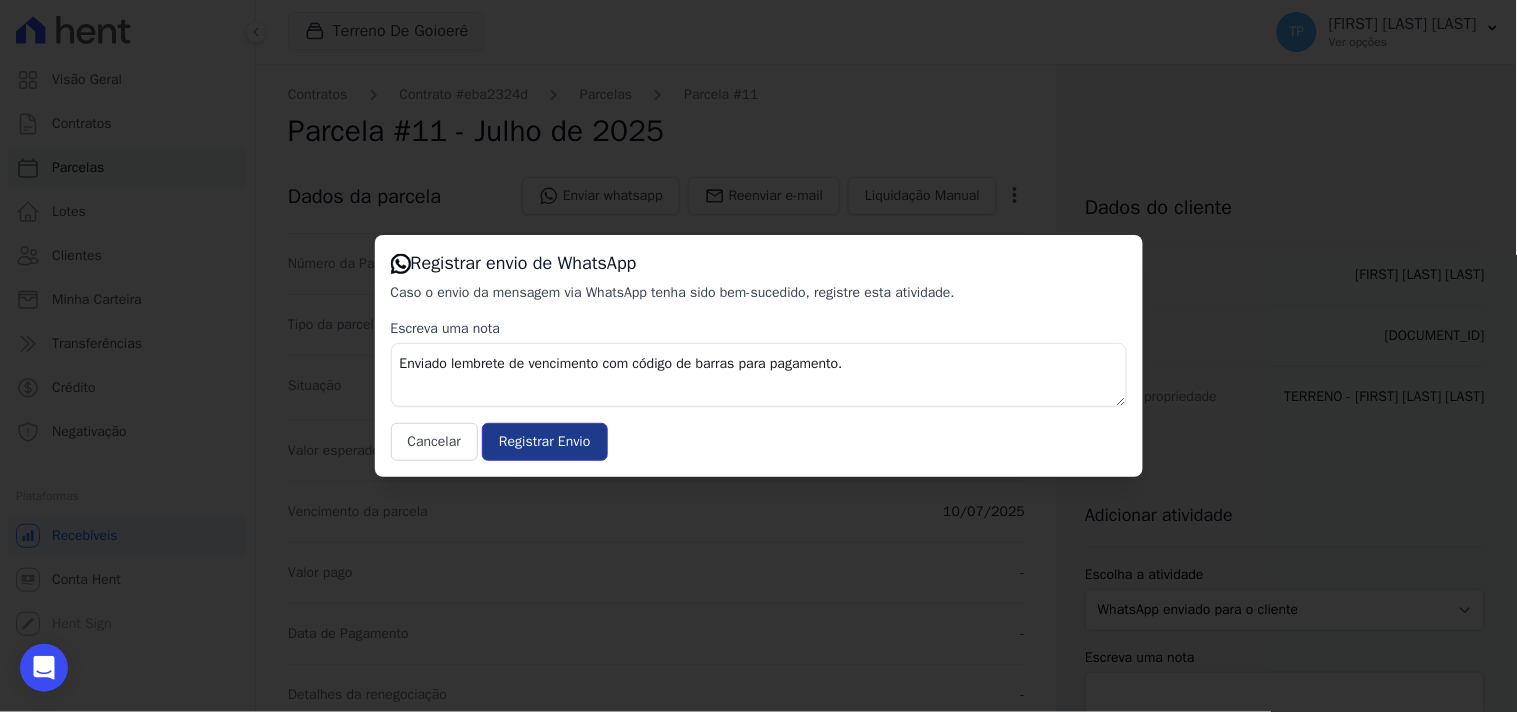 click on "Registrar Envio" at bounding box center (544, 442) 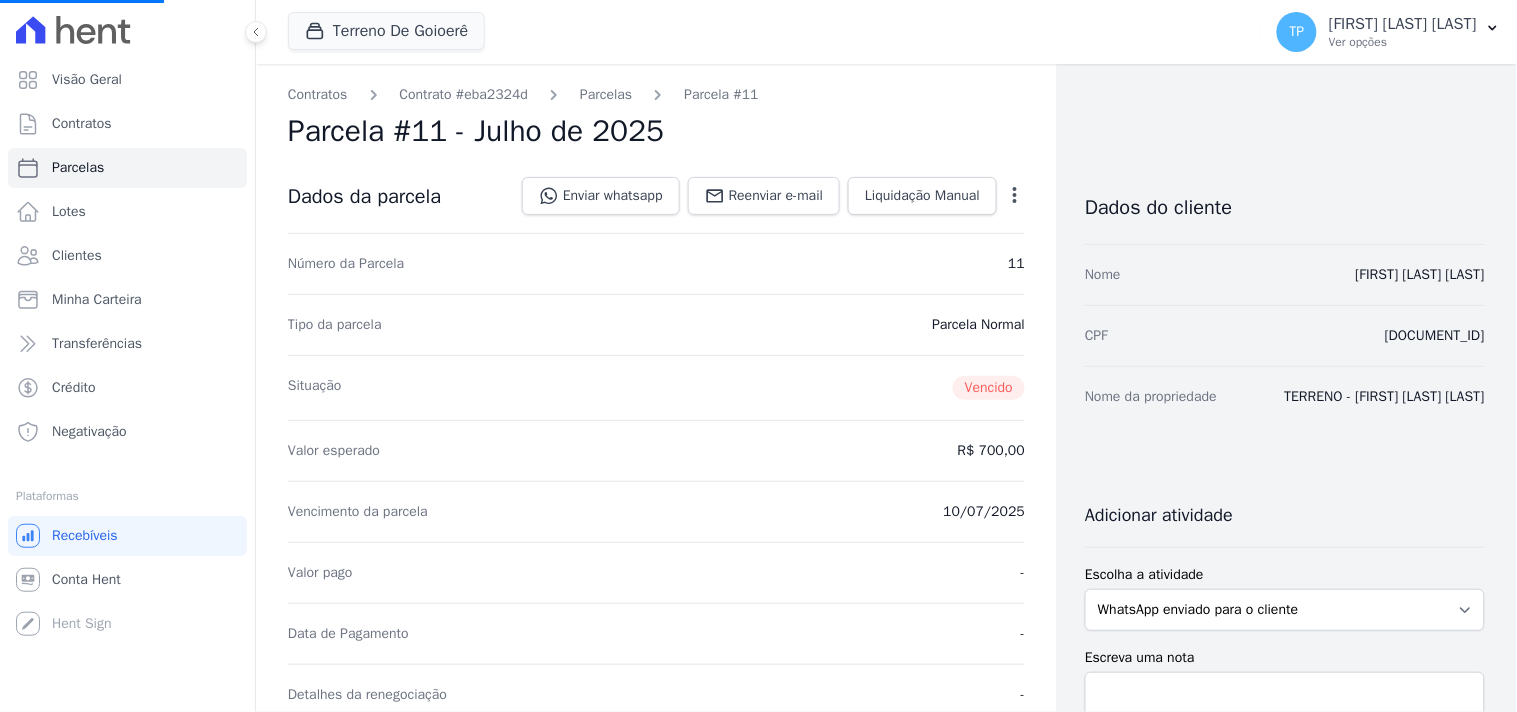 select 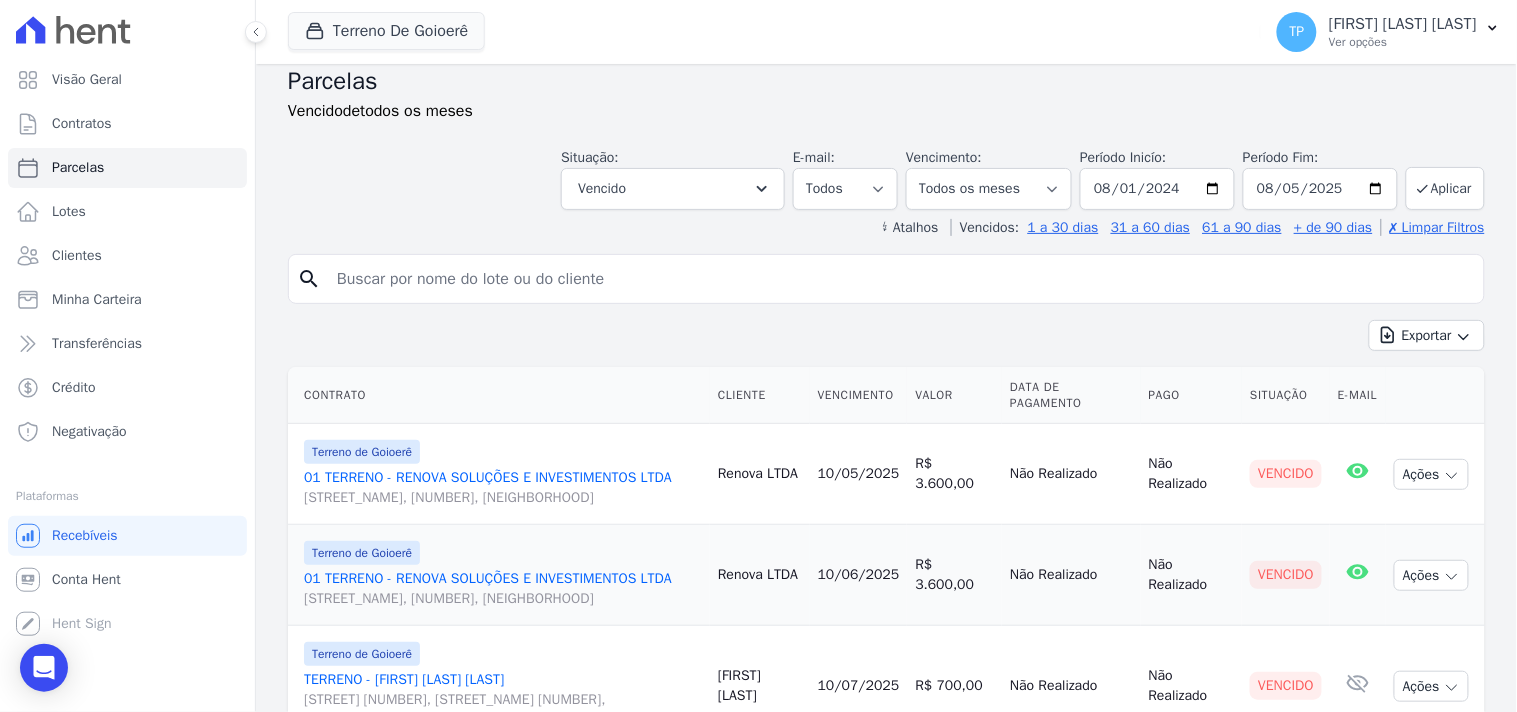 scroll, scrollTop: 0, scrollLeft: 0, axis: both 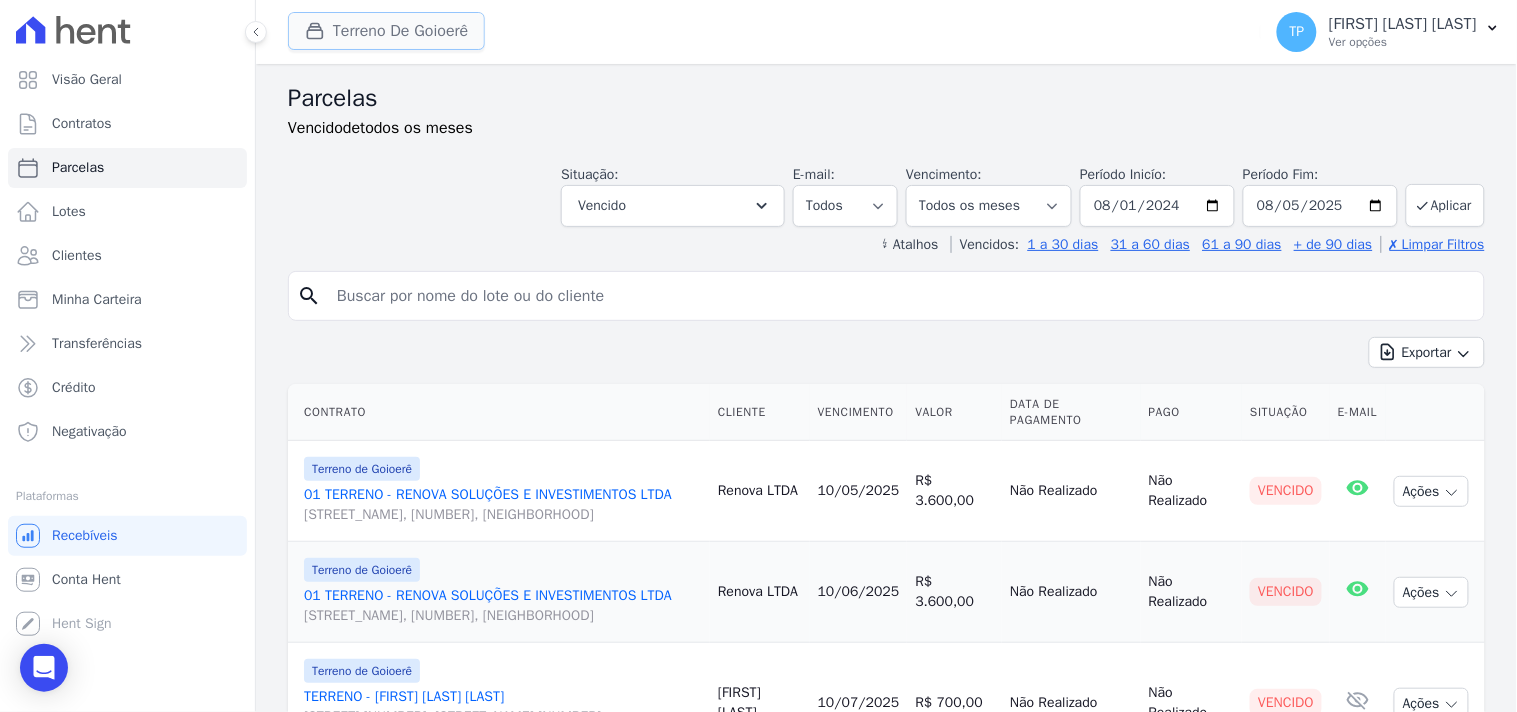 click on "Terreno De Goioerê" at bounding box center [386, 31] 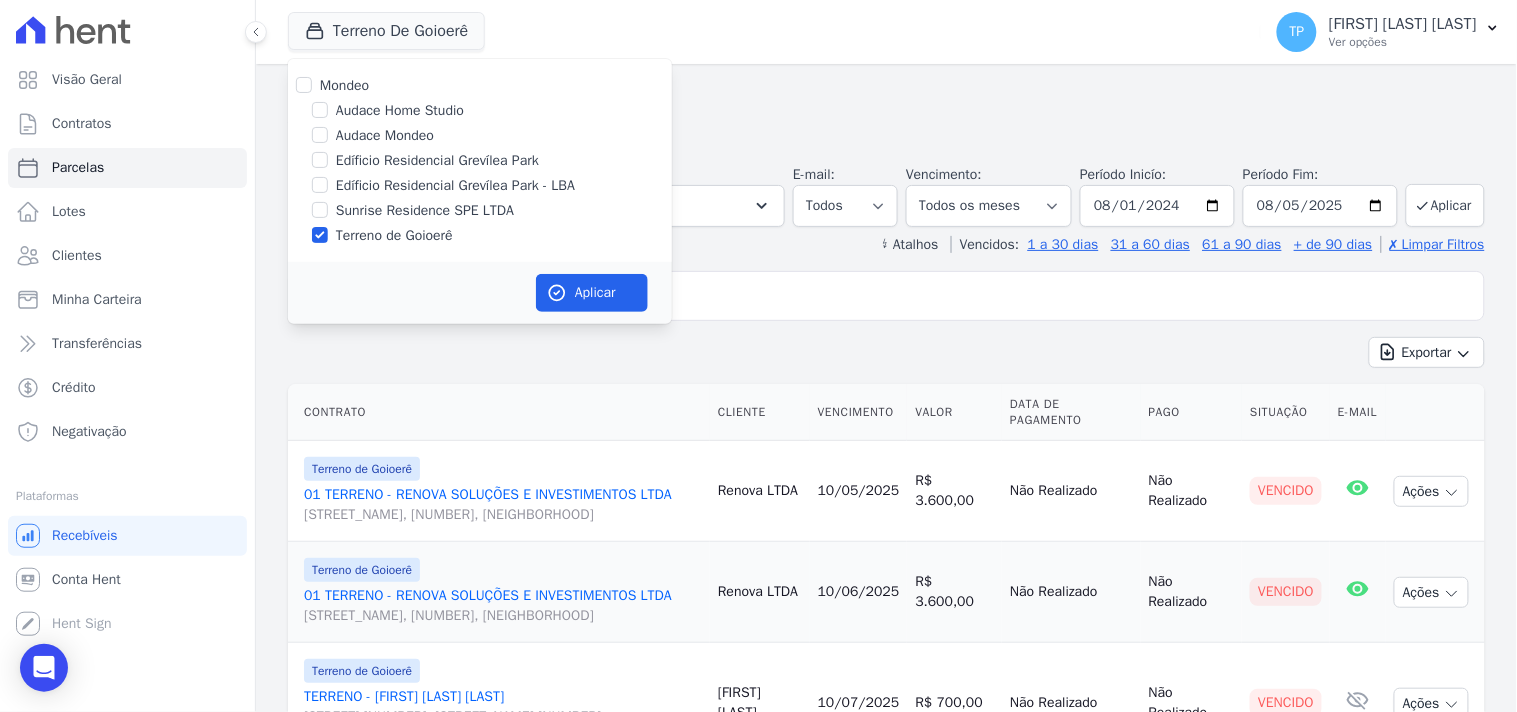 click on "Sunrise Residence SPE LTDA" at bounding box center [425, 210] 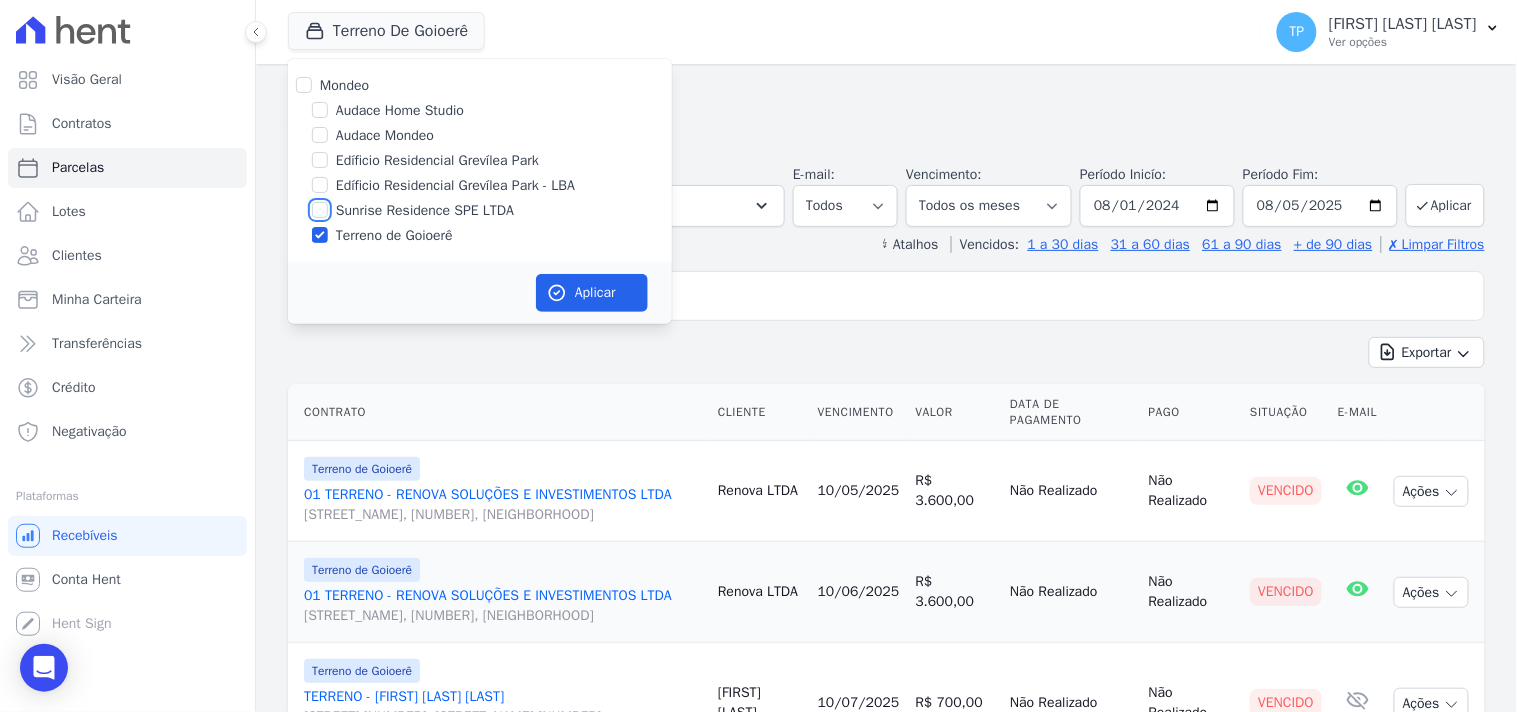 checkbox on "true" 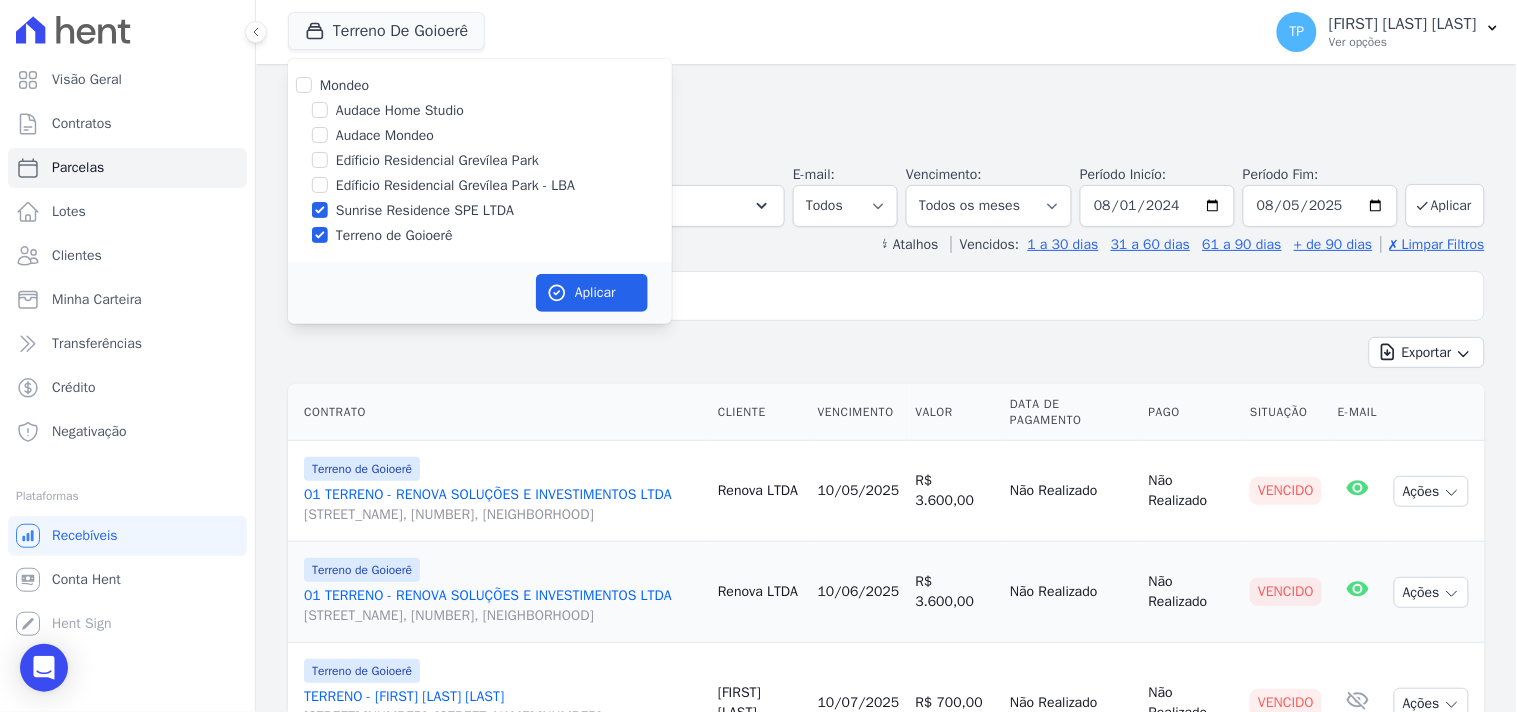 click on "Terreno de Goioerê" at bounding box center [394, 235] 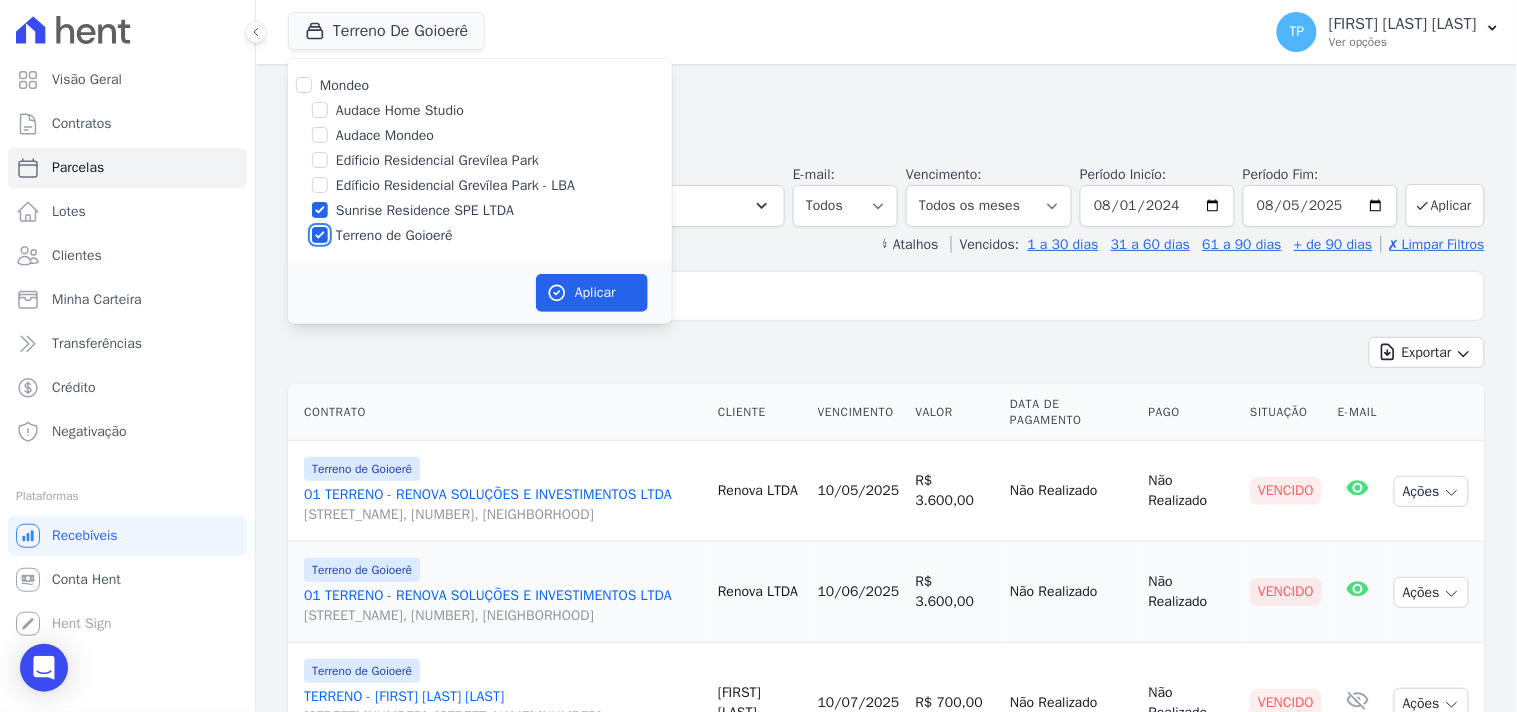 checkbox on "false" 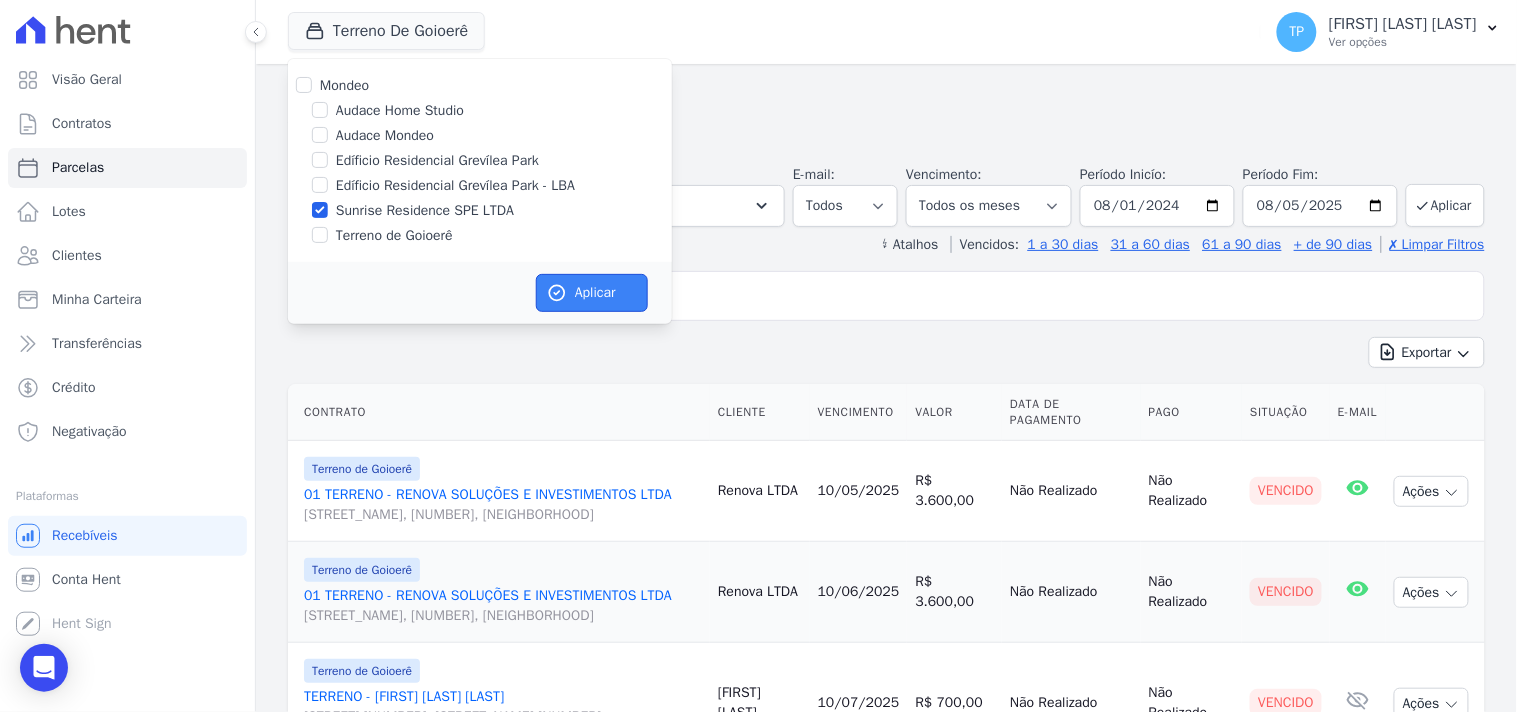 click on "Aplicar" at bounding box center [592, 293] 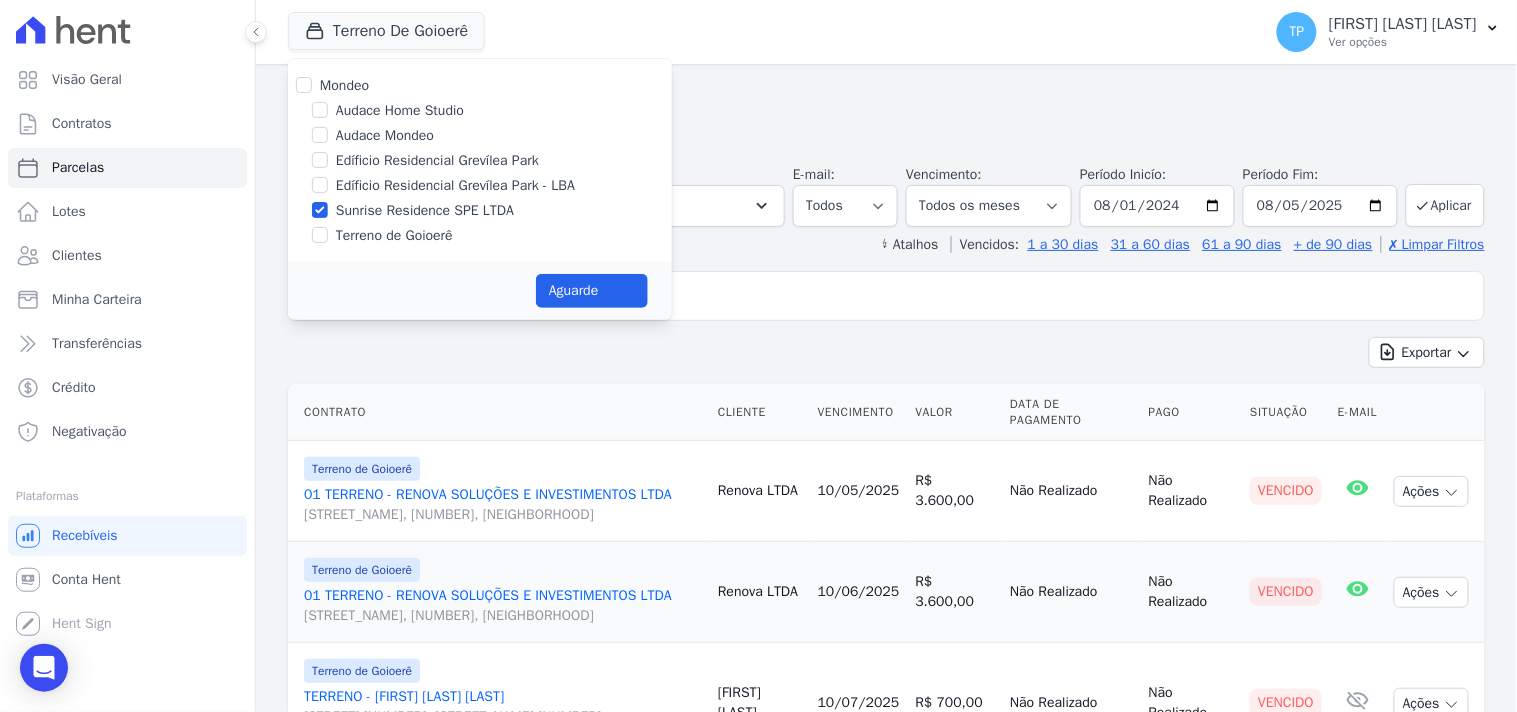 select 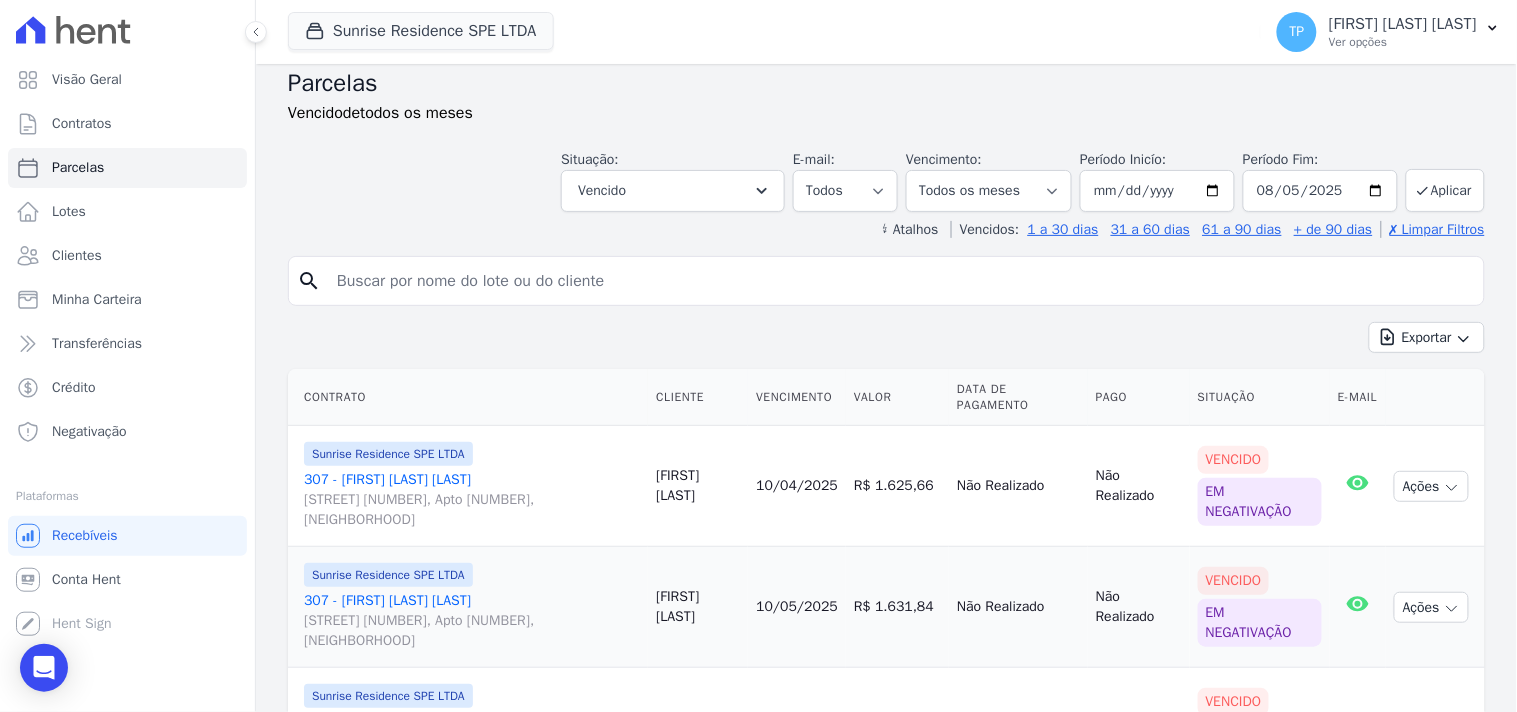 scroll, scrollTop: 0, scrollLeft: 0, axis: both 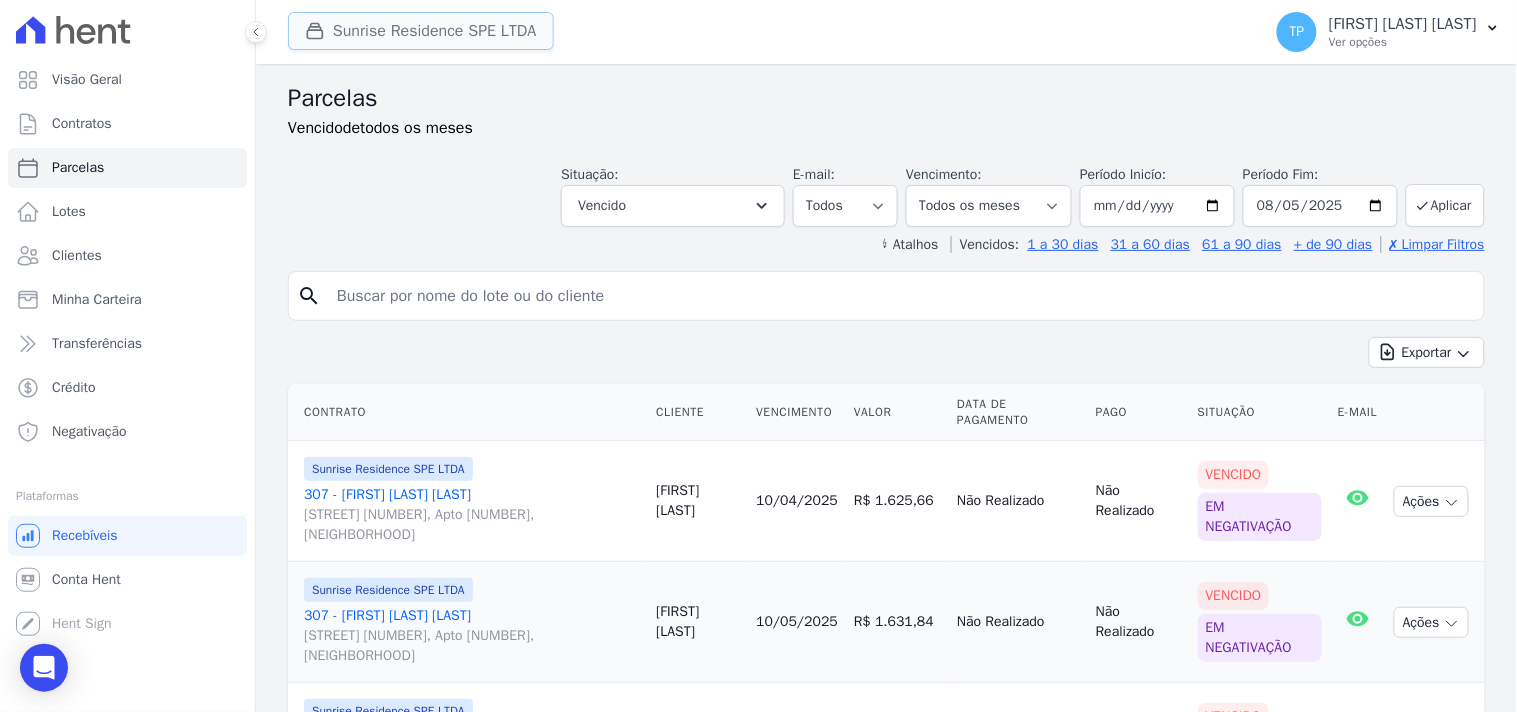 click on "Sunrise Residence SPE LTDA" at bounding box center [421, 31] 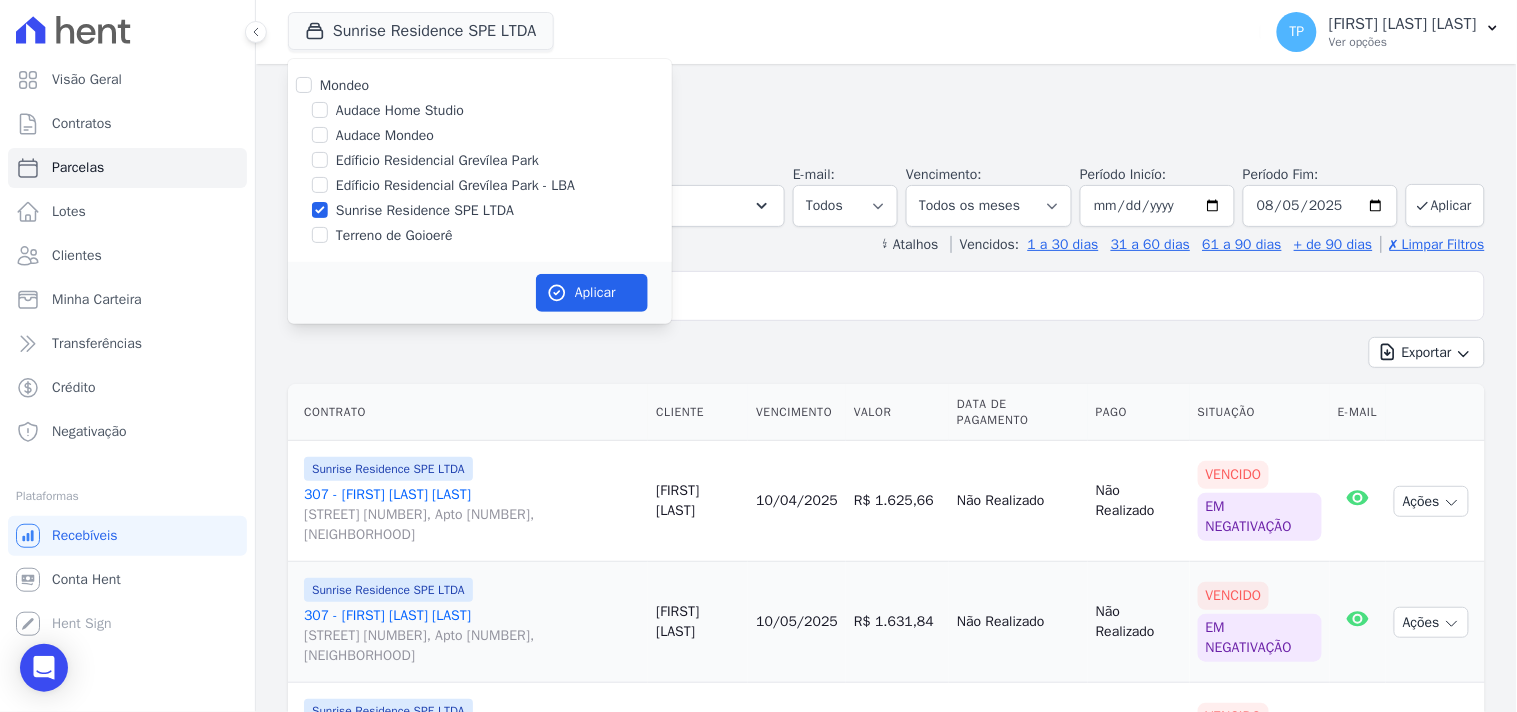 drag, startPoint x: 452, startPoint y: 187, endPoint x: 453, endPoint y: 202, distance: 15.033297 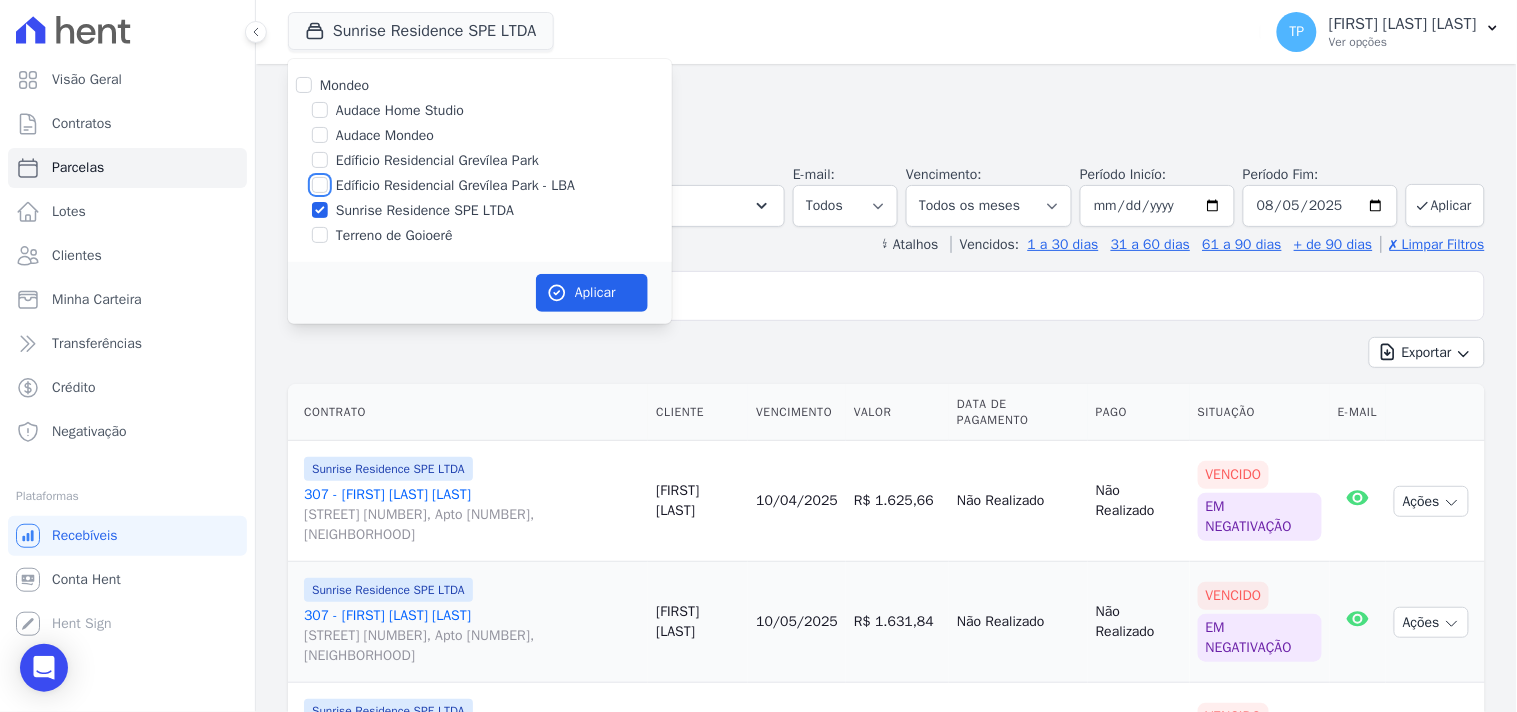 checkbox on "true" 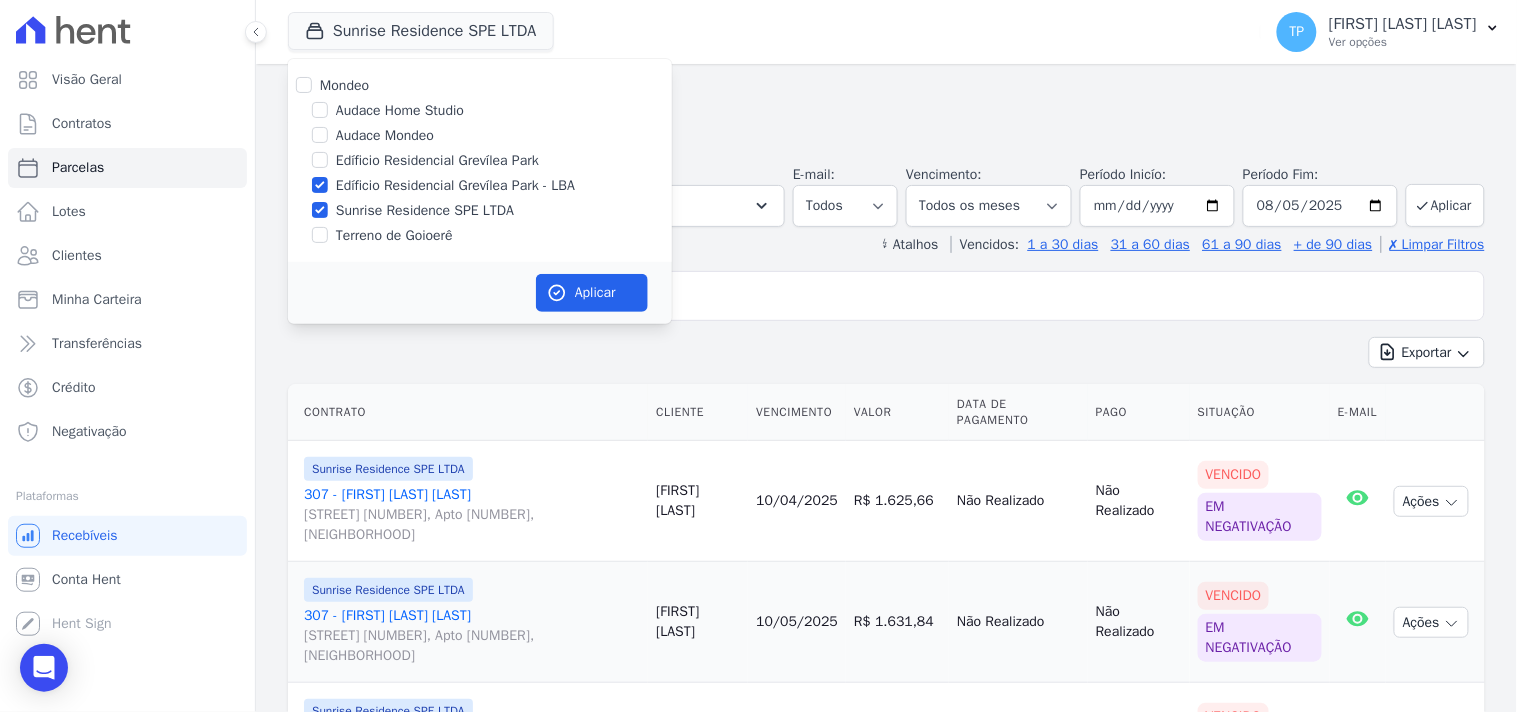 click on "Sunrise Residence SPE LTDA" at bounding box center (425, 210) 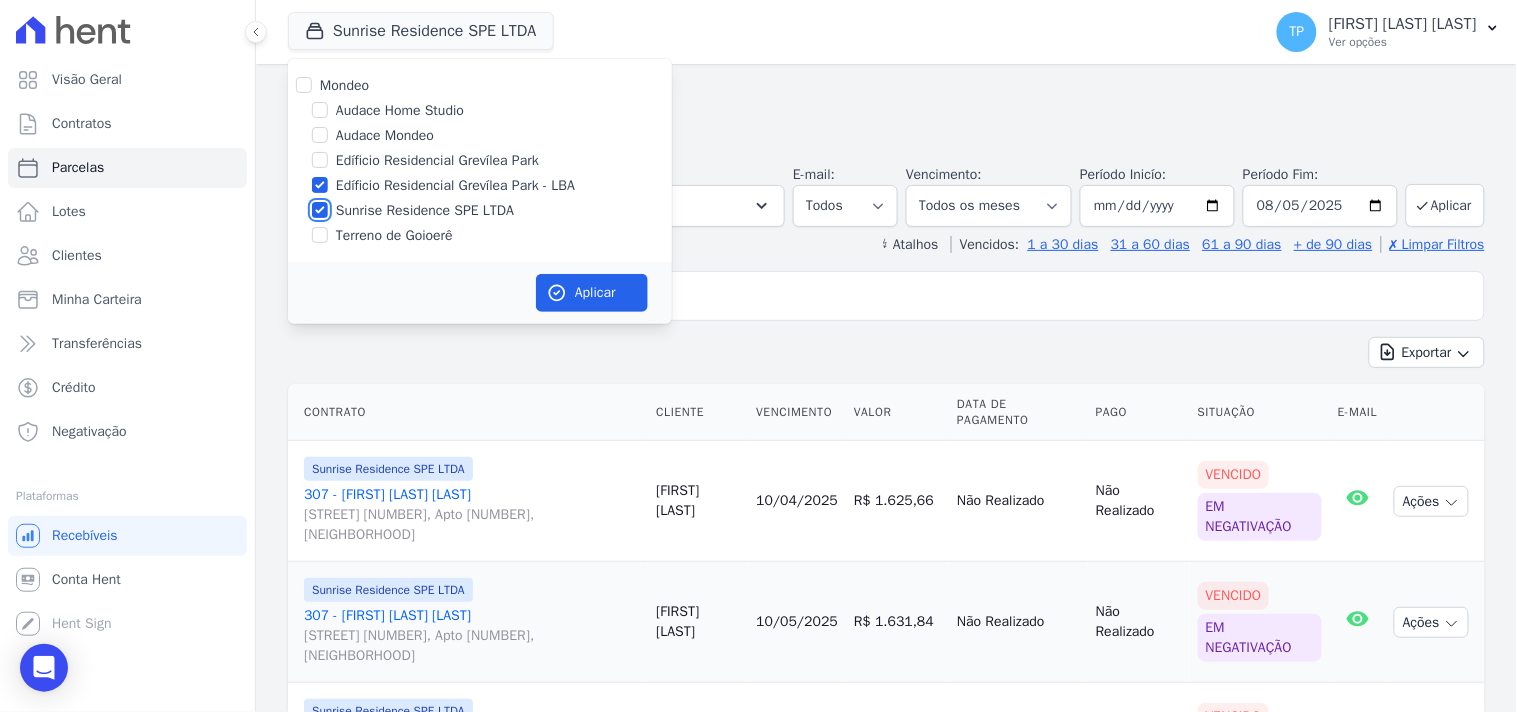 checkbox on "false" 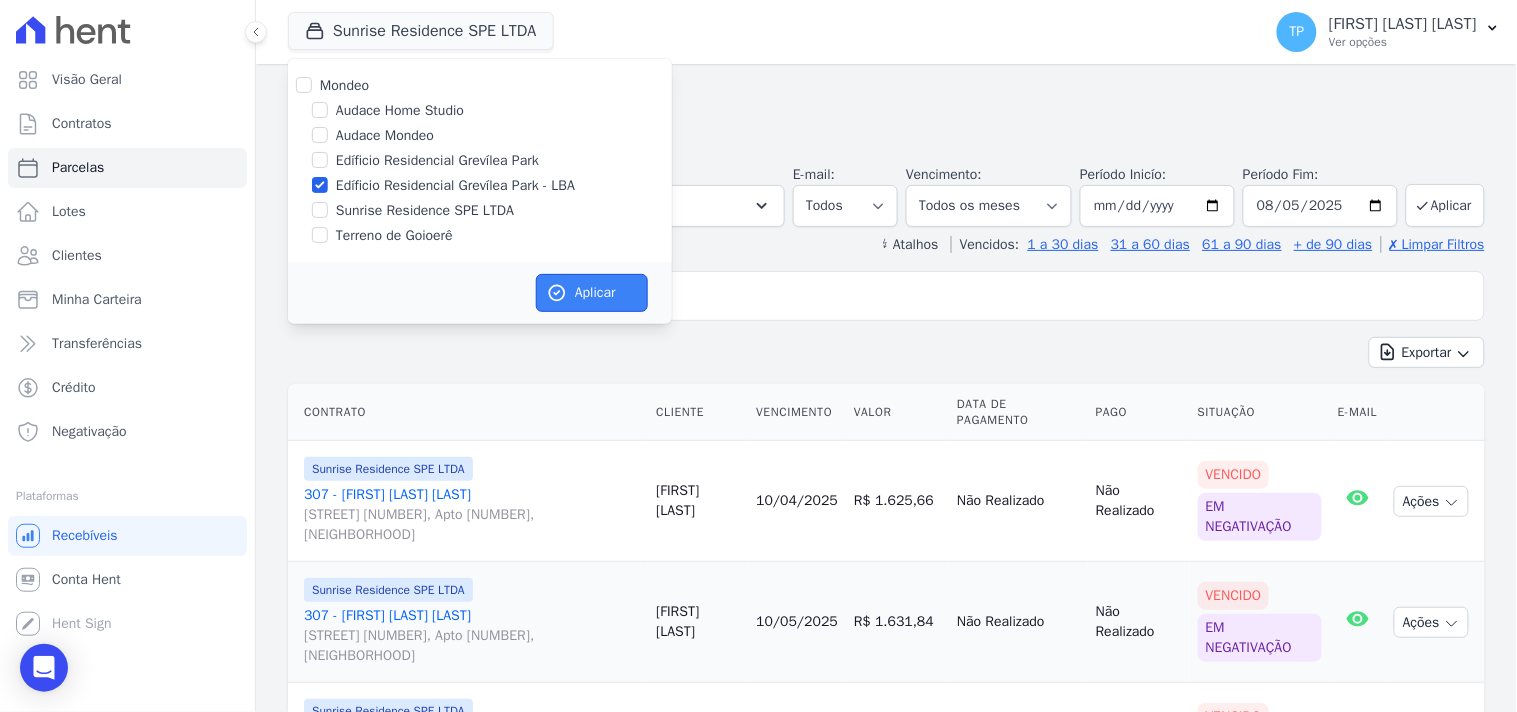click 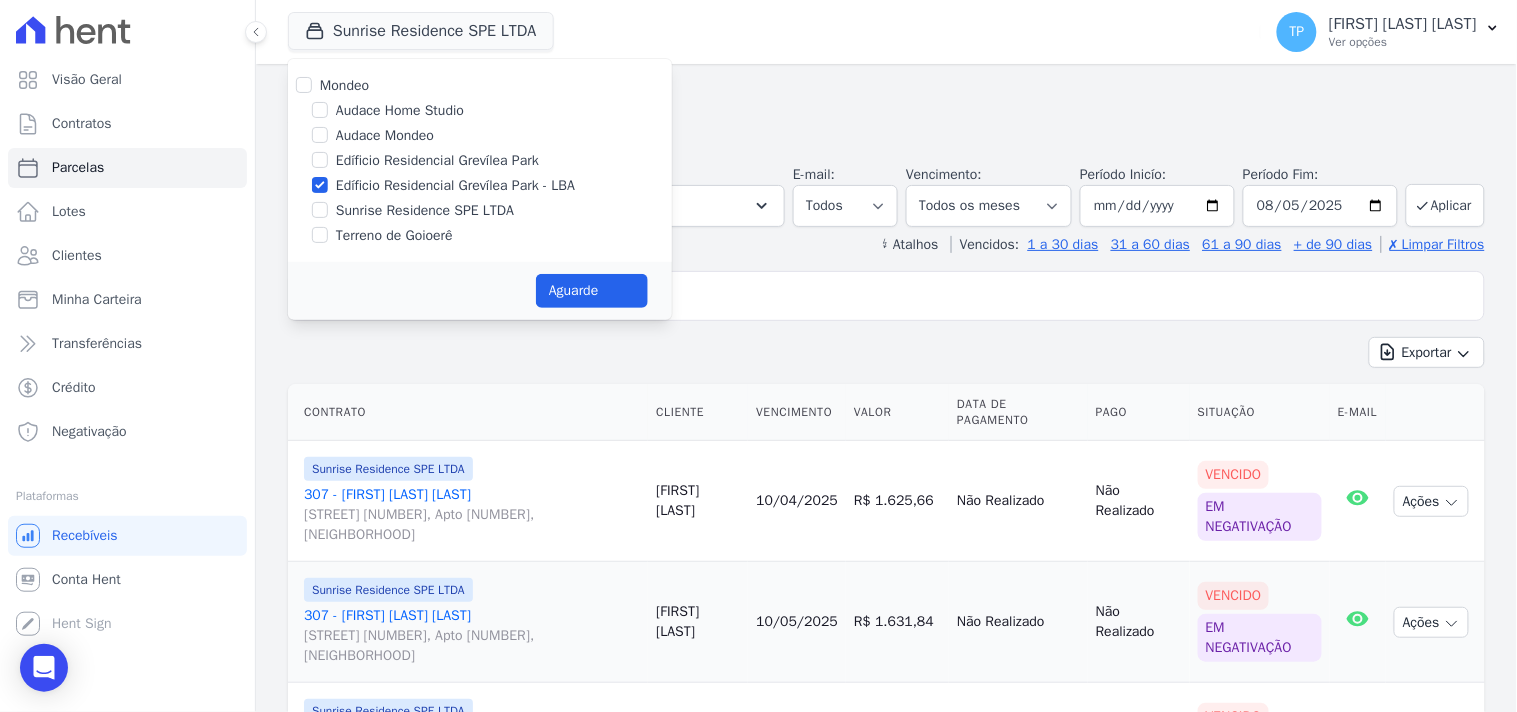 select 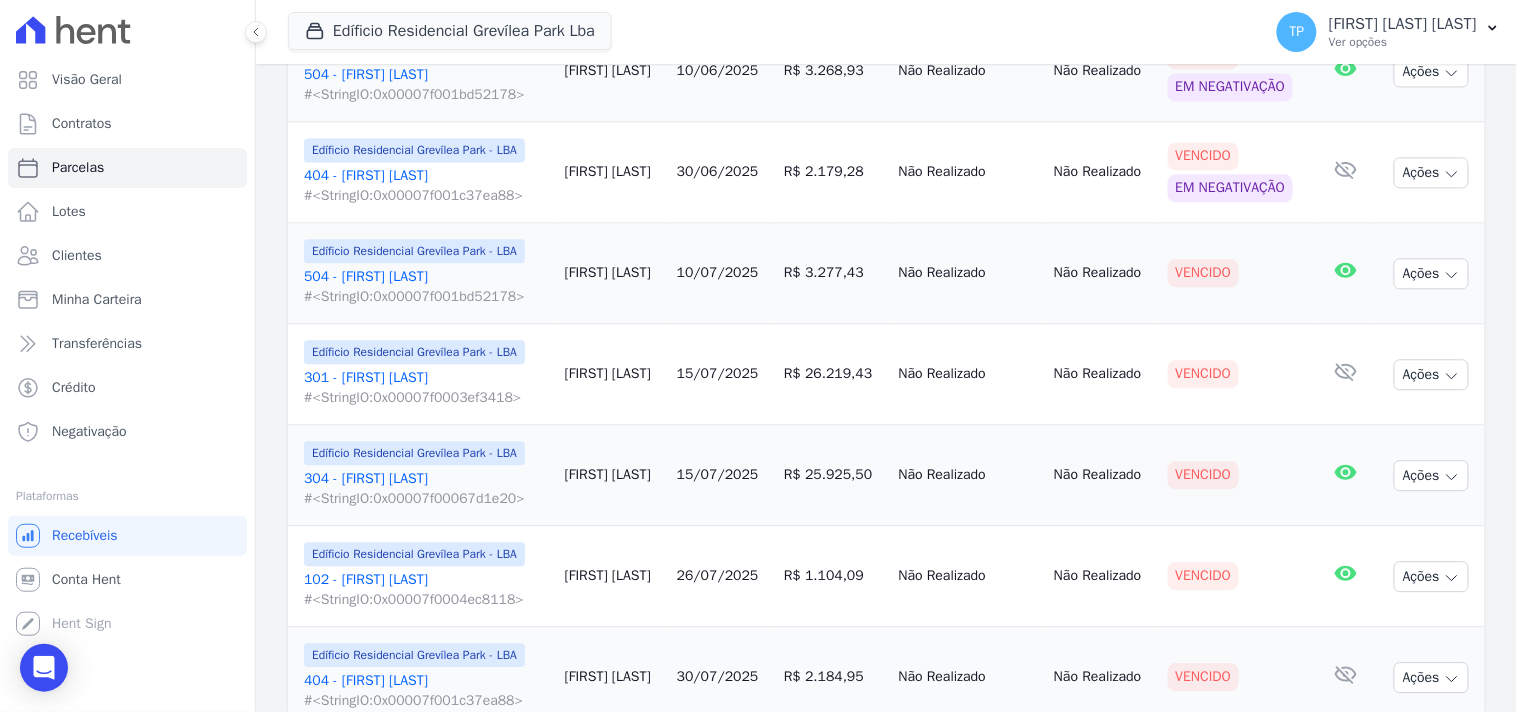 scroll, scrollTop: 1190, scrollLeft: 0, axis: vertical 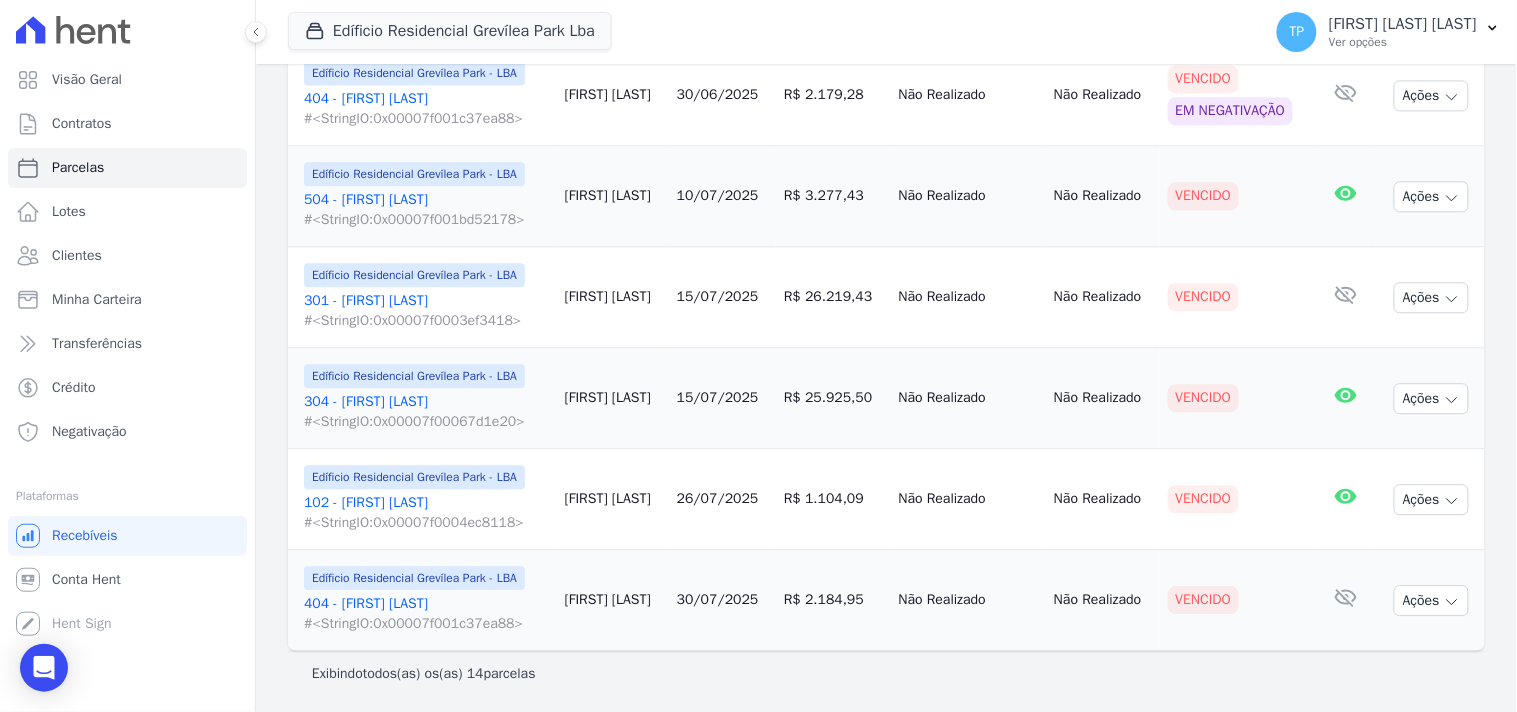 click on "102 - Michel Civila
#<StringIO:0x00007f0004ec8118>" at bounding box center [426, 513] 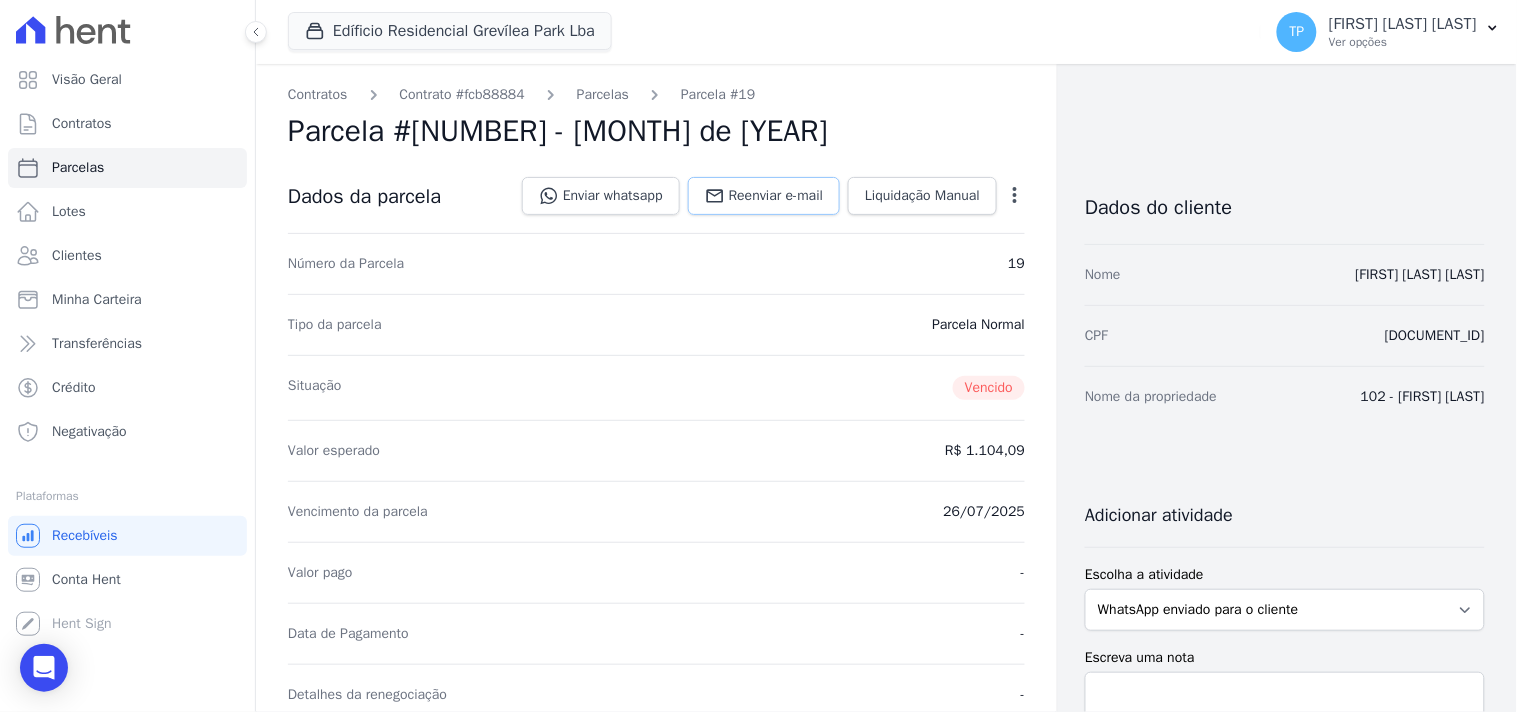 click on "Reenviar e-mail" at bounding box center [776, 196] 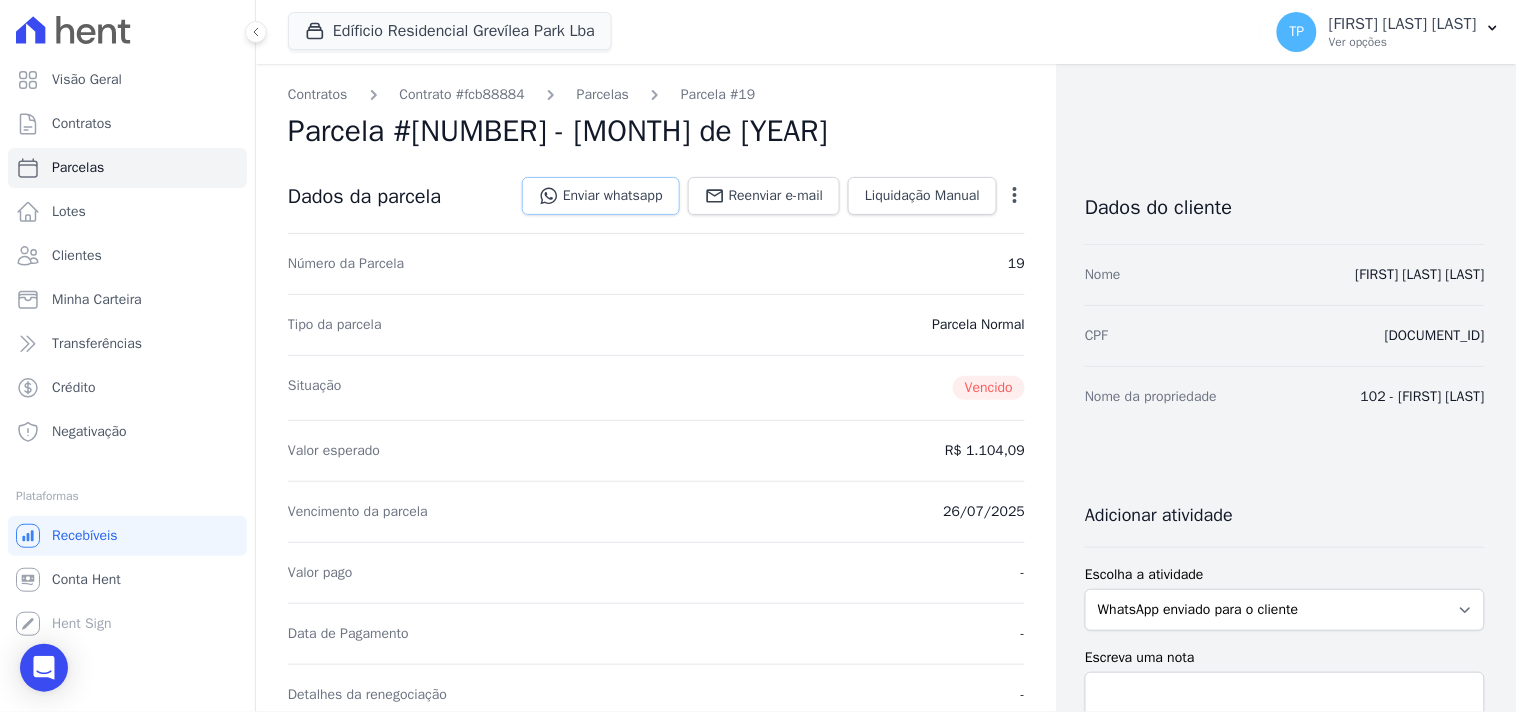 click on "Enviar whatsapp" at bounding box center [601, 196] 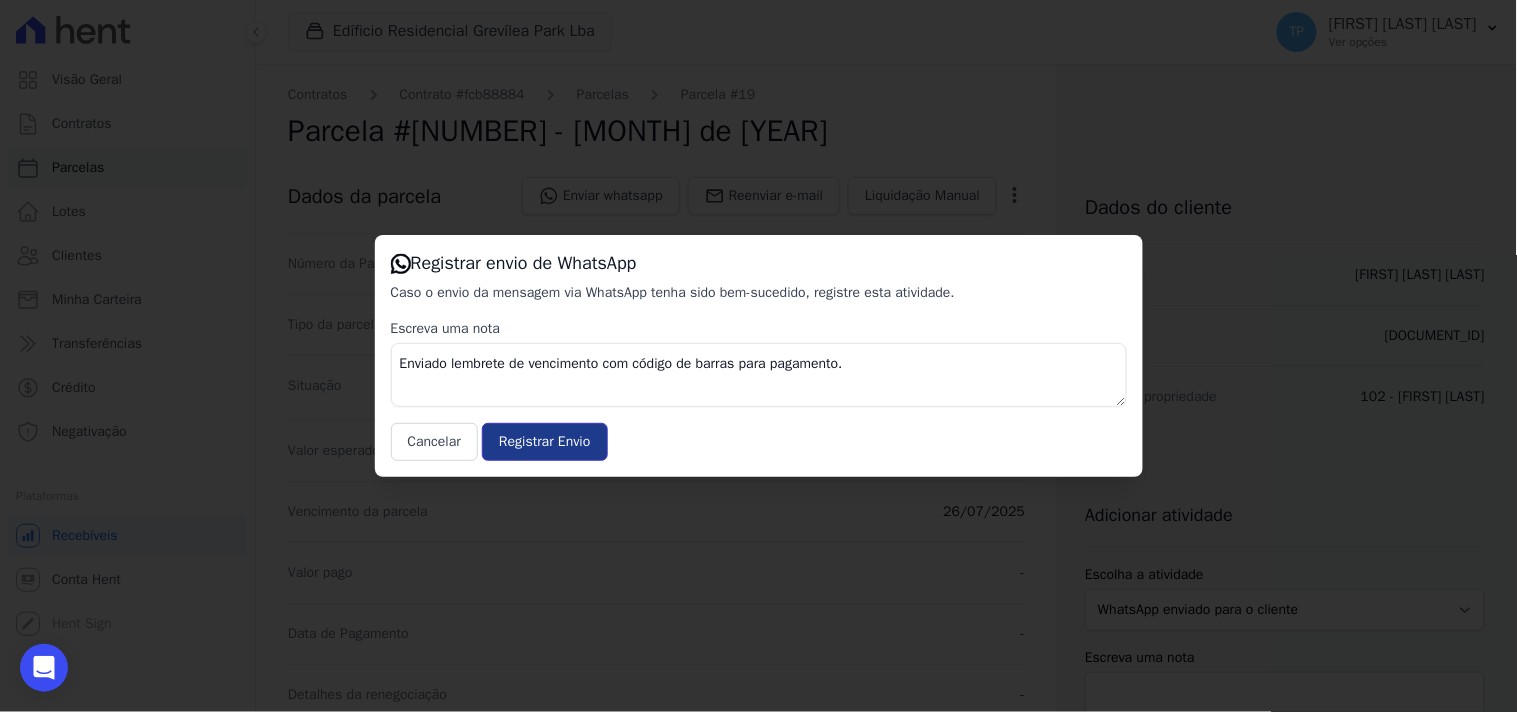click on "Registrar Envio" at bounding box center [544, 442] 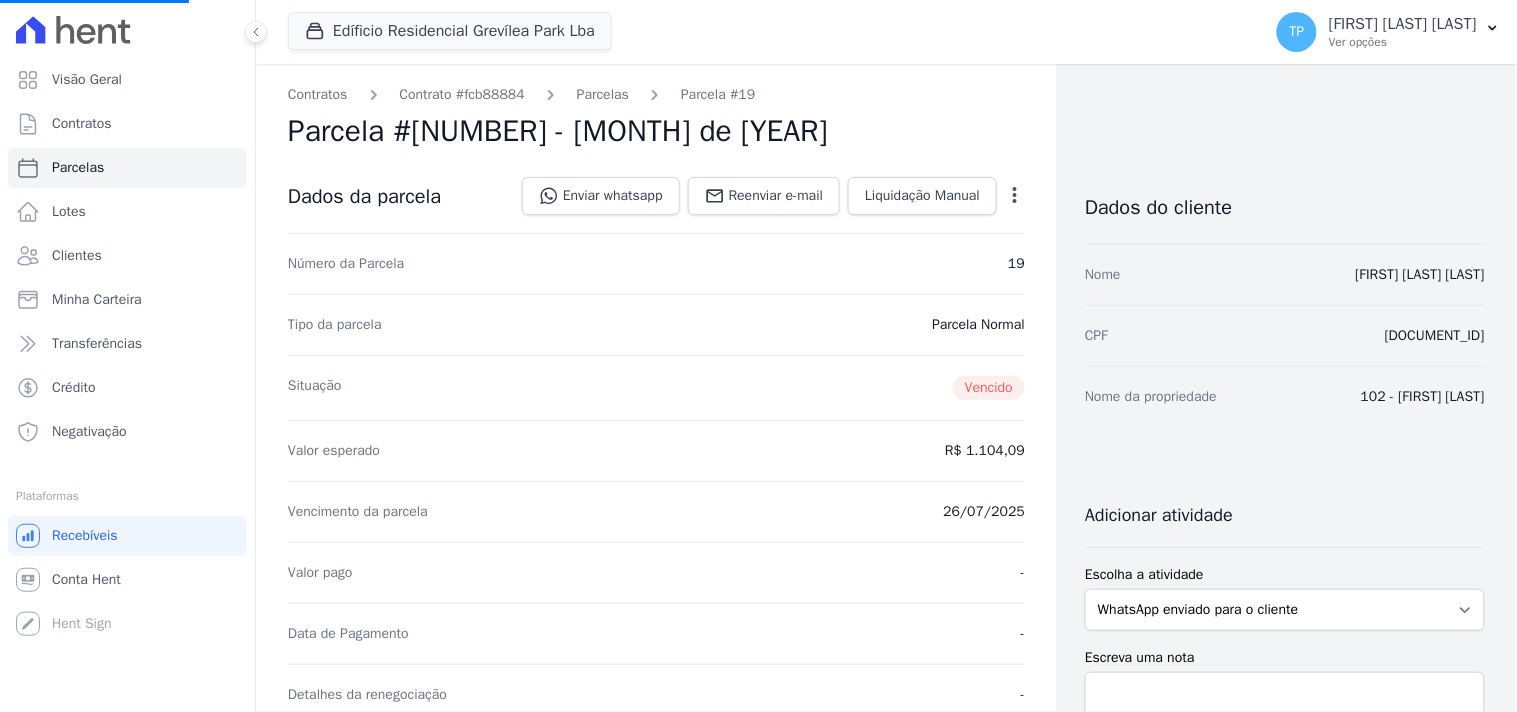 select 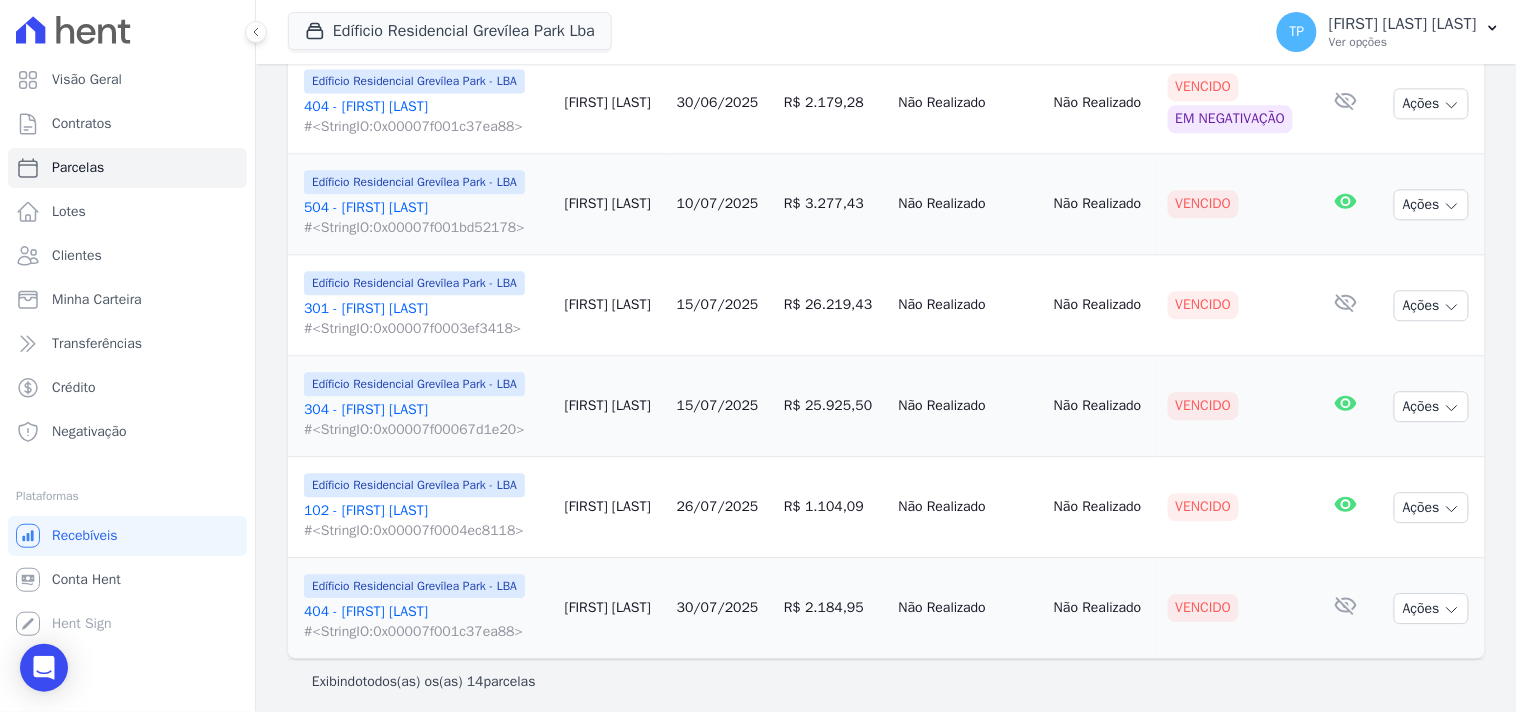 scroll, scrollTop: 1190, scrollLeft: 0, axis: vertical 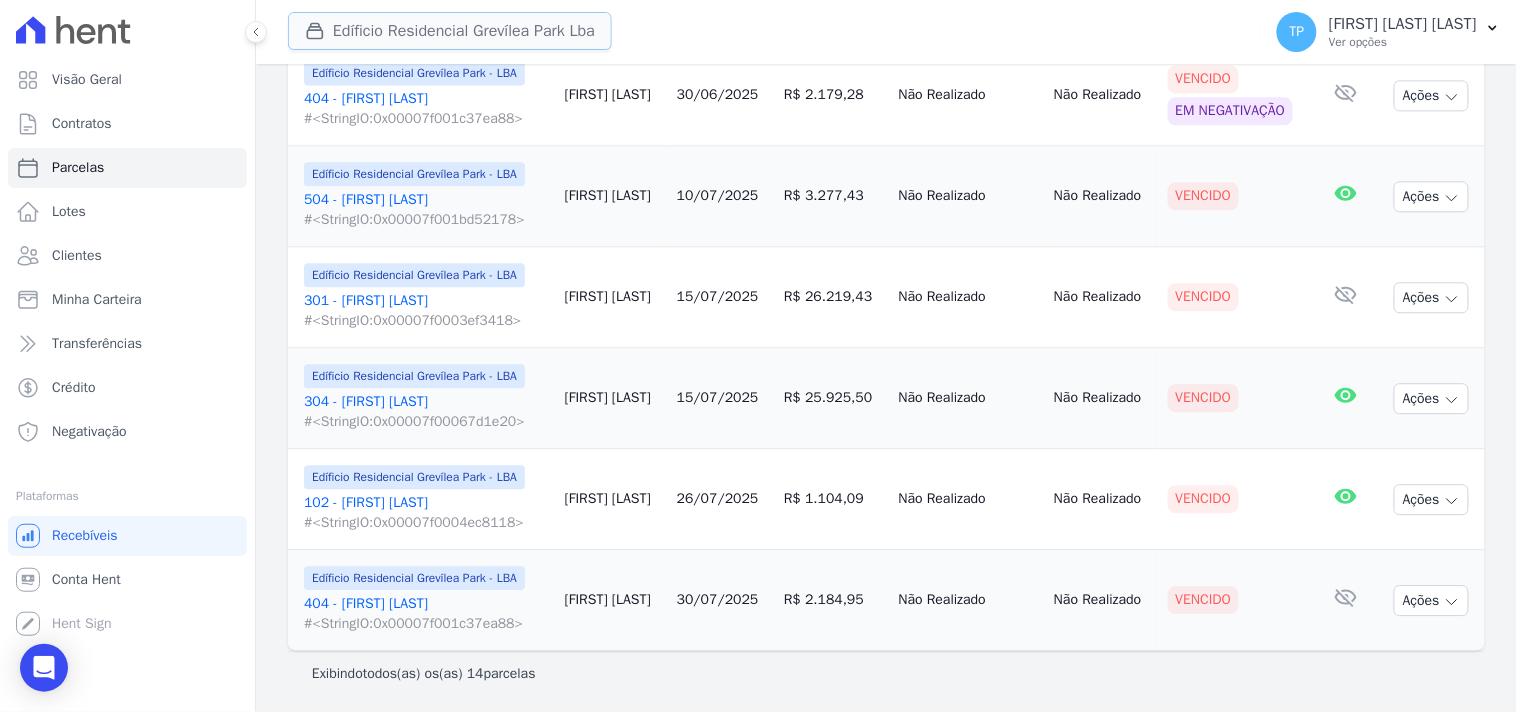 click on "Edíficio Residencial Grevílea Park   Lba" at bounding box center [450, 31] 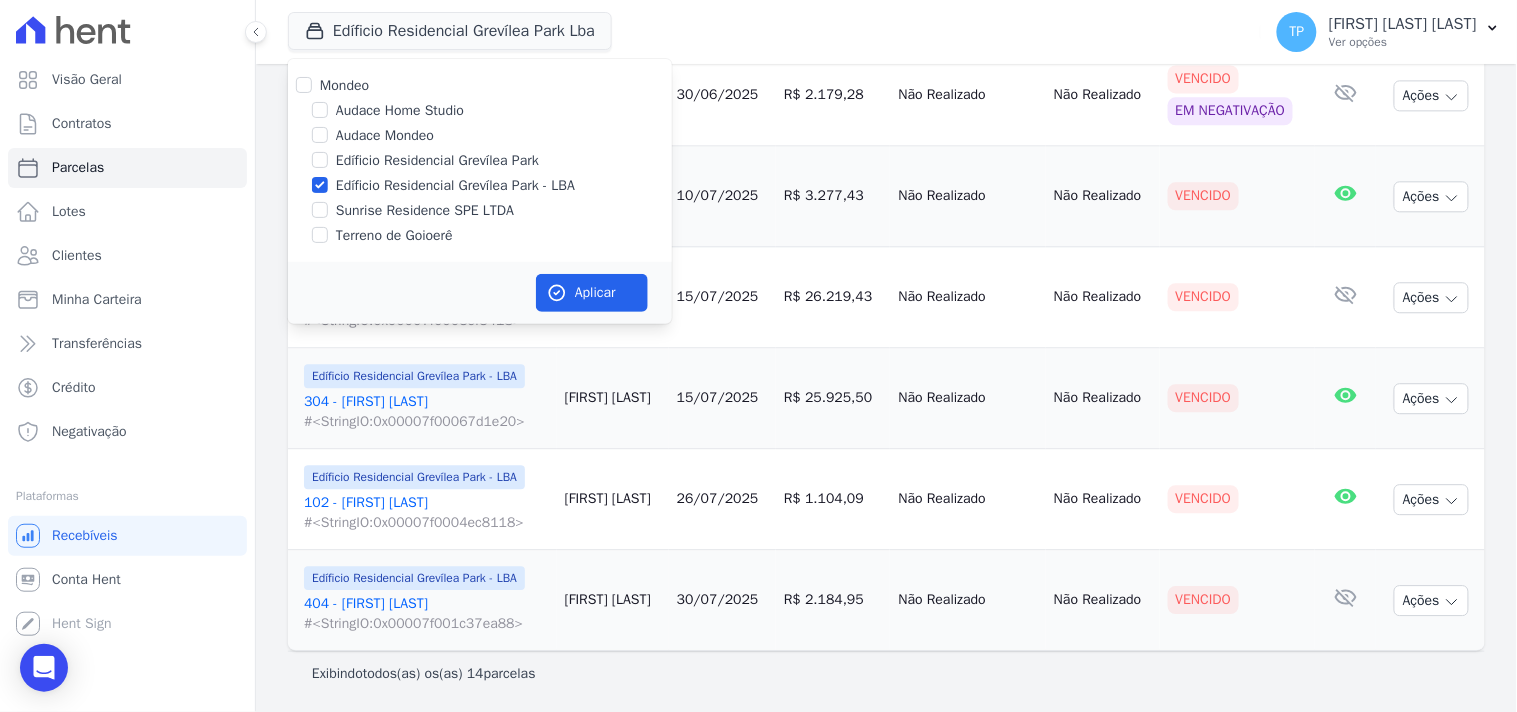 click on "Audace Mondeo" at bounding box center (385, 135) 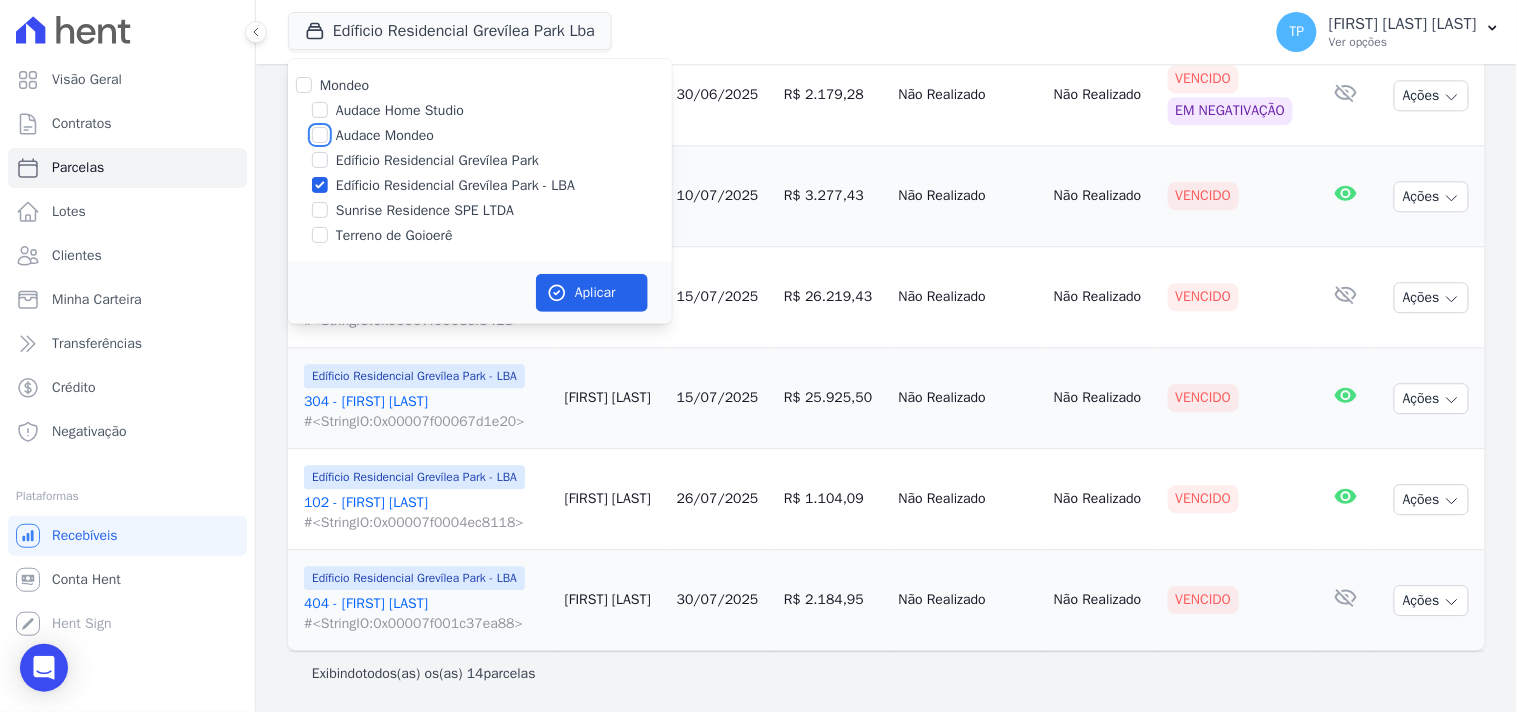 checkbox on "true" 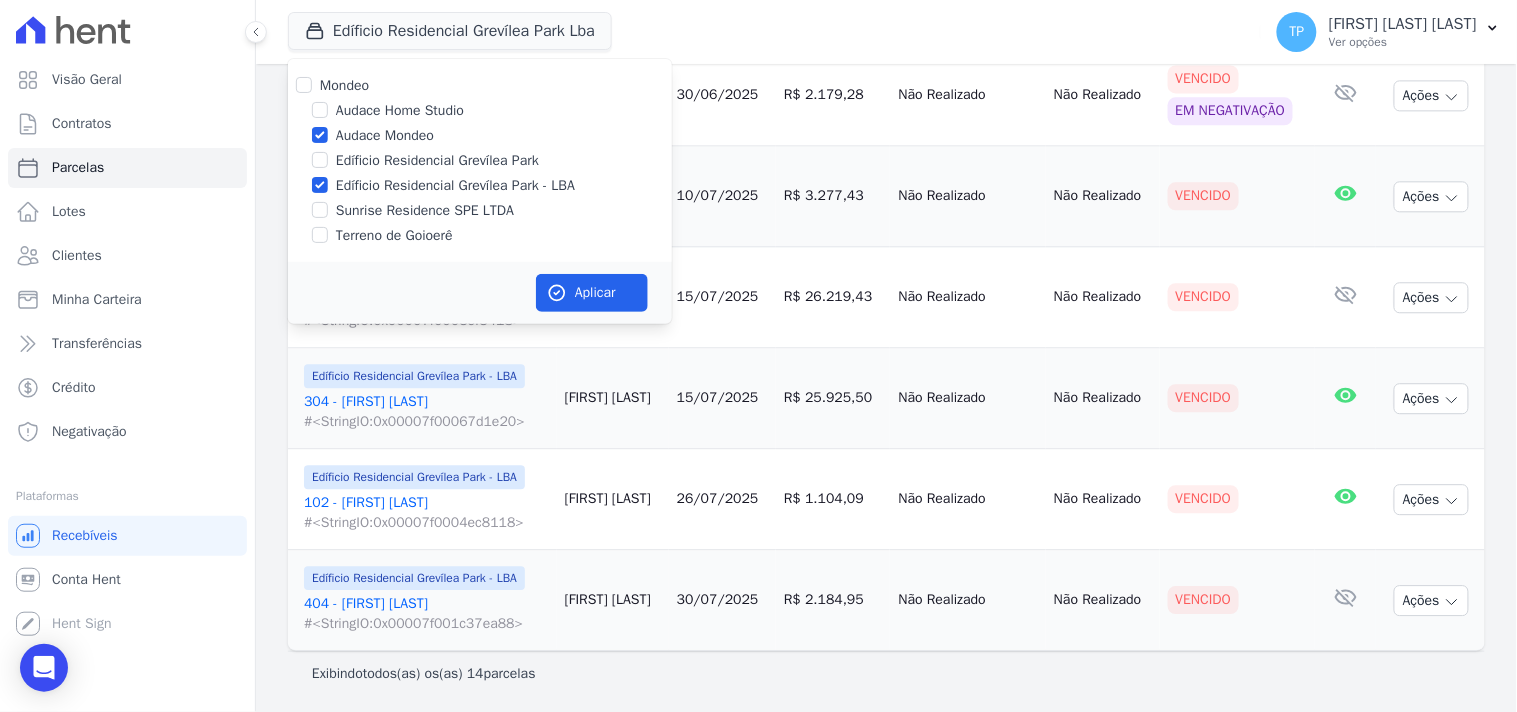 click on "Edíficio Residencial Grevílea Park - LBA" at bounding box center [455, 185] 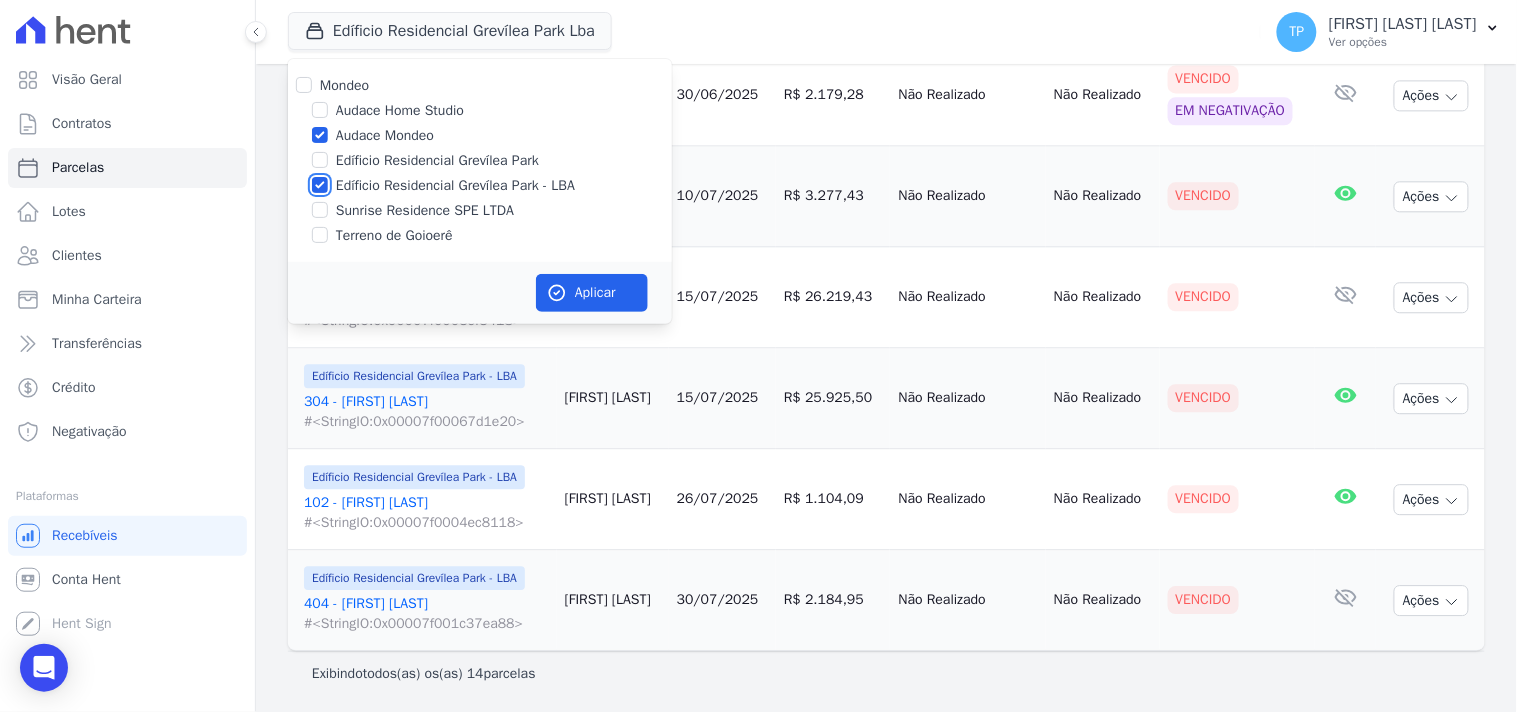 checkbox on "false" 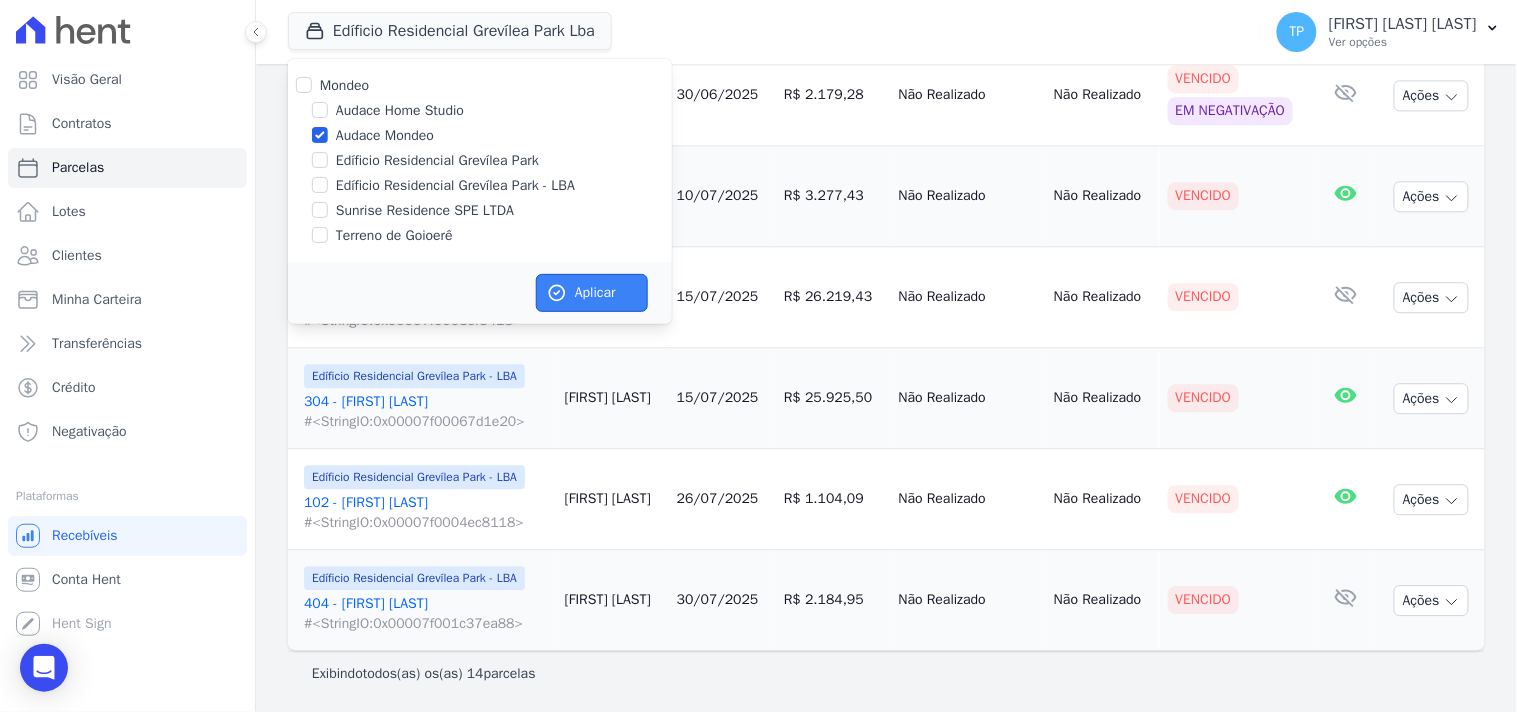 click on "Aplicar" at bounding box center [592, 293] 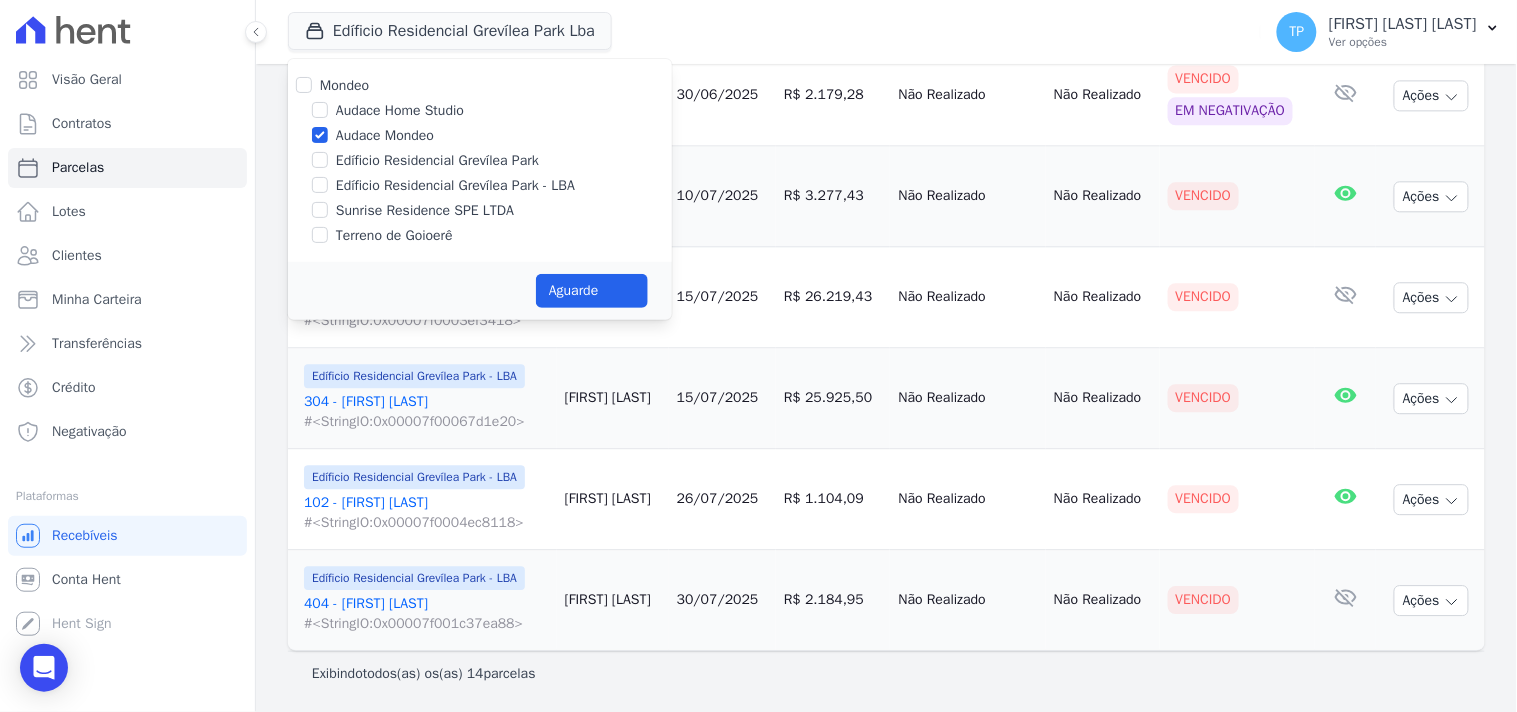select 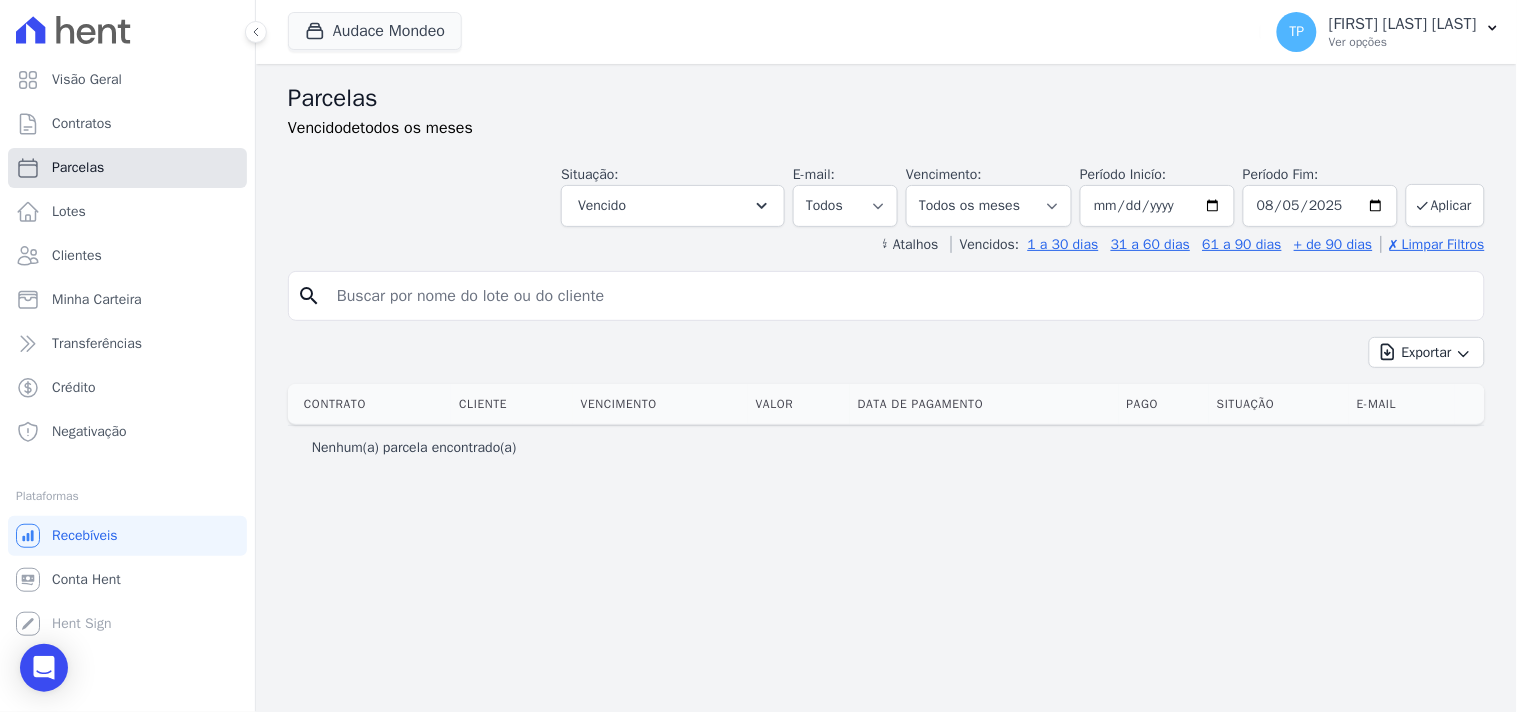 click on "Parcelas" at bounding box center [127, 168] 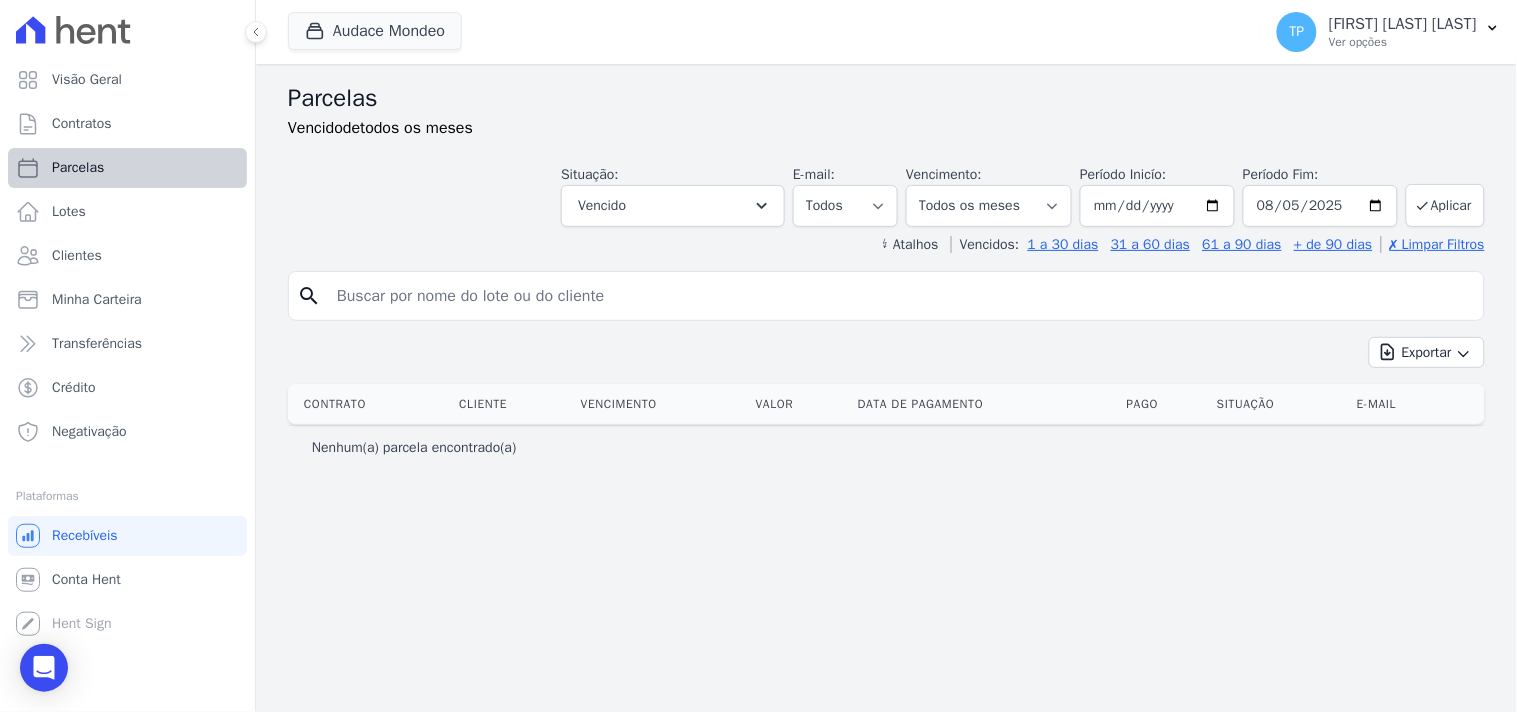 select 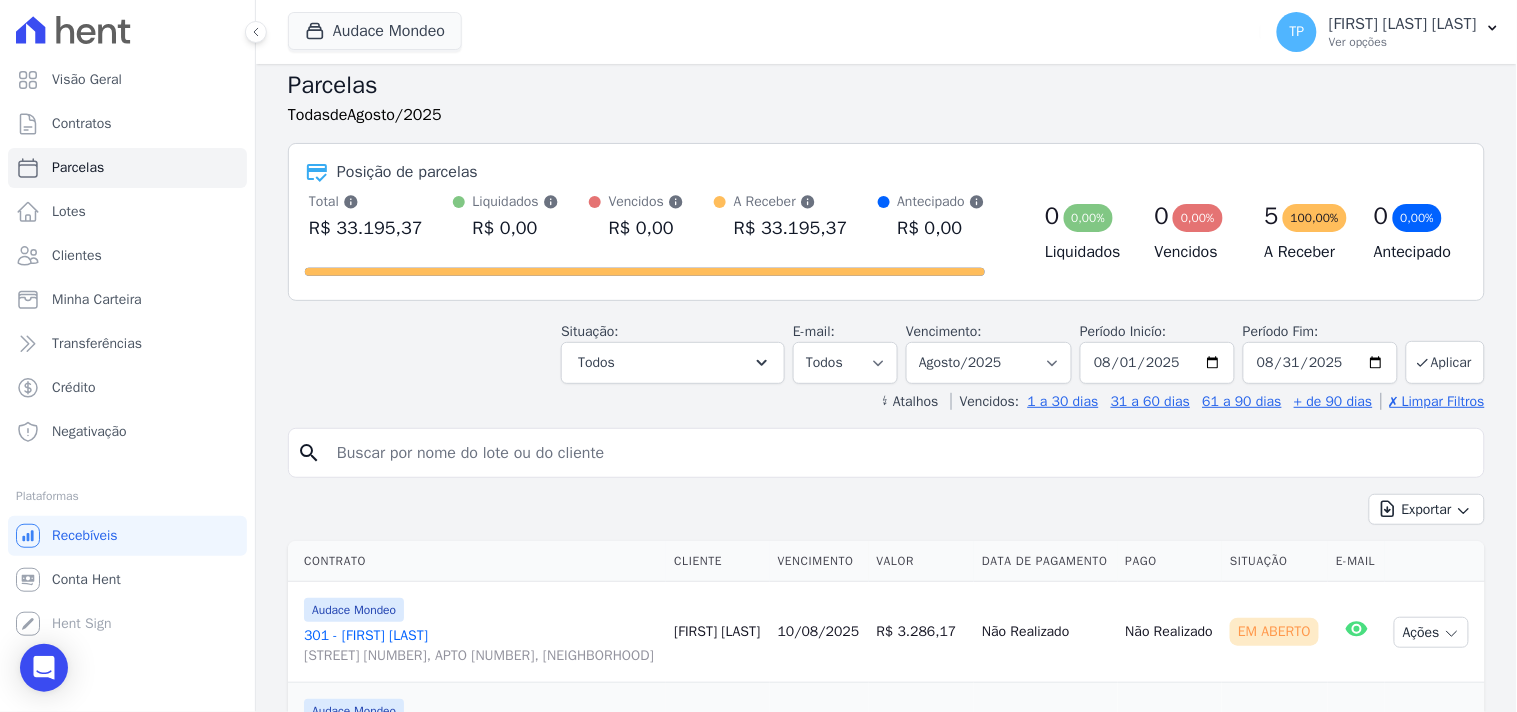 scroll, scrollTop: 0, scrollLeft: 0, axis: both 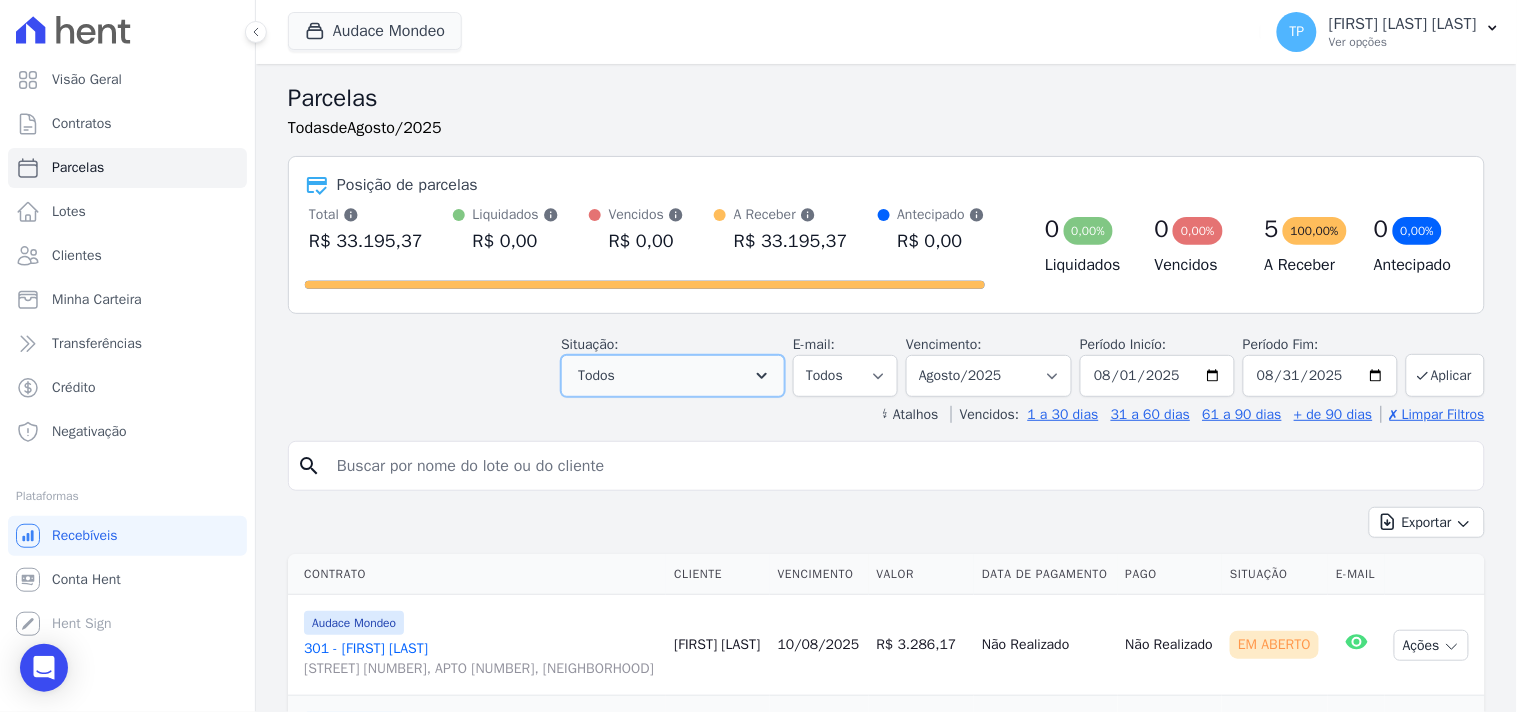 click on "Todos" at bounding box center [673, 376] 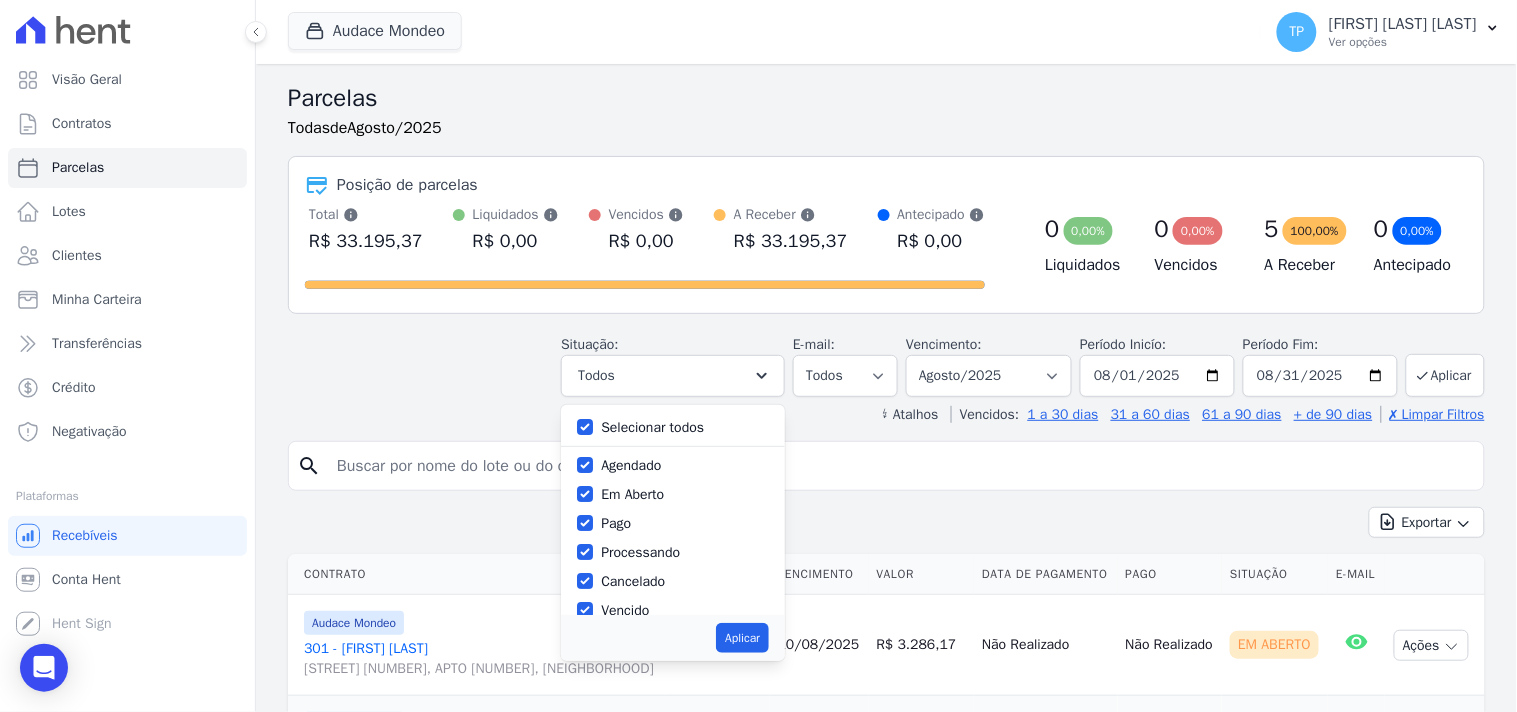 click on "Selecionar todos" at bounding box center (652, 427) 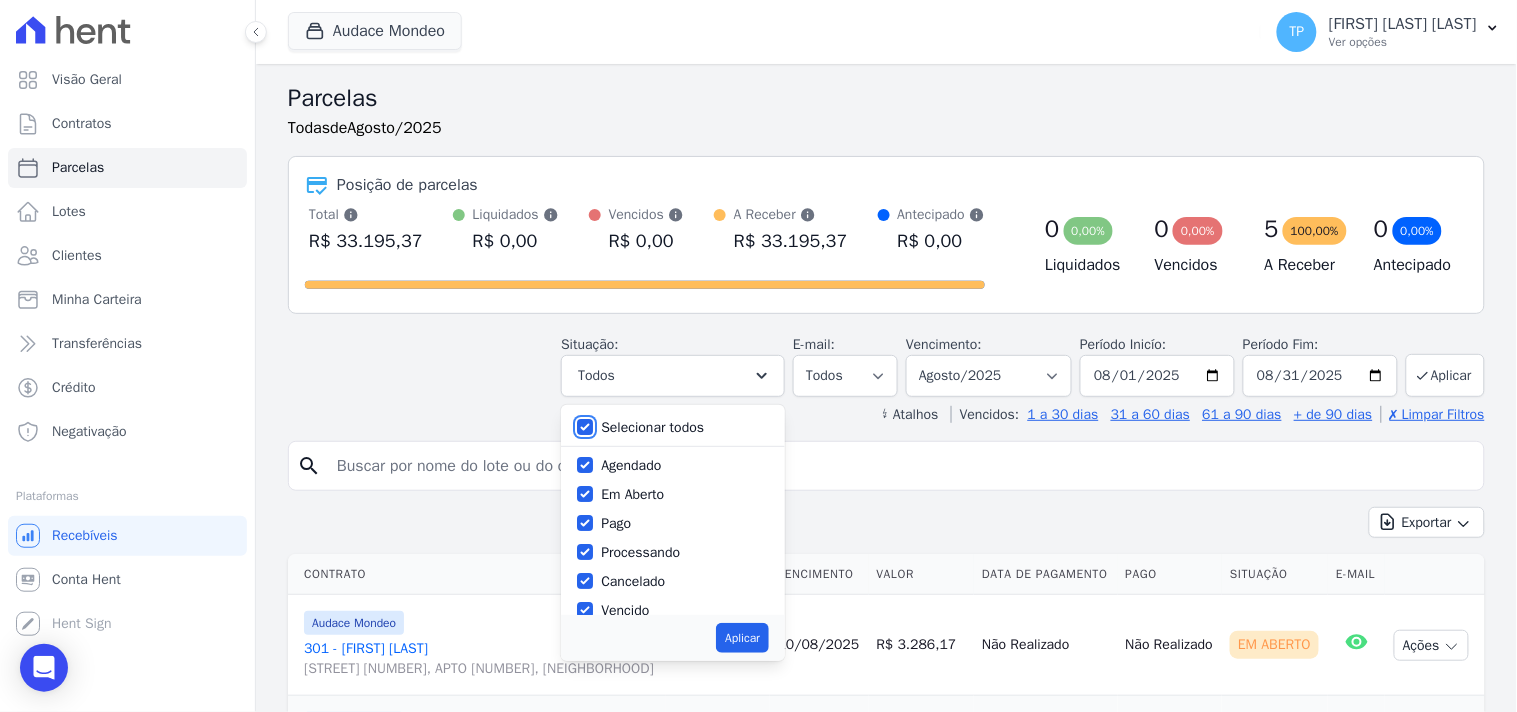 click on "Selecionar todos" at bounding box center (585, 427) 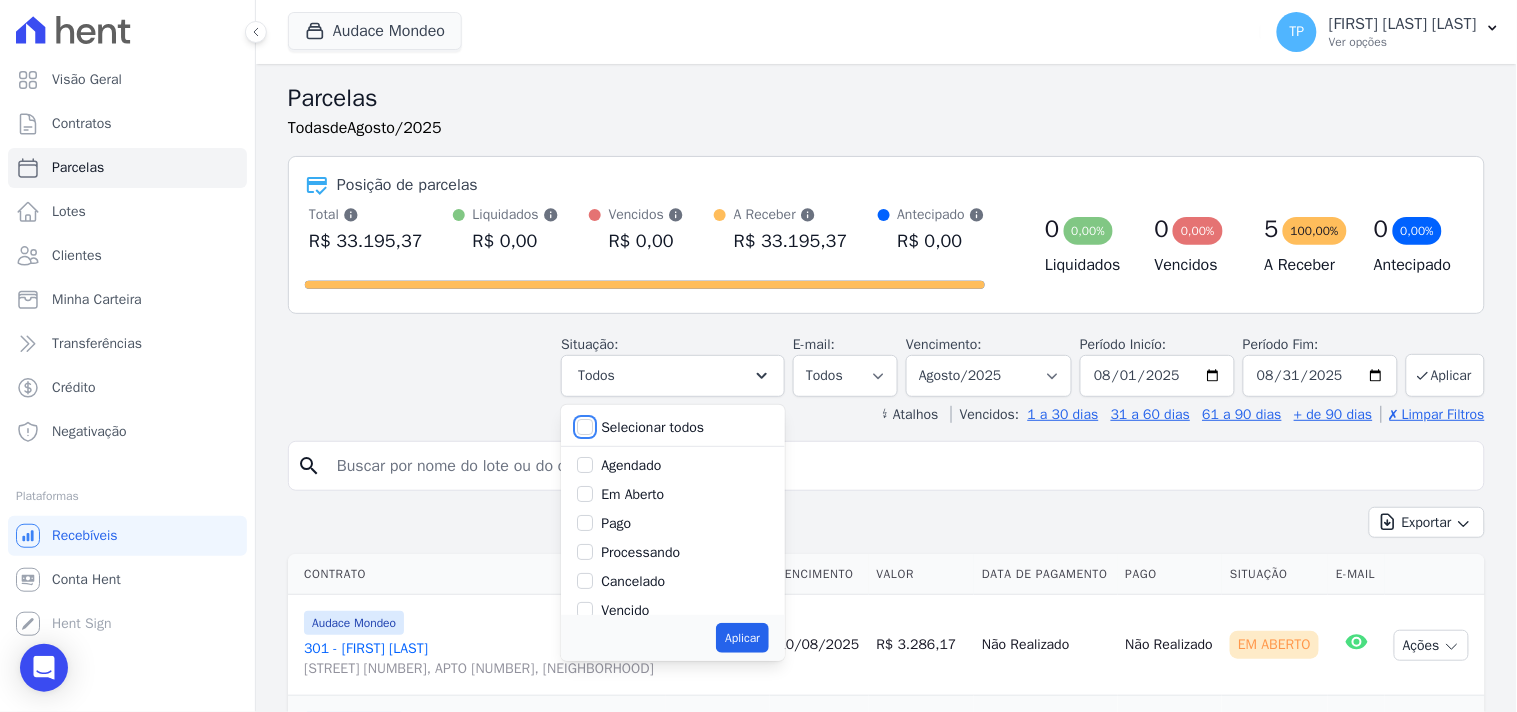 checkbox on "false" 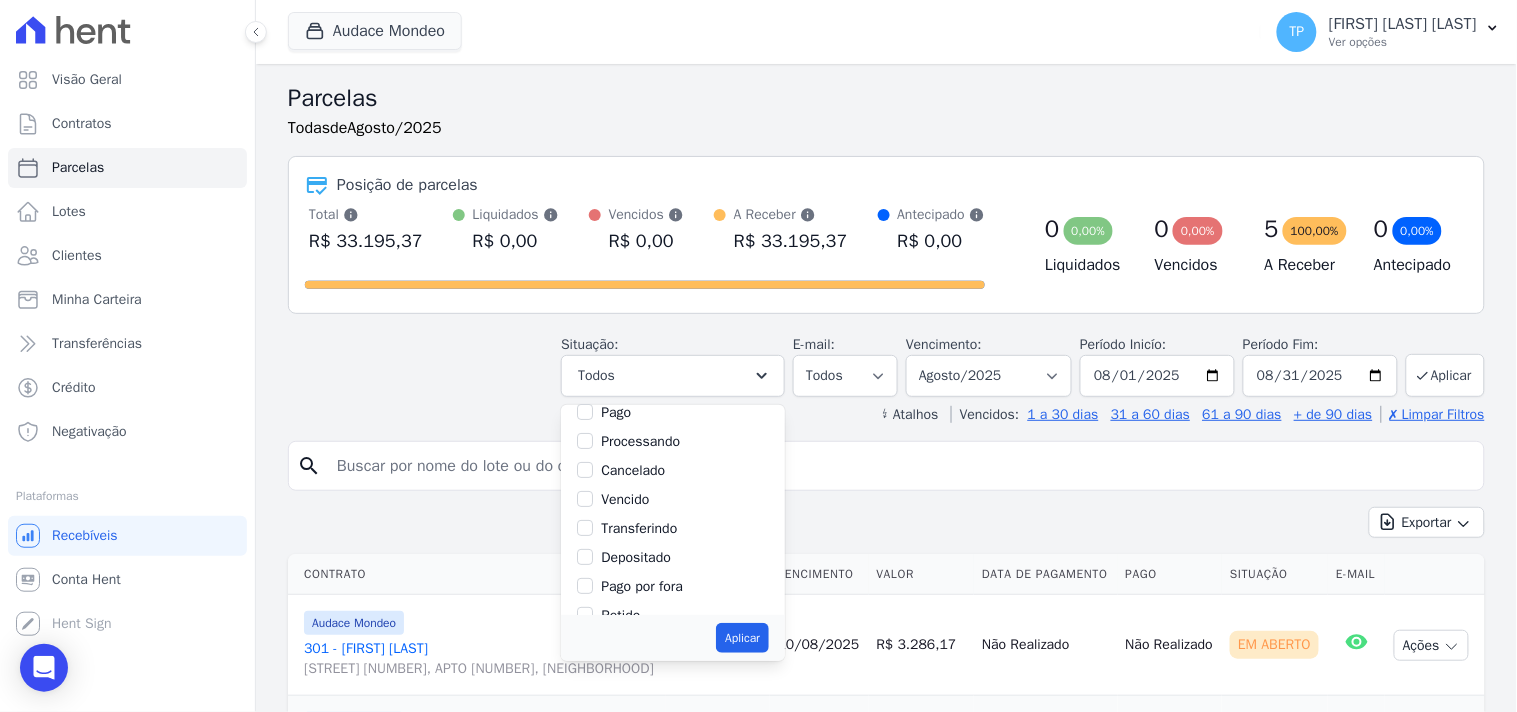 click on "Vencido" at bounding box center [625, 499] 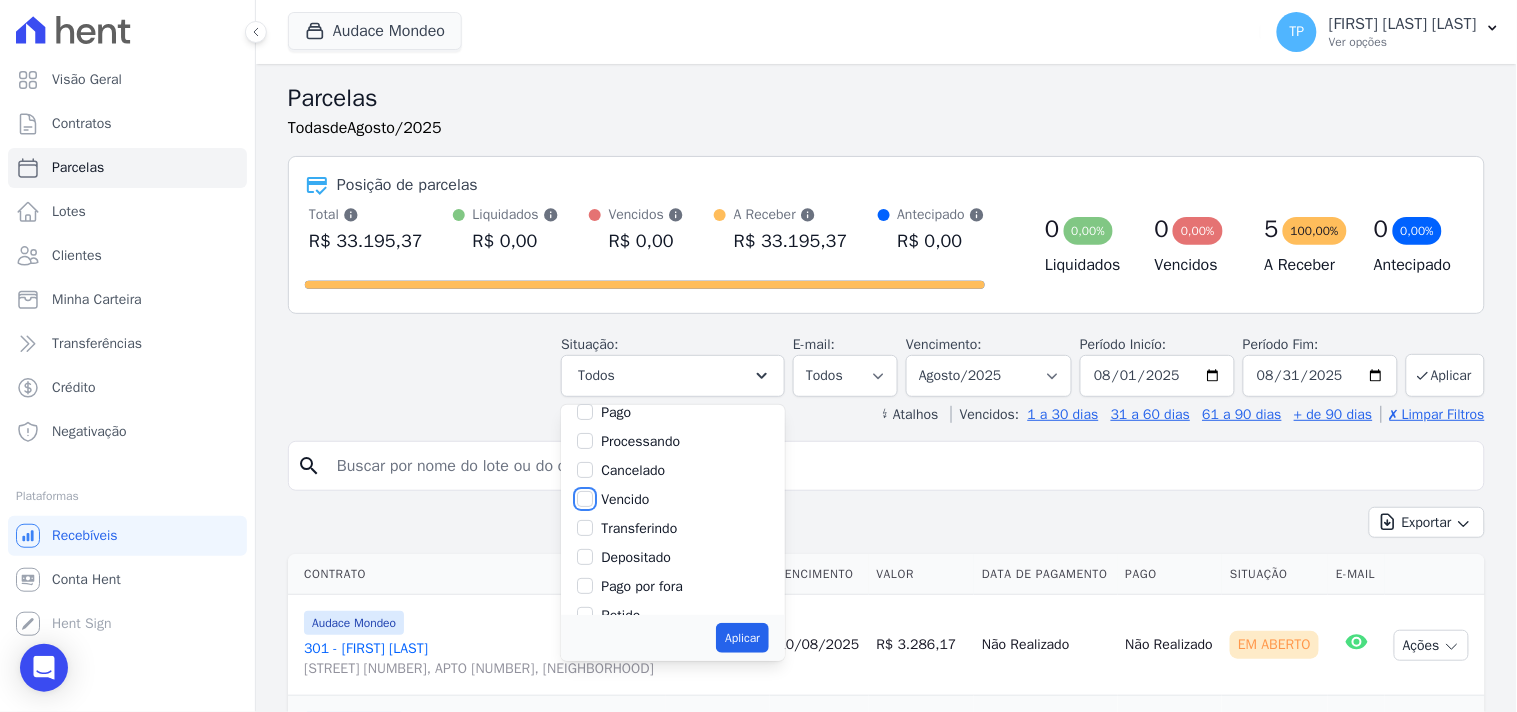 click on "Vencido" at bounding box center [585, 499] 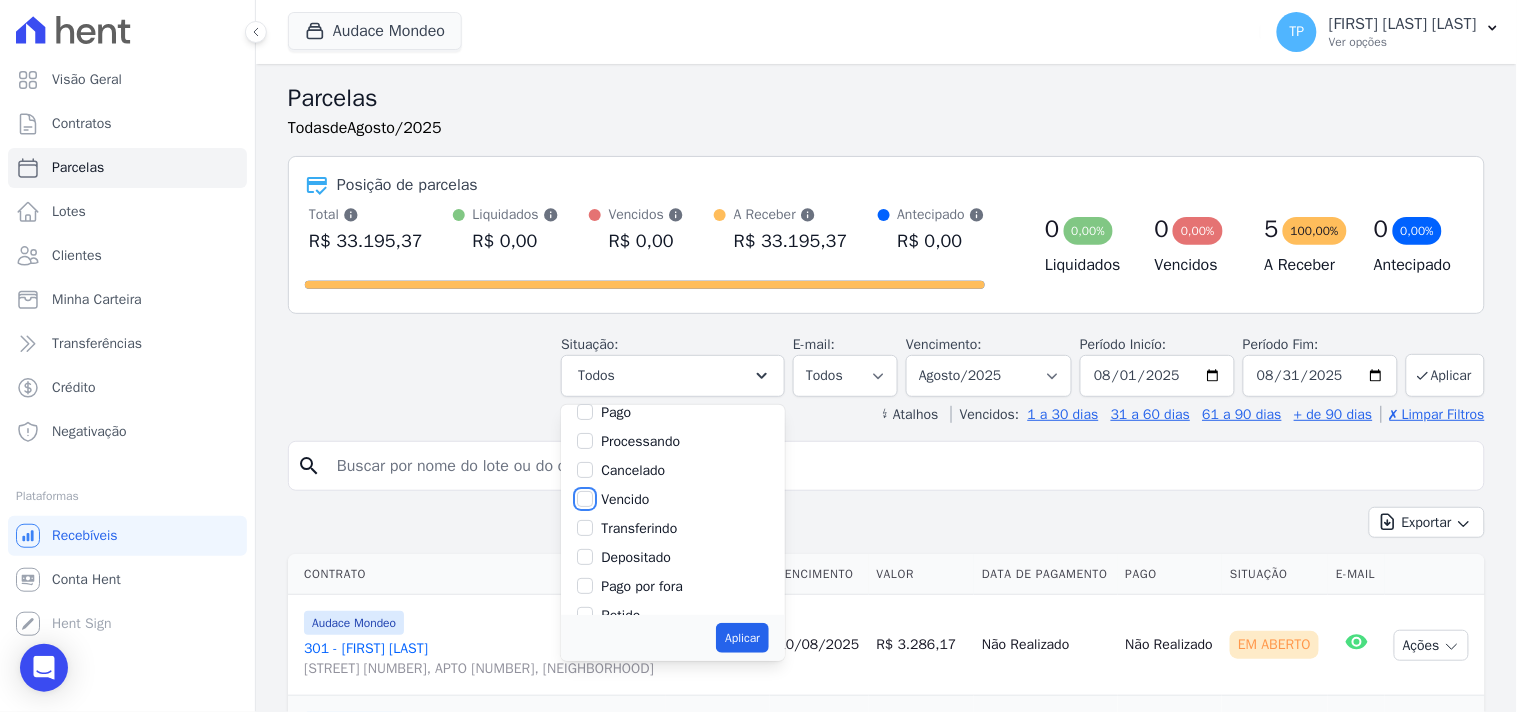 checkbox on "true" 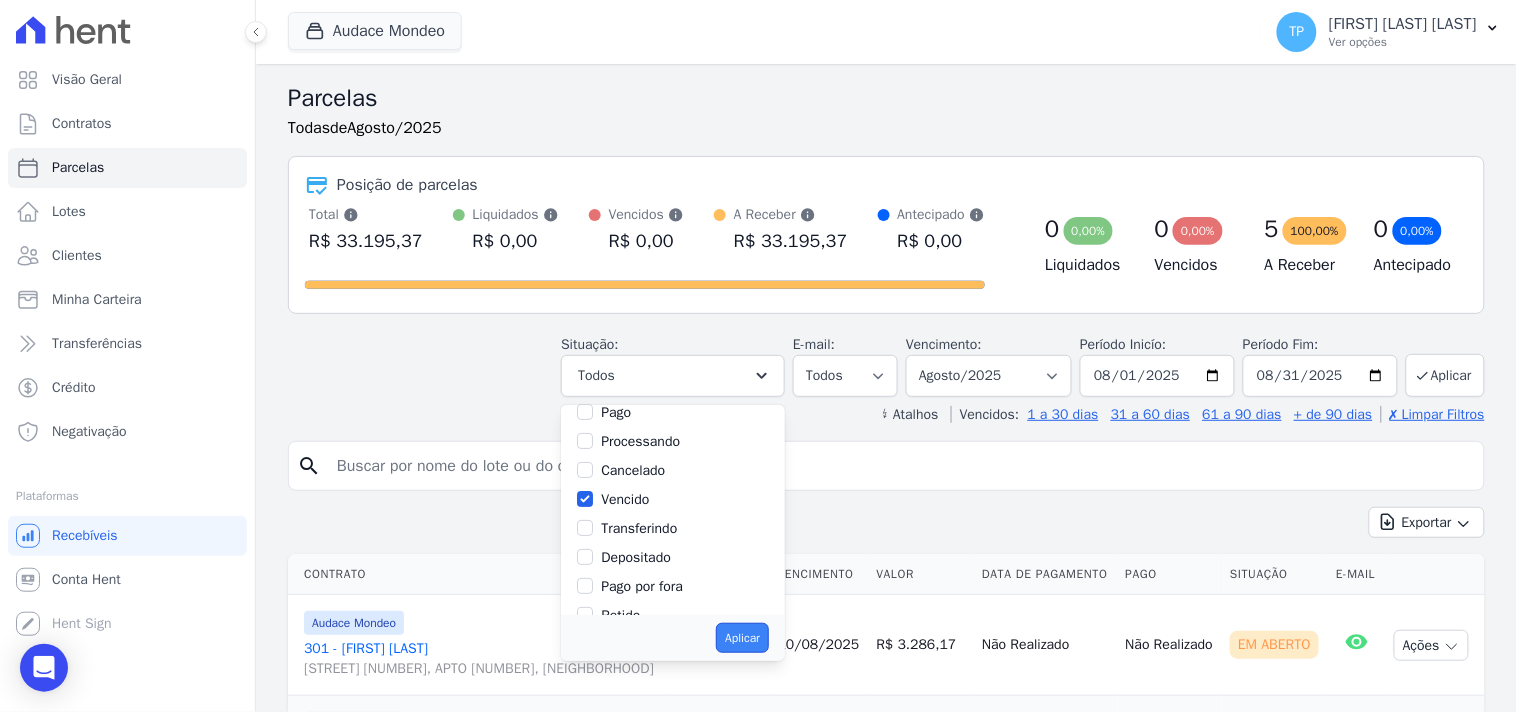click on "Aplicar" at bounding box center [742, 638] 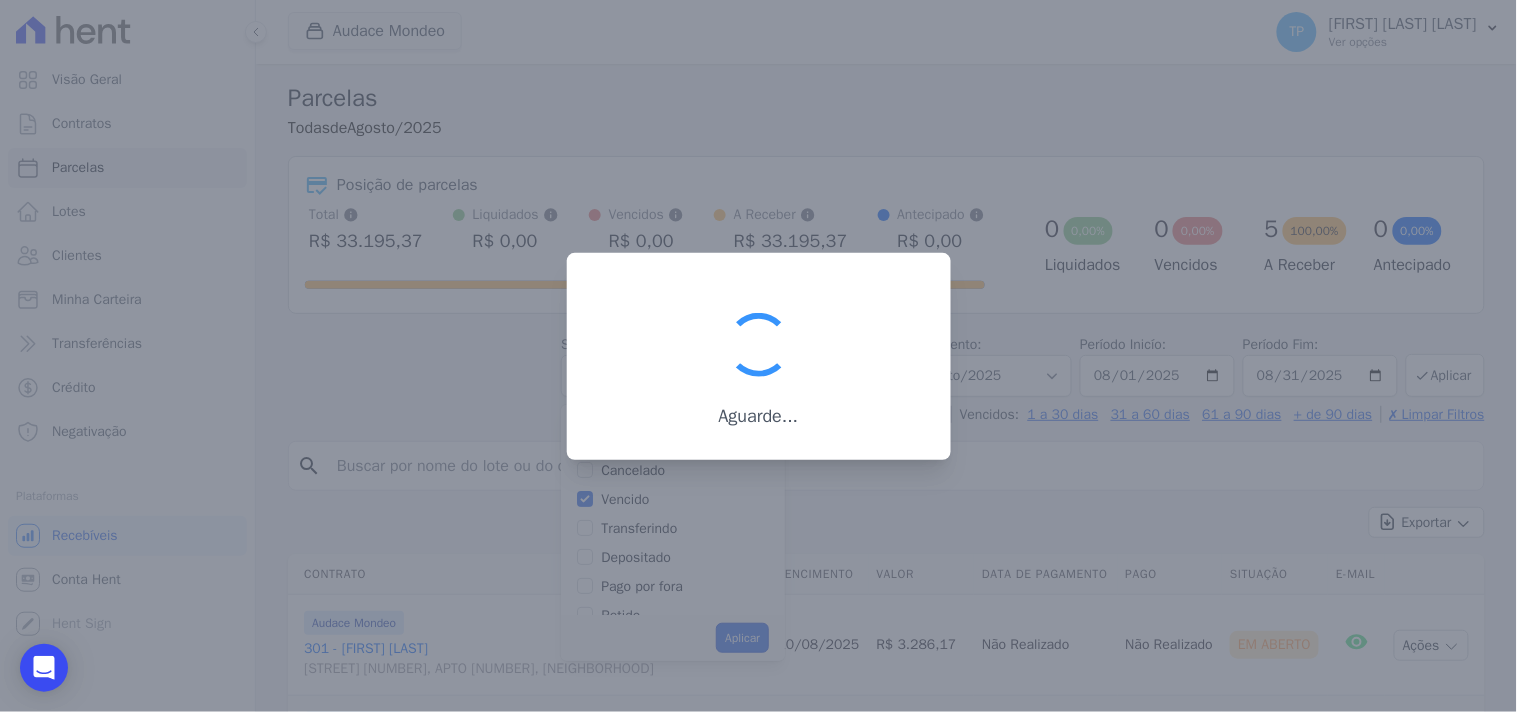 scroll, scrollTop: 38, scrollLeft: 0, axis: vertical 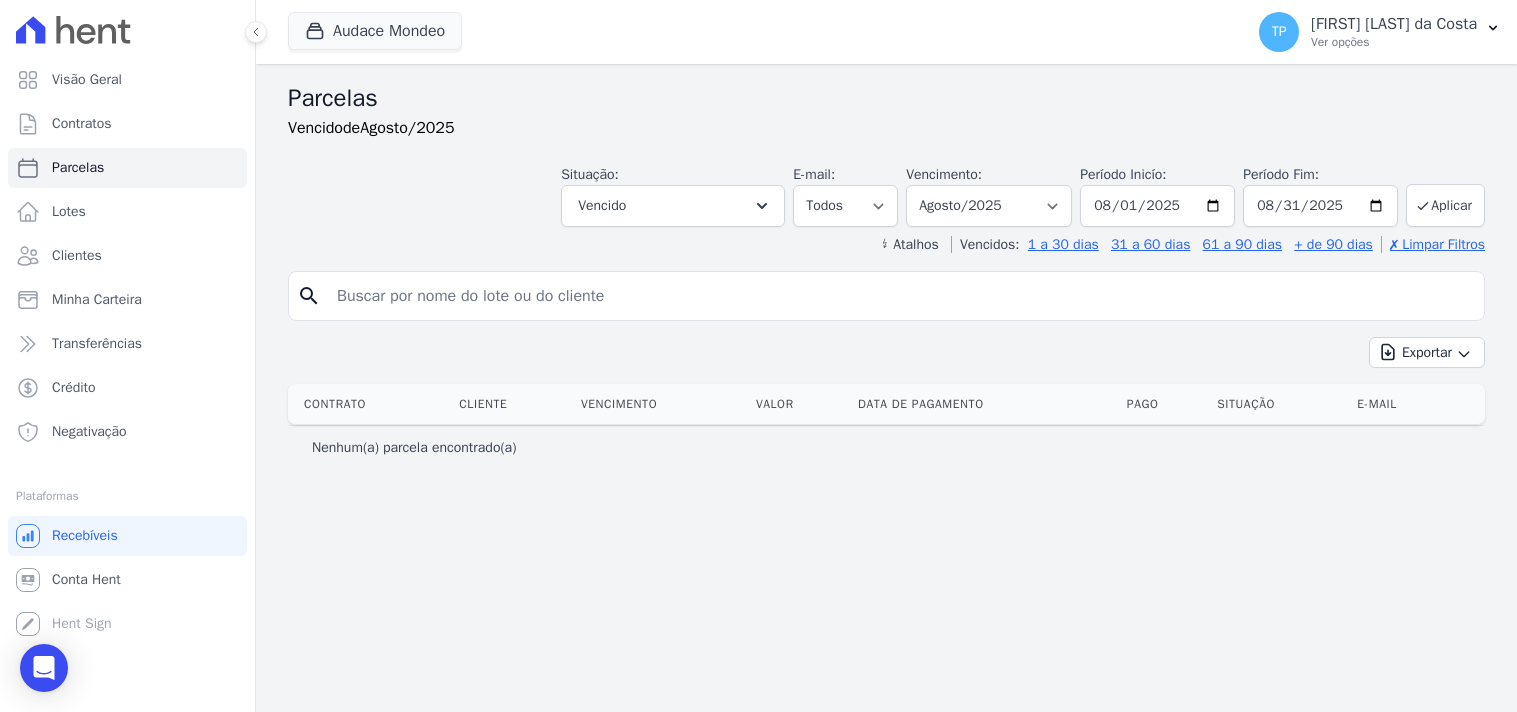 select 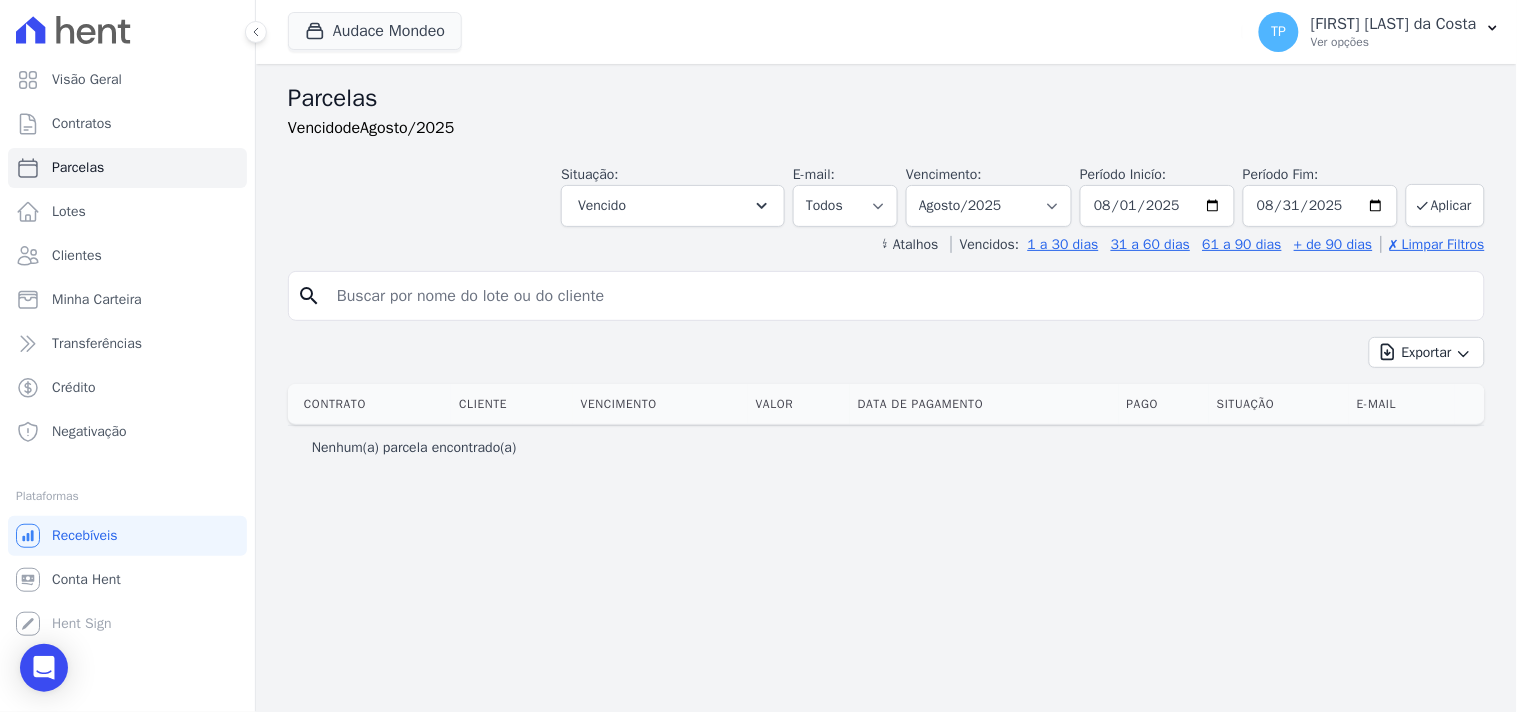 click on "Contrato
Cliente
Vencimento
Valor
Data de Pagamento
Pago
Situação
E-mail" at bounding box center (886, 404) 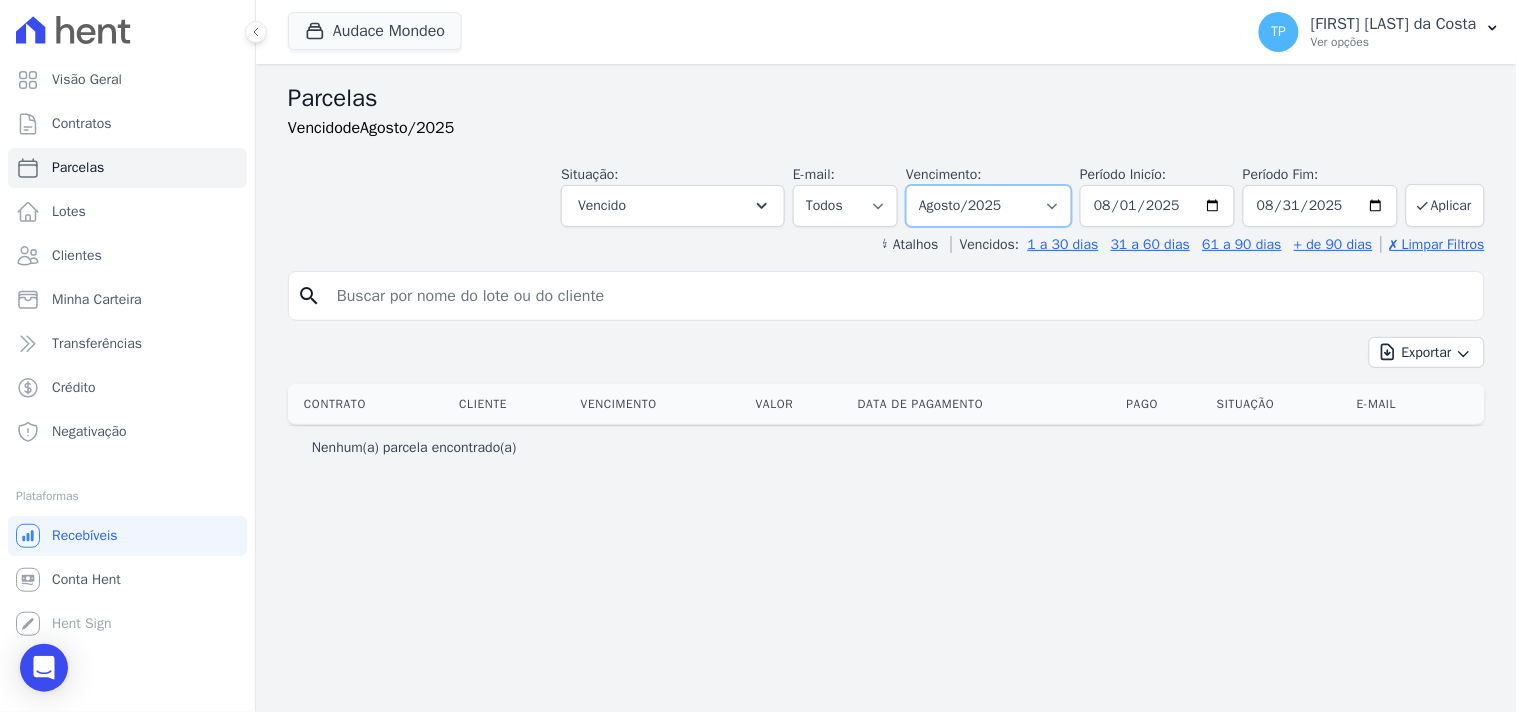 drag, startPoint x: 994, startPoint y: 194, endPoint x: 994, endPoint y: 207, distance: 13 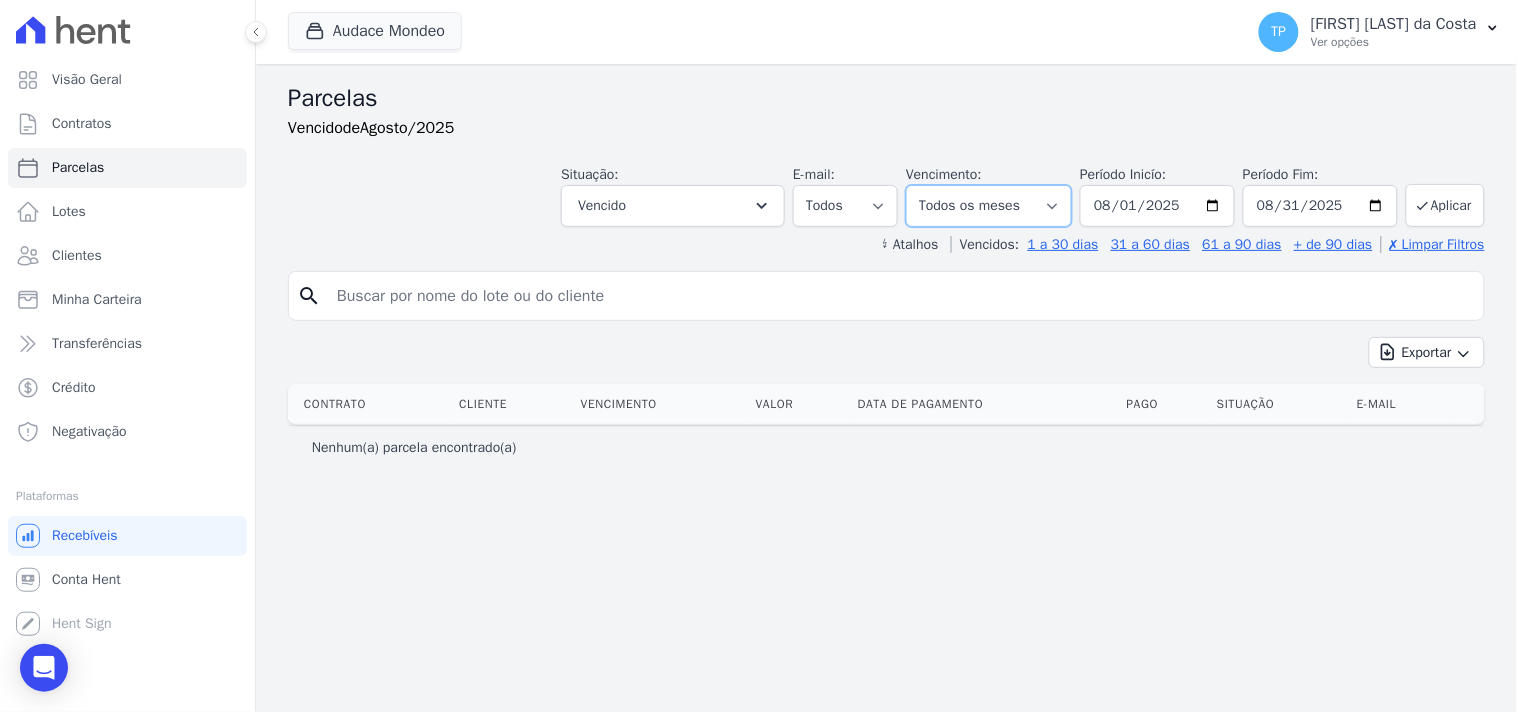 click on "Filtrar por período
────────
Todos os meses
[MONTH]/2024
[MONTH]/2024
[MONTH]/2024
[MONTH]/2024
[MONTH]/2024
[MONTH]/2024
[MONTH]/2024
[MONTH]/2025
[MONTH]/2025
[MONTH]/2025
[MONTH]/2025
[MONTH]/2025
[MONTH]/2025
[MONTH]/2025
[MONTH]/2025
[MONTH]/2025
[MONTH]/2025
[MONTH]/2025
[MONTH]/2026
[MONTH]/2026
[MONTH]/2026
[MONTH]/2026
[MONTH]/2026
[MONTH]/2026
[MONTH]/2026
[MONTH]/2026
[MONTH]/2026
[MONTH]/2026
[MONTH]/2026
[MONTH]/2027
[MONTH]/2027
[MONTH]/2027
[MONTH]/2027
[MONTH]/2027
[MONTH]/2027
[MONTH]/2027
[MONTH]/2027
[MONTH]/2027
[MONTH]/2027
[MONTH]/2027
[MONTH]/2028
[MONTH]/2028
[MONTH]/2028
[MONTH]/2028
[MONTH]/2028" at bounding box center (989, 206) 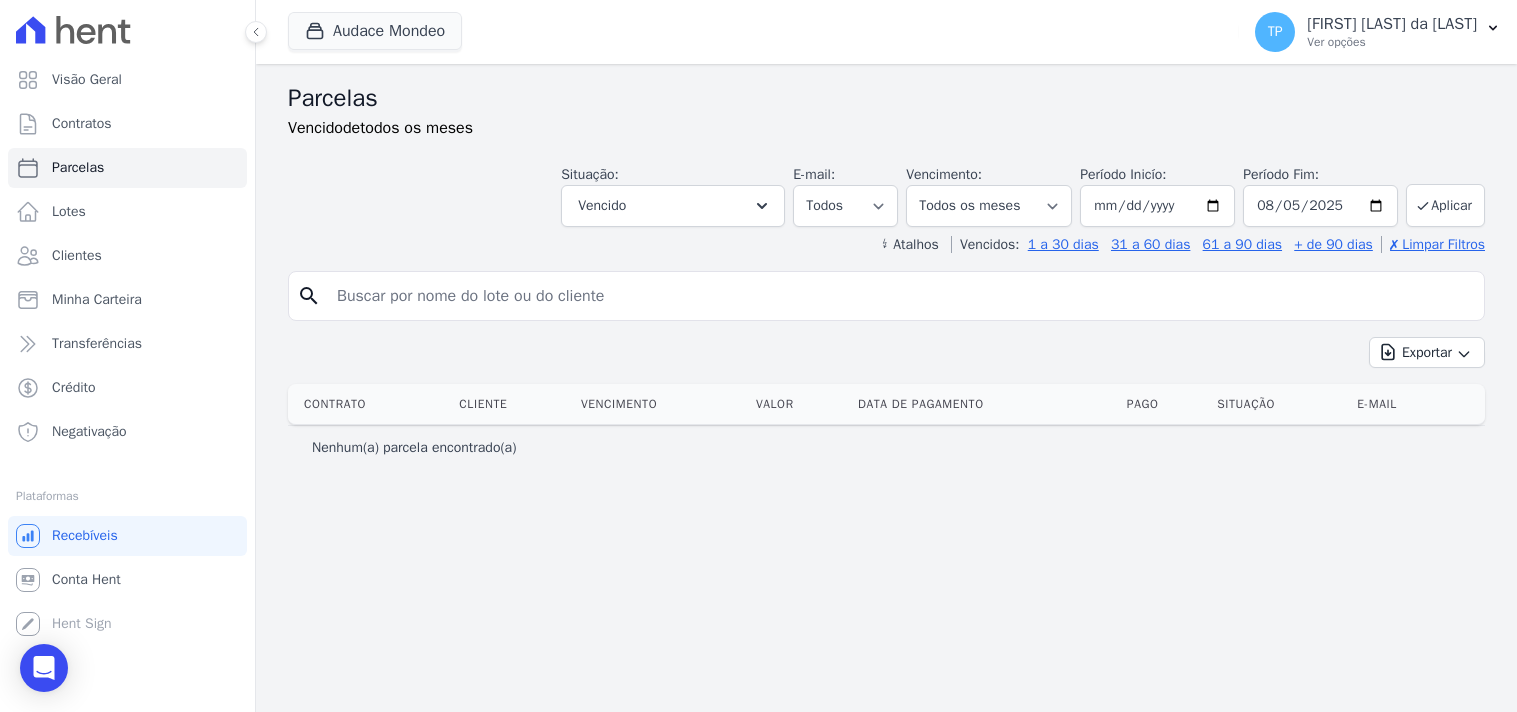 select 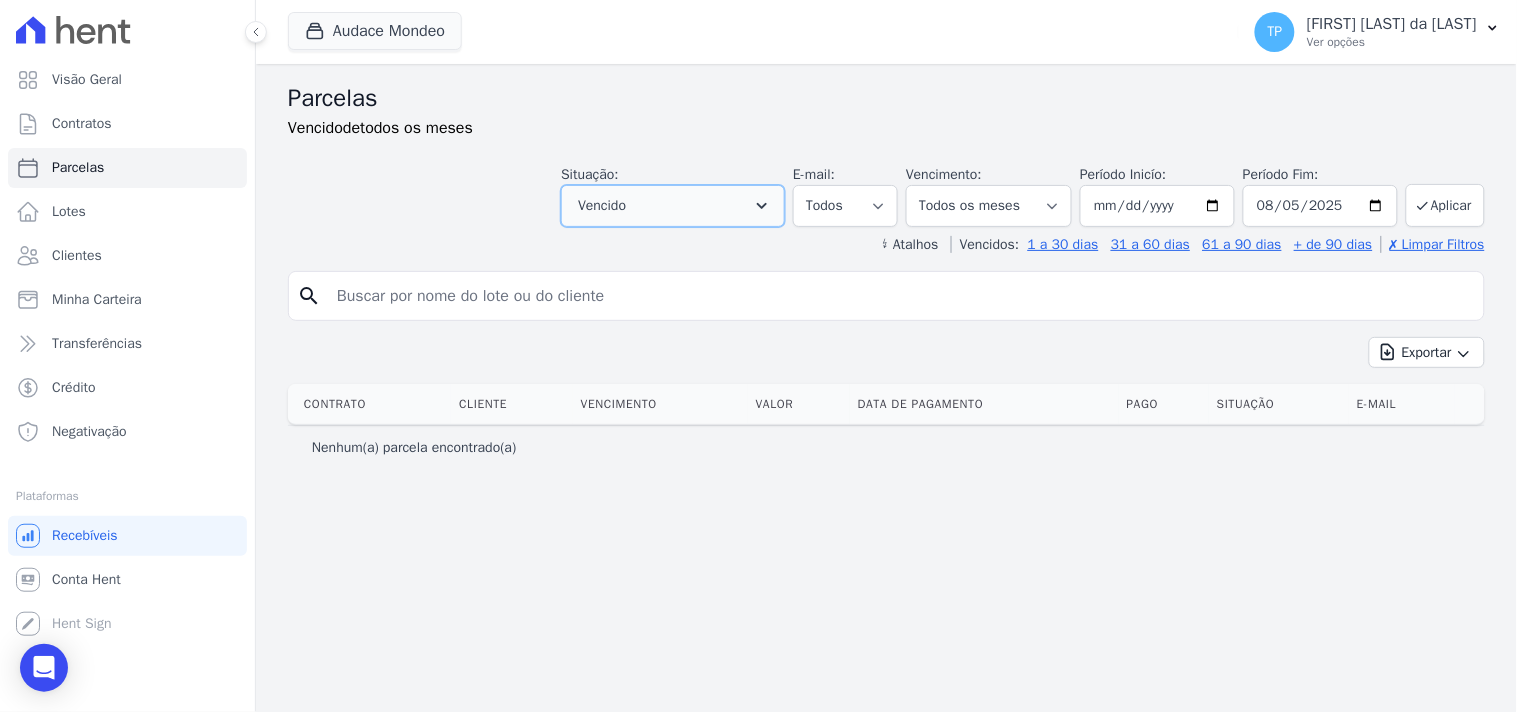 click on "Vencido" at bounding box center (602, 206) 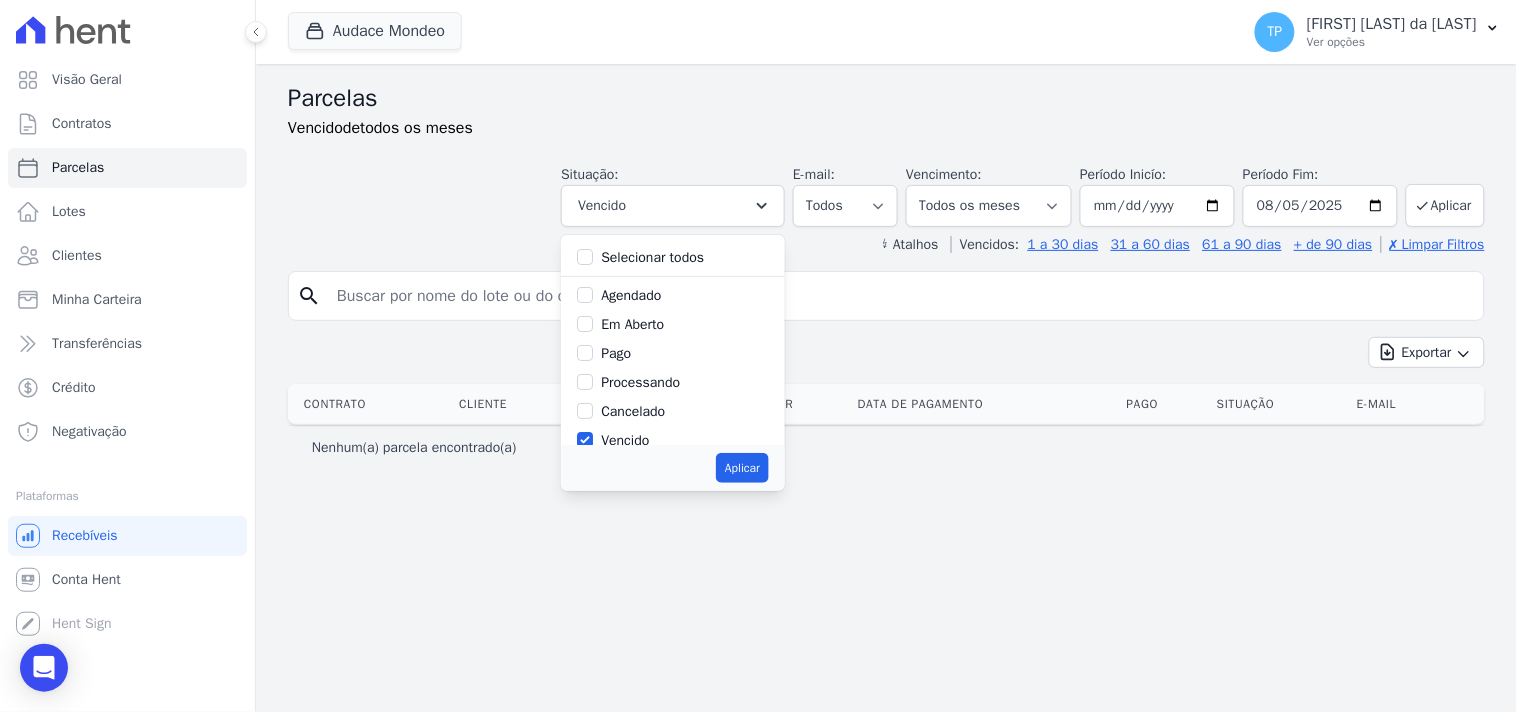 click on "Selecionar todos" at bounding box center [652, 257] 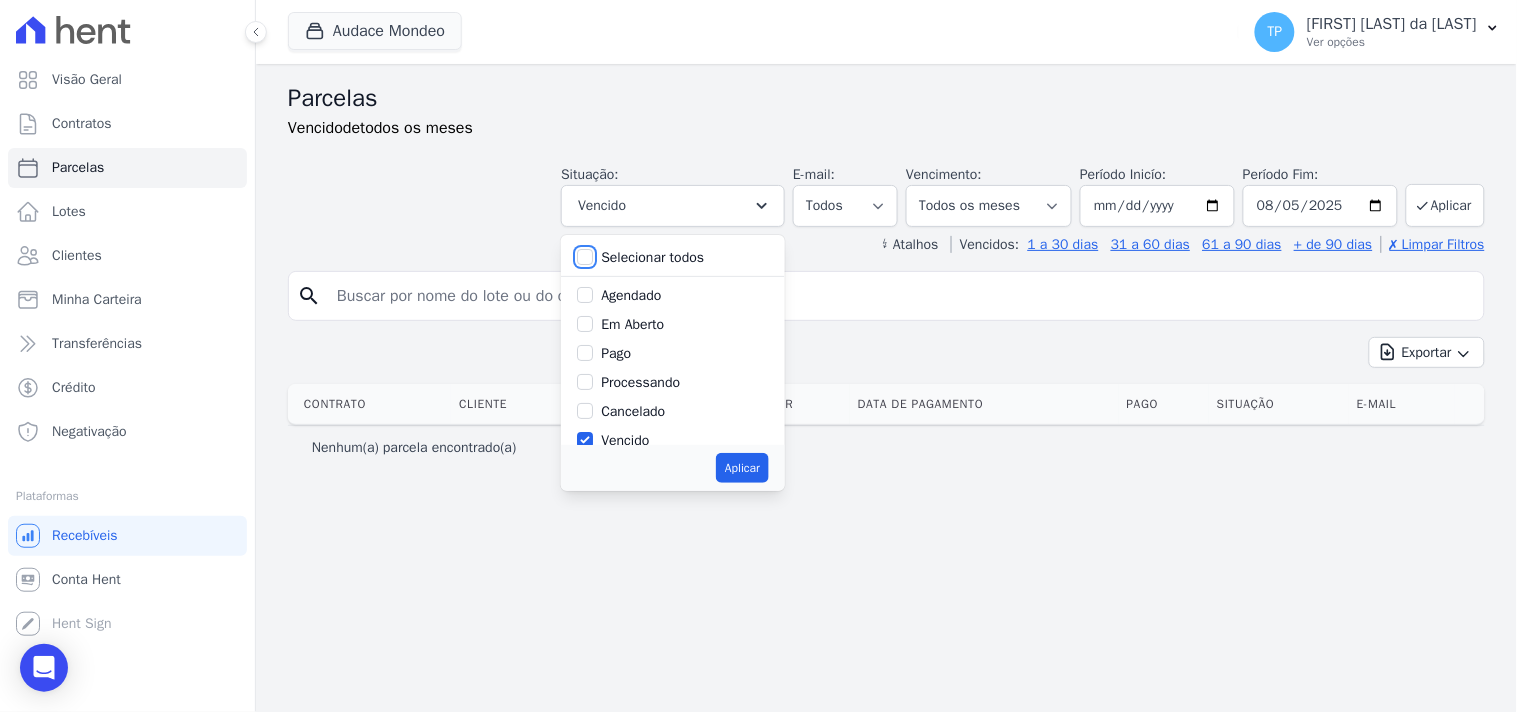 checkbox on "true" 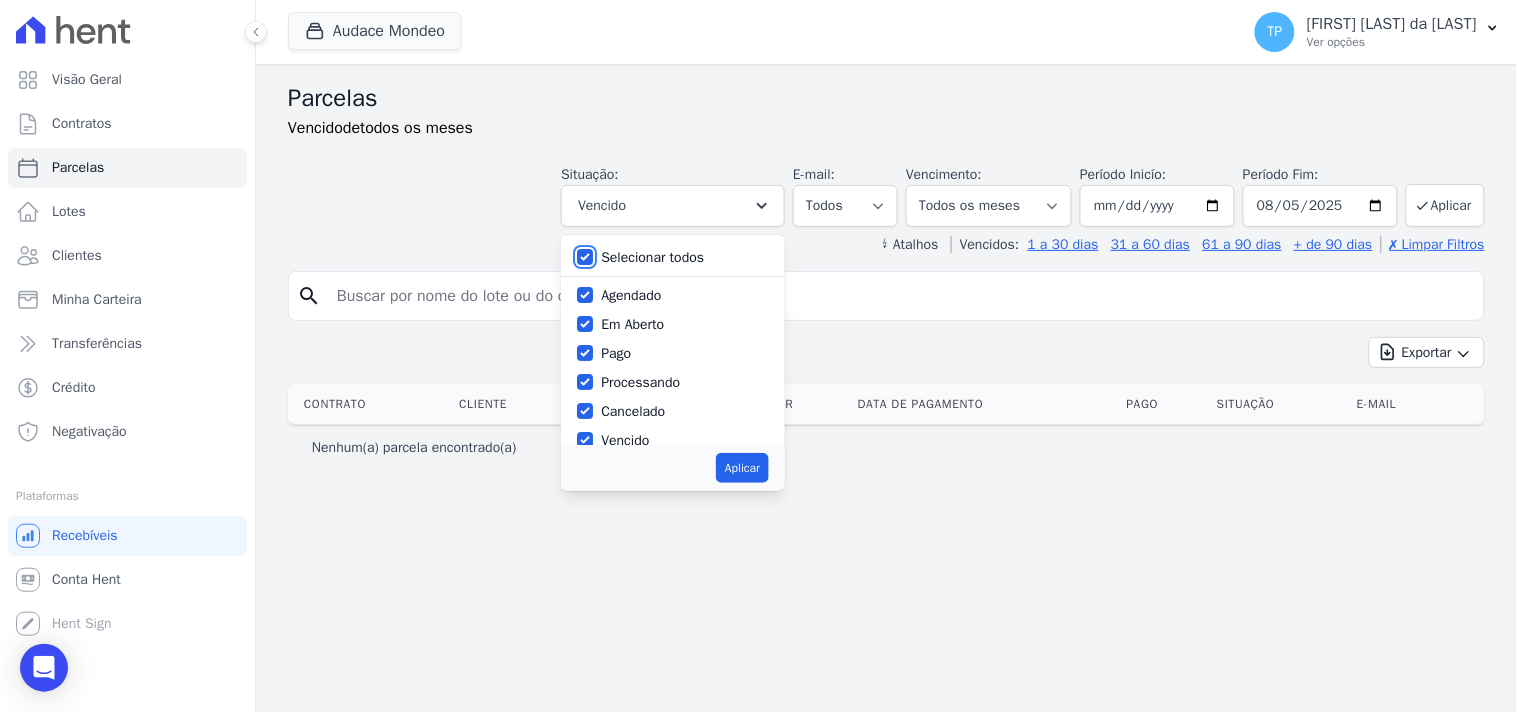 checkbox on "true" 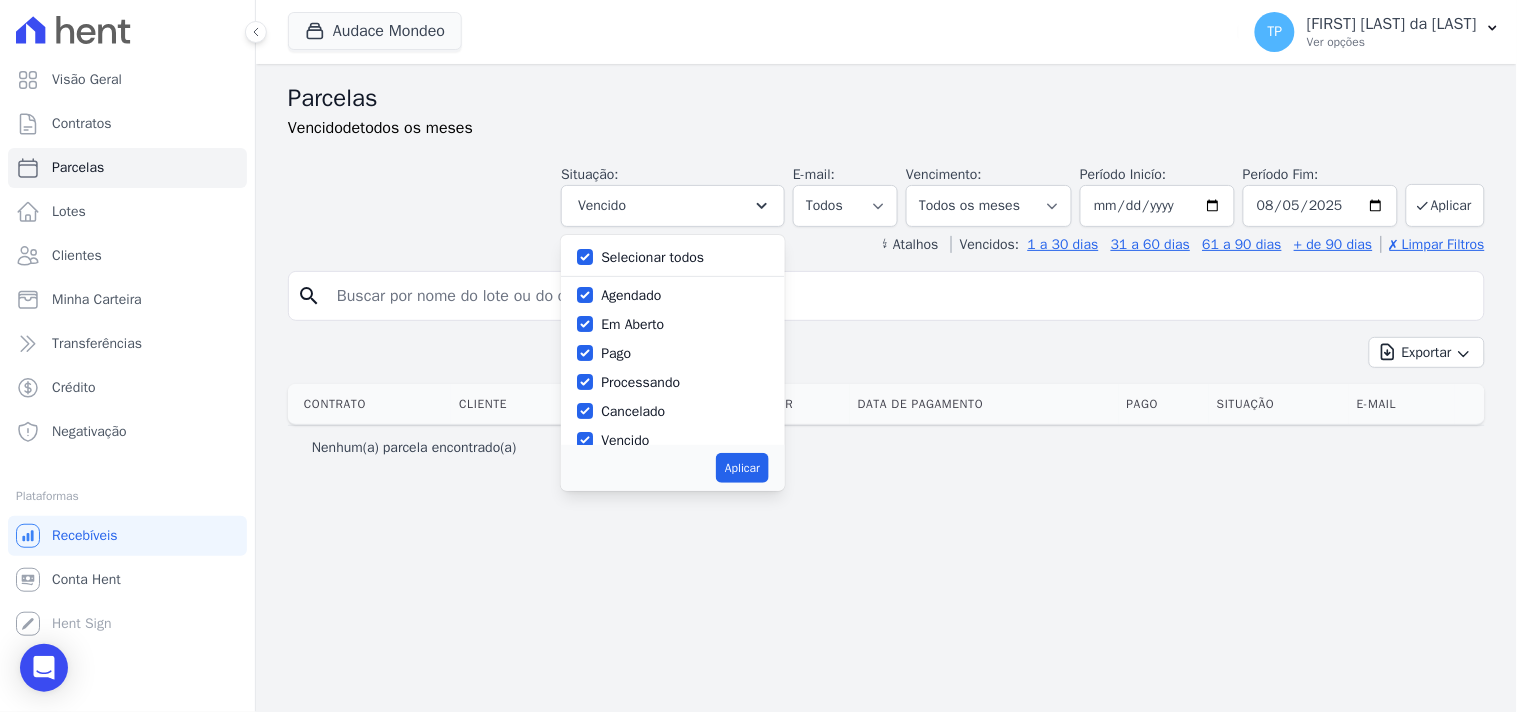 drag, startPoint x: 835, startPoint y: 294, endPoint x: 902, endPoint y: 245, distance: 83.00603 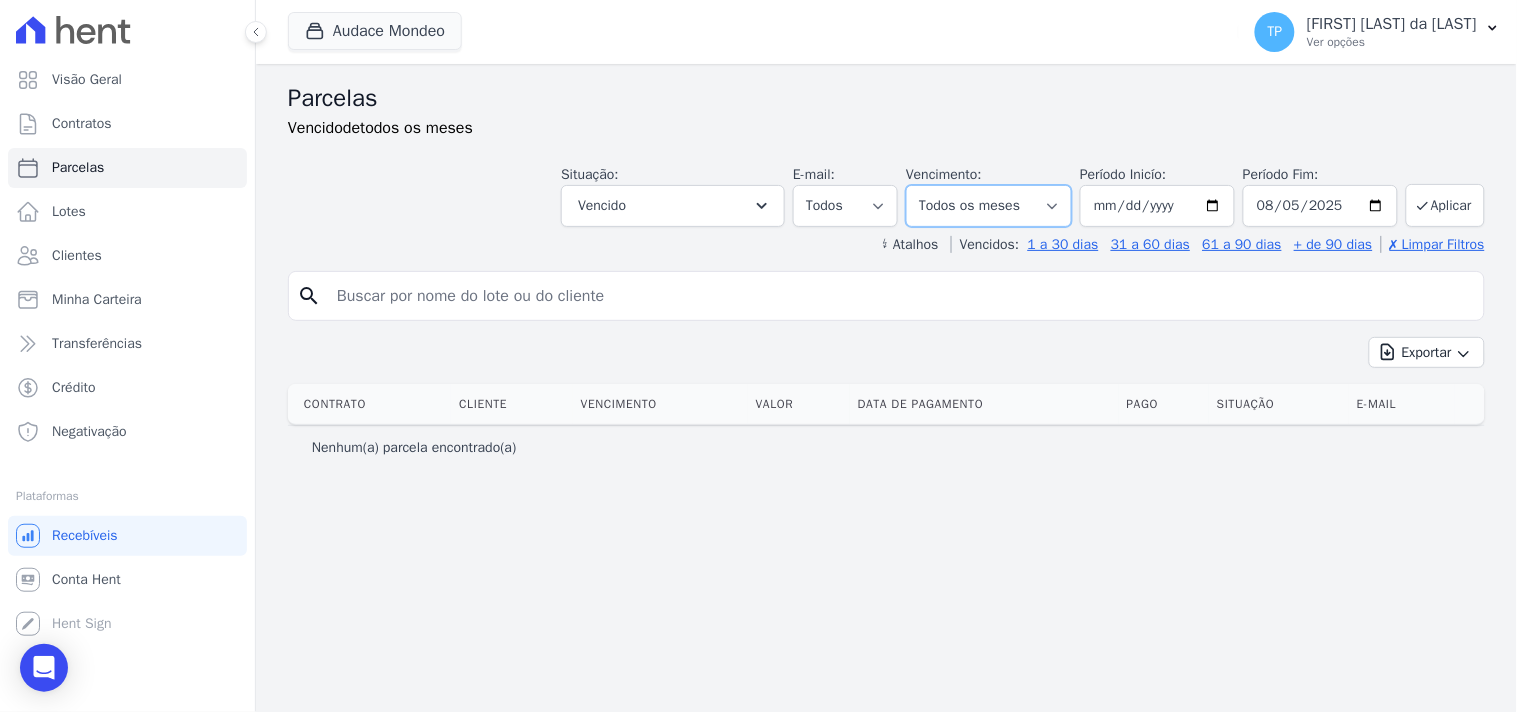 click on "Filtrar por período
────────
Todos os meses
Maio/2024
Junho/2024
Julho/2024
Agosto/2024
Setembro/2024
Outubro/2024
Novembro/2024
Dezembro/2024
Janeiro/2025
Fevereiro/2025
Março/2025
Abril/2025
Maio/2025
Junho/2025
Julho/2025
Agosto/2025
Setembro/2025
Outubro/2025
Novembro/2025
Dezembro/2025
Janeiro/2026
Fevereiro/2026
Março/2026
Abril/2026
Maio/2026
Junho/2026
Julho/2026
Agosto/2026
Setembro/2026
Outubro/2026
Novembro/2026
Dezembro/2026
Janeiro/2027
Fevereiro/2027
Março/2027
Abril/2027
Maio/2027
Junho/2027
Julho/2027
Agosto/2027
Setembro/2027
Outubro/2027
Novembro/2027
Dezembro/2027
Janeiro/2028
Fevereiro/2028
Março/2028
Abril/2028
Maio/2028" at bounding box center (989, 206) 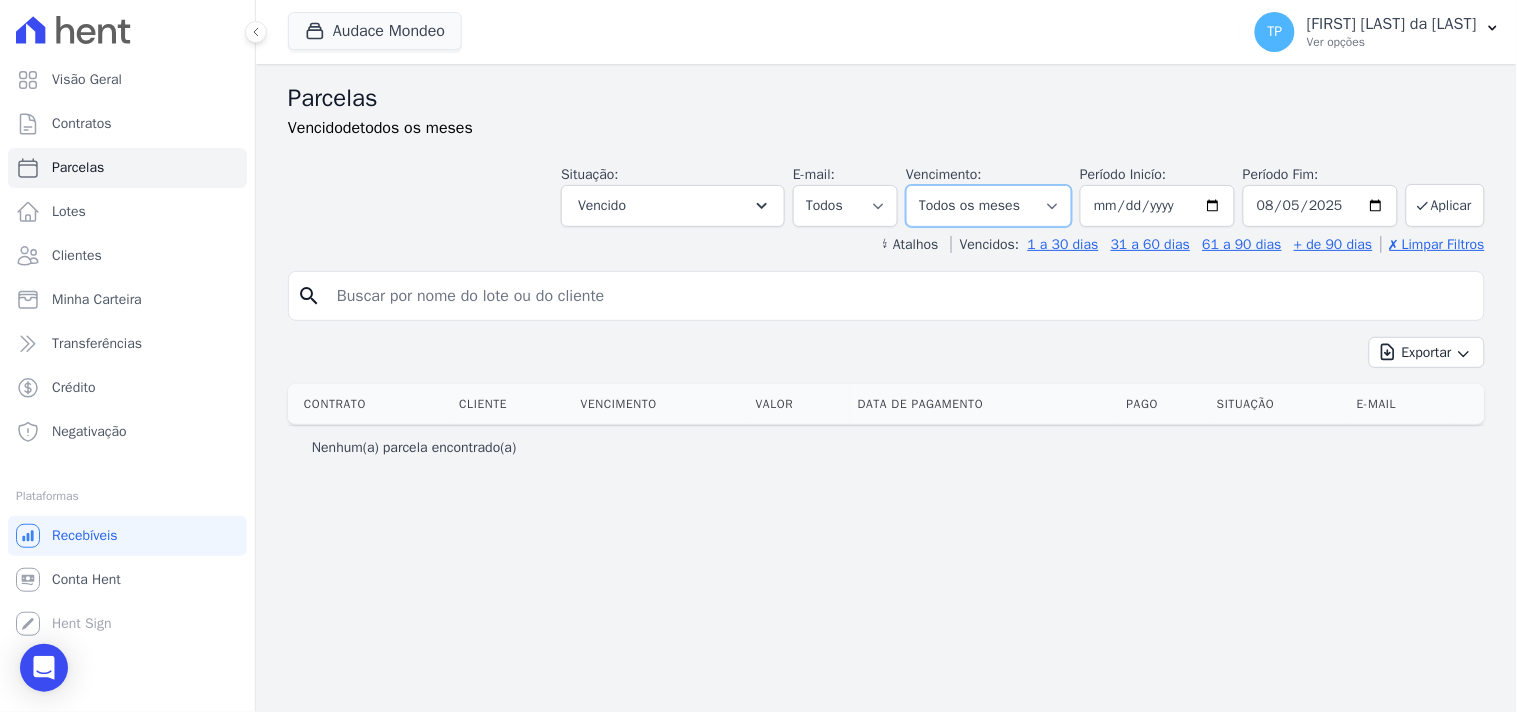 click on "Filtrar por período
────────
Todos os meses
Maio/2024
Junho/2024
Julho/2024
Agosto/2024
Setembro/2024
Outubro/2024
Novembro/2024
Dezembro/2024
Janeiro/2025
Fevereiro/2025
Março/2025
Abril/2025
Maio/2025
Junho/2025
Julho/2025
Agosto/2025
Setembro/2025
Outubro/2025
Novembro/2025
Dezembro/2025
Janeiro/2026
Fevereiro/2026
Março/2026
Abril/2026
Maio/2026
Junho/2026
Julho/2026
Agosto/2026
Setembro/2026
Outubro/2026
Novembro/2026
Dezembro/2026
Janeiro/2027
Fevereiro/2027
Março/2027
Abril/2027
Maio/2027
Junho/2027
Julho/2027
Agosto/2027
Setembro/2027
Outubro/2027
Novembro/2027
Dezembro/2027
Janeiro/2028
Fevereiro/2028
Março/2028
Abril/2028
Maio/2028" at bounding box center [989, 206] 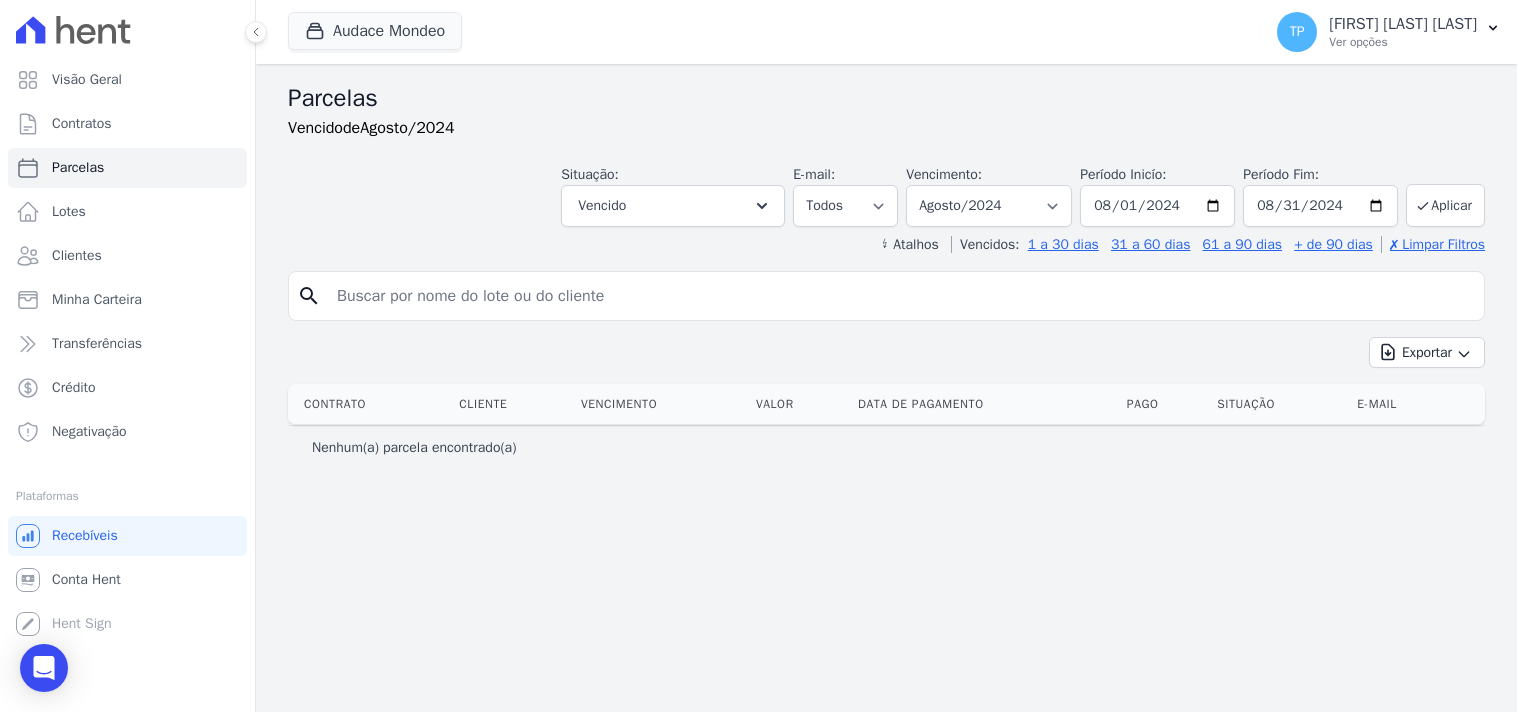 select 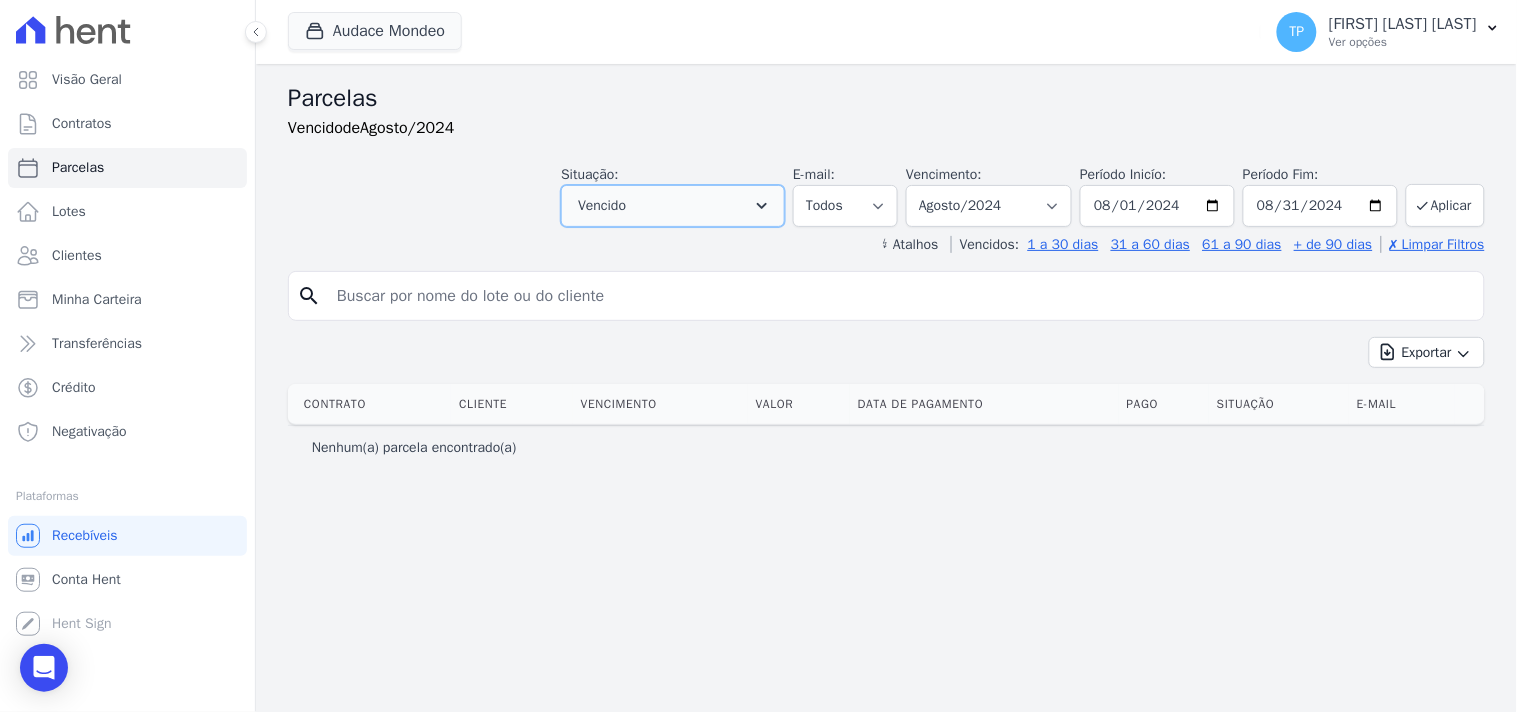 drag, startPoint x: 600, startPoint y: 193, endPoint x: 610, endPoint y: 216, distance: 25.079872 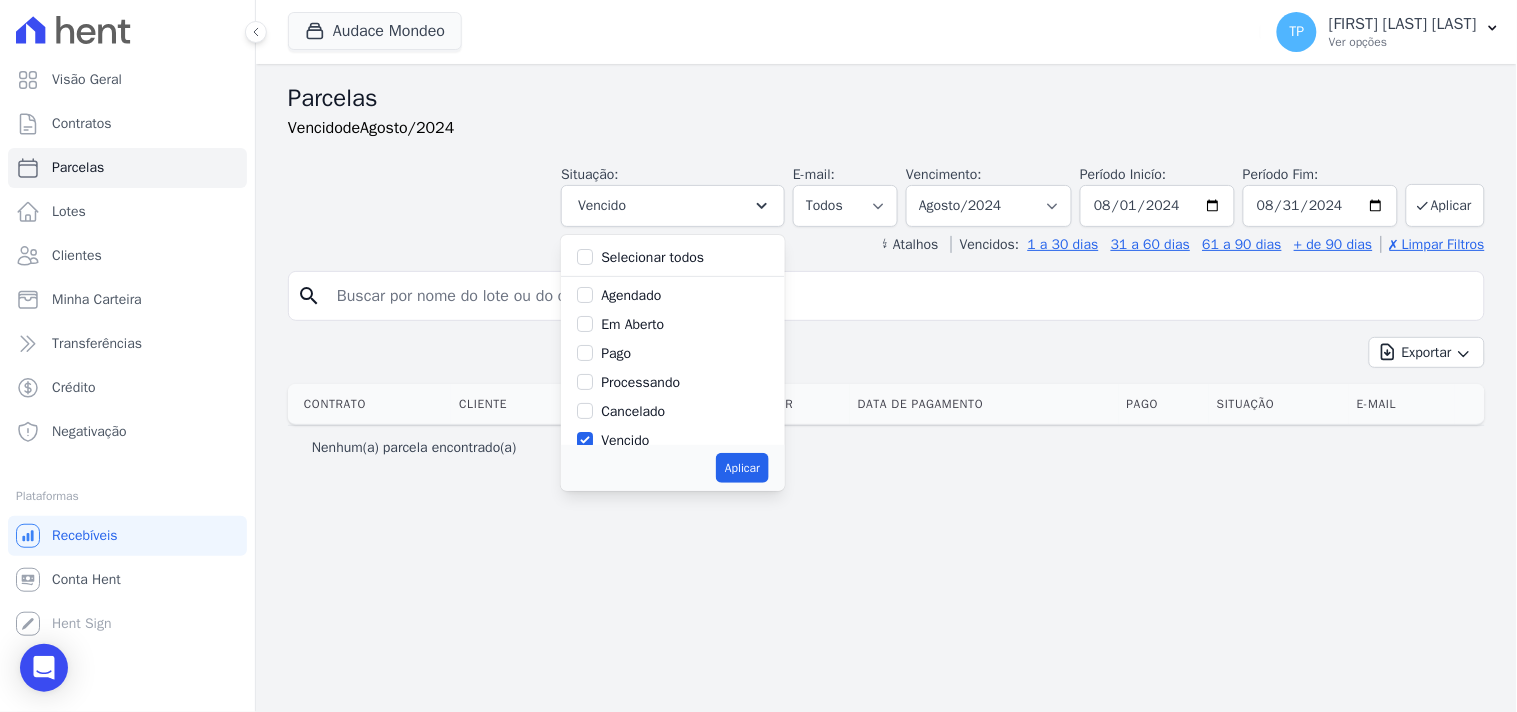 click on "Selecionar todos" at bounding box center [652, 257] 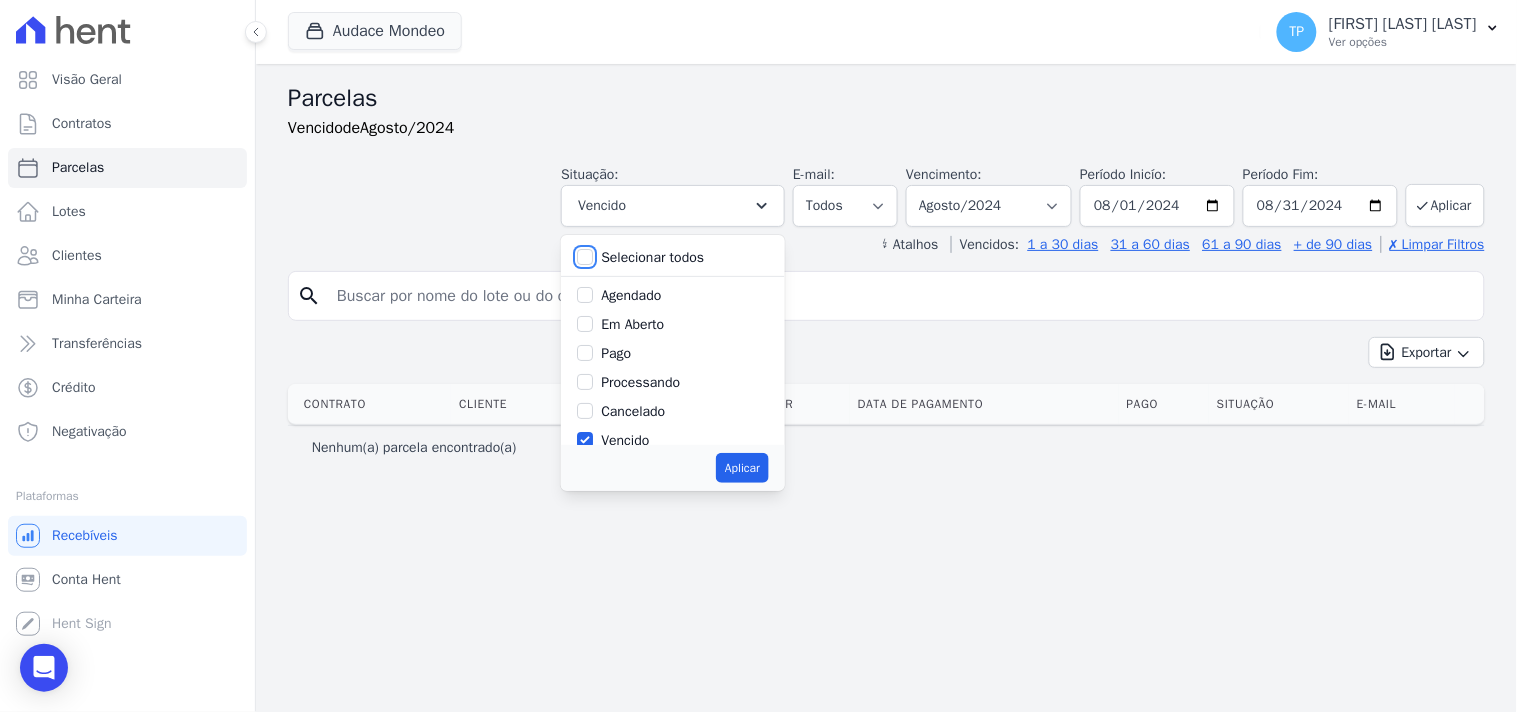 checkbox on "true" 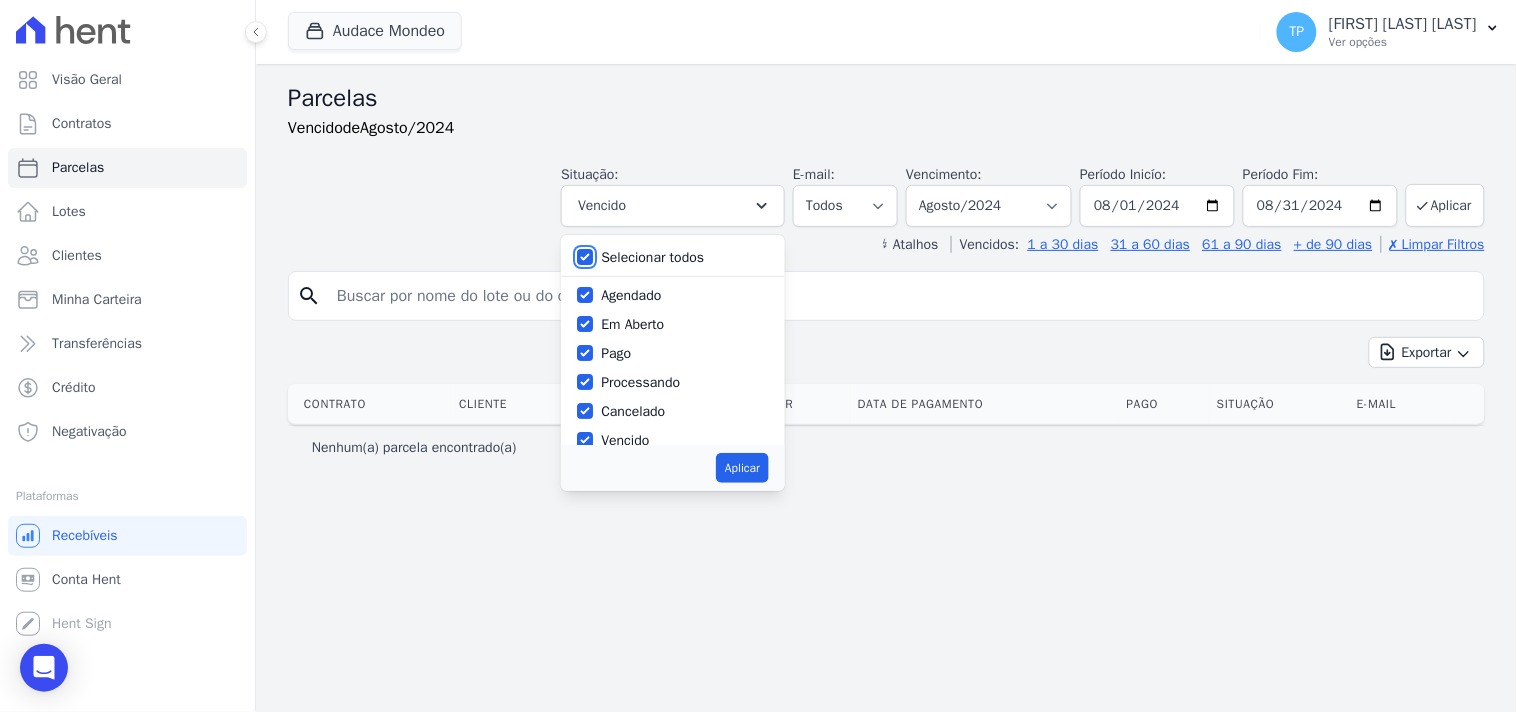 checkbox on "true" 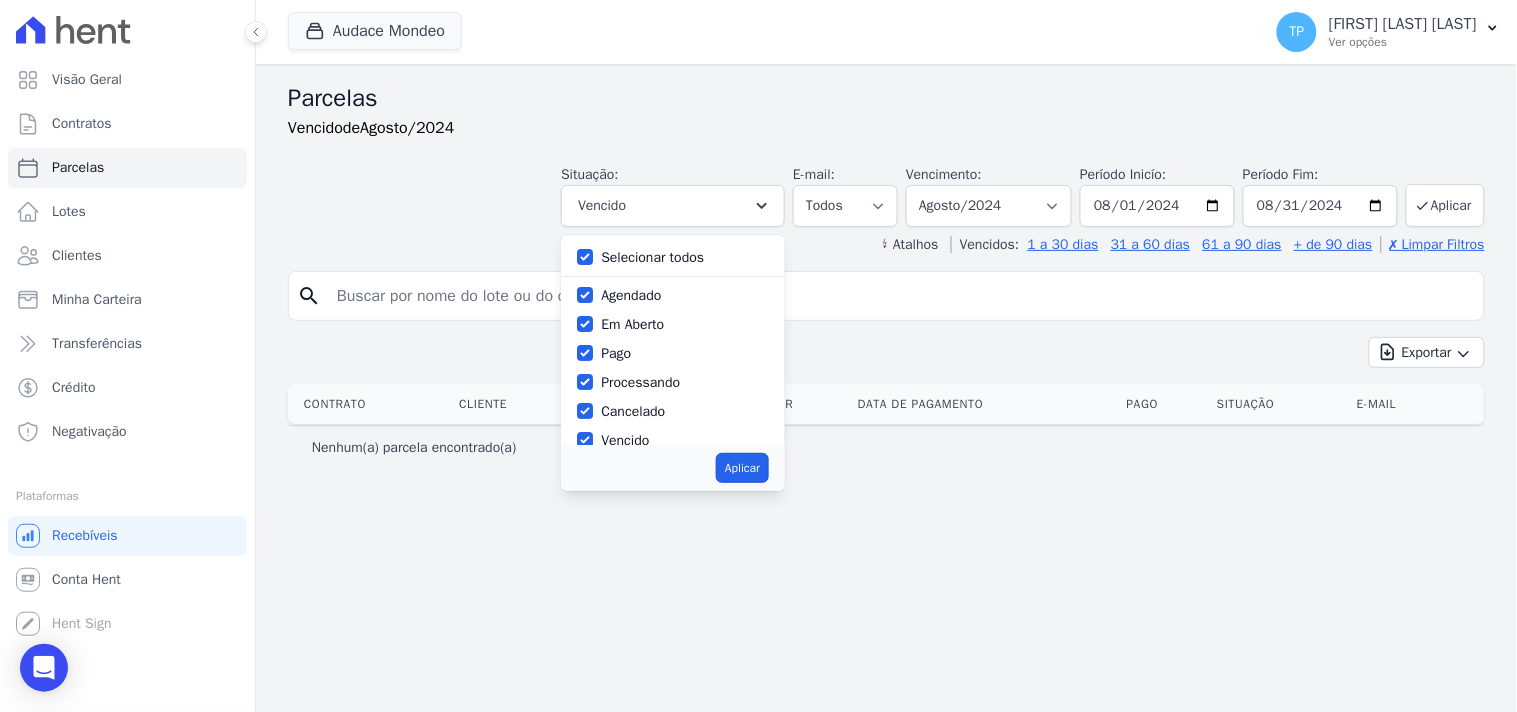click on "Aplicar" at bounding box center [742, 468] 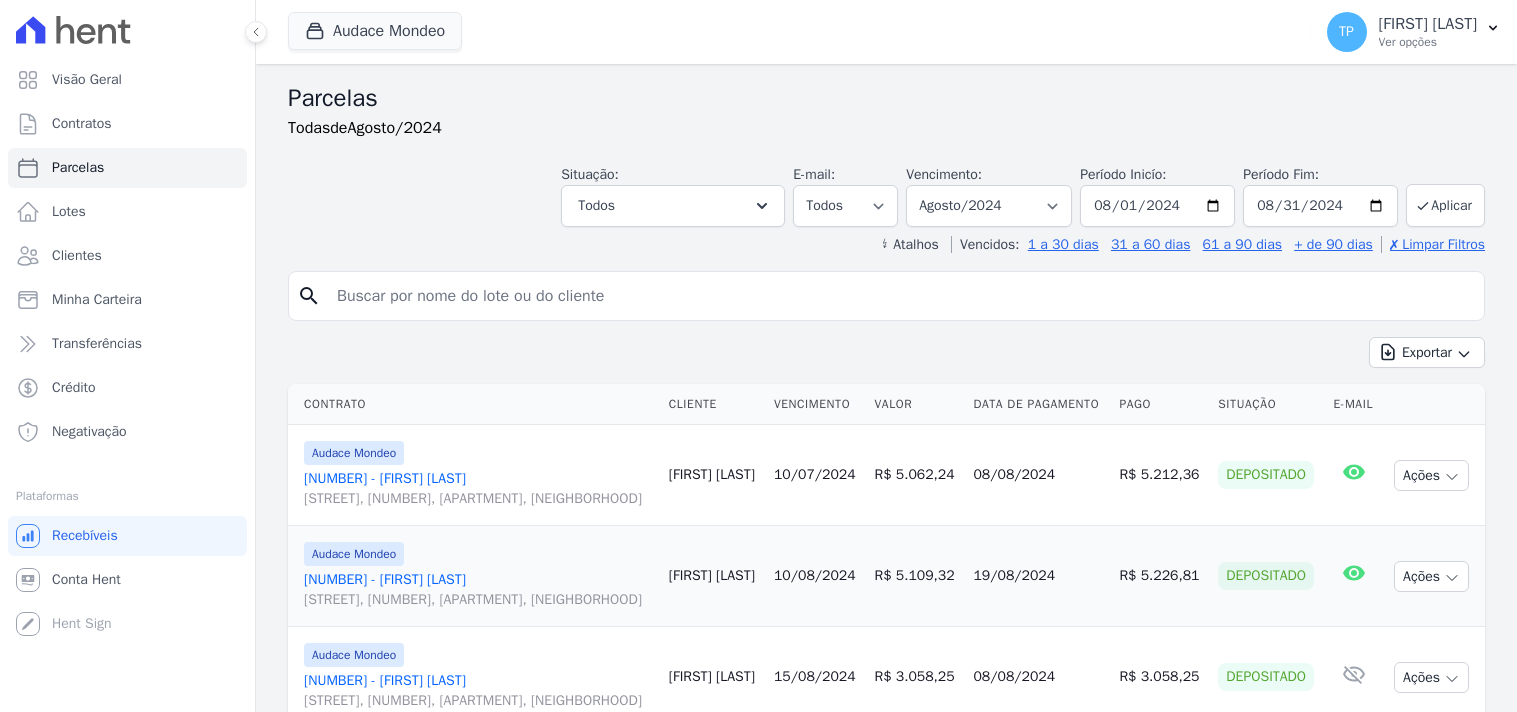 select 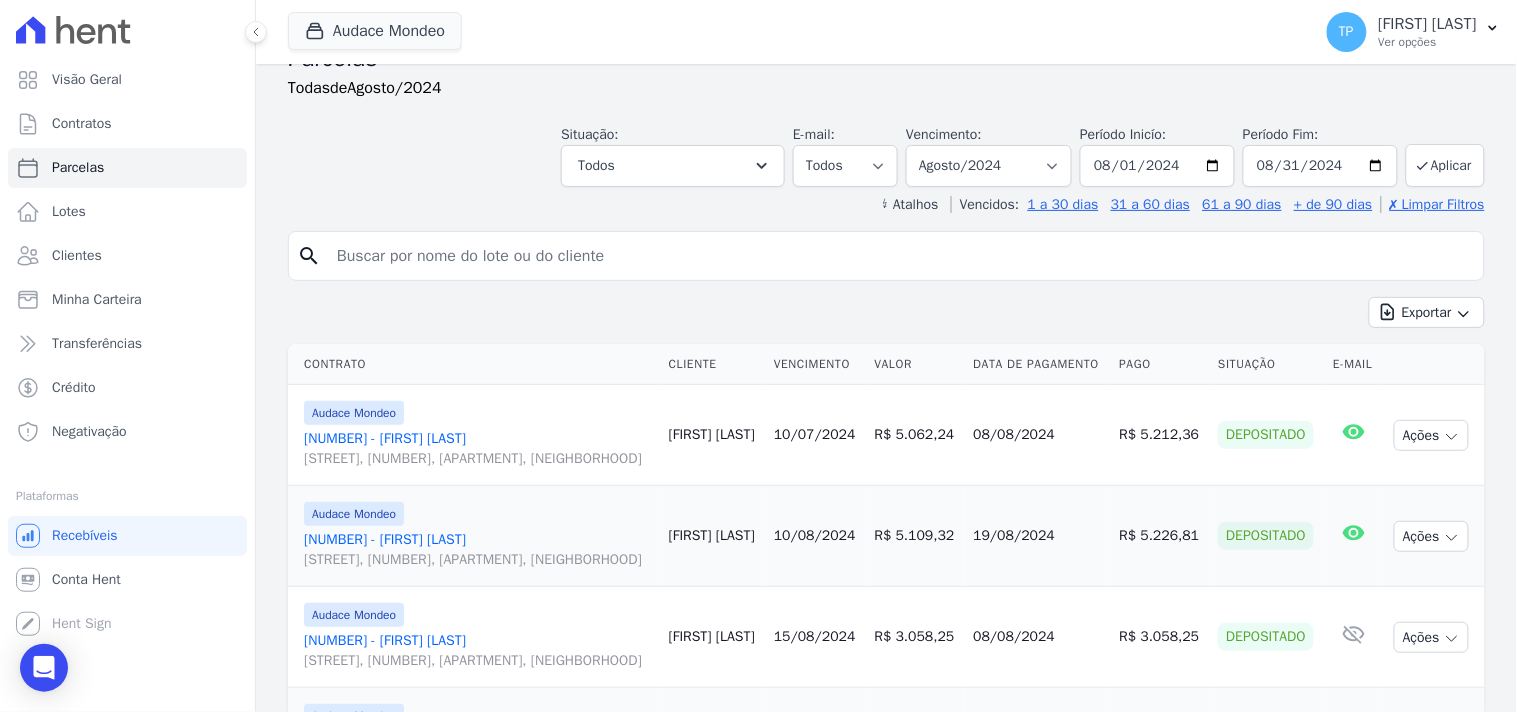 scroll, scrollTop: 0, scrollLeft: 0, axis: both 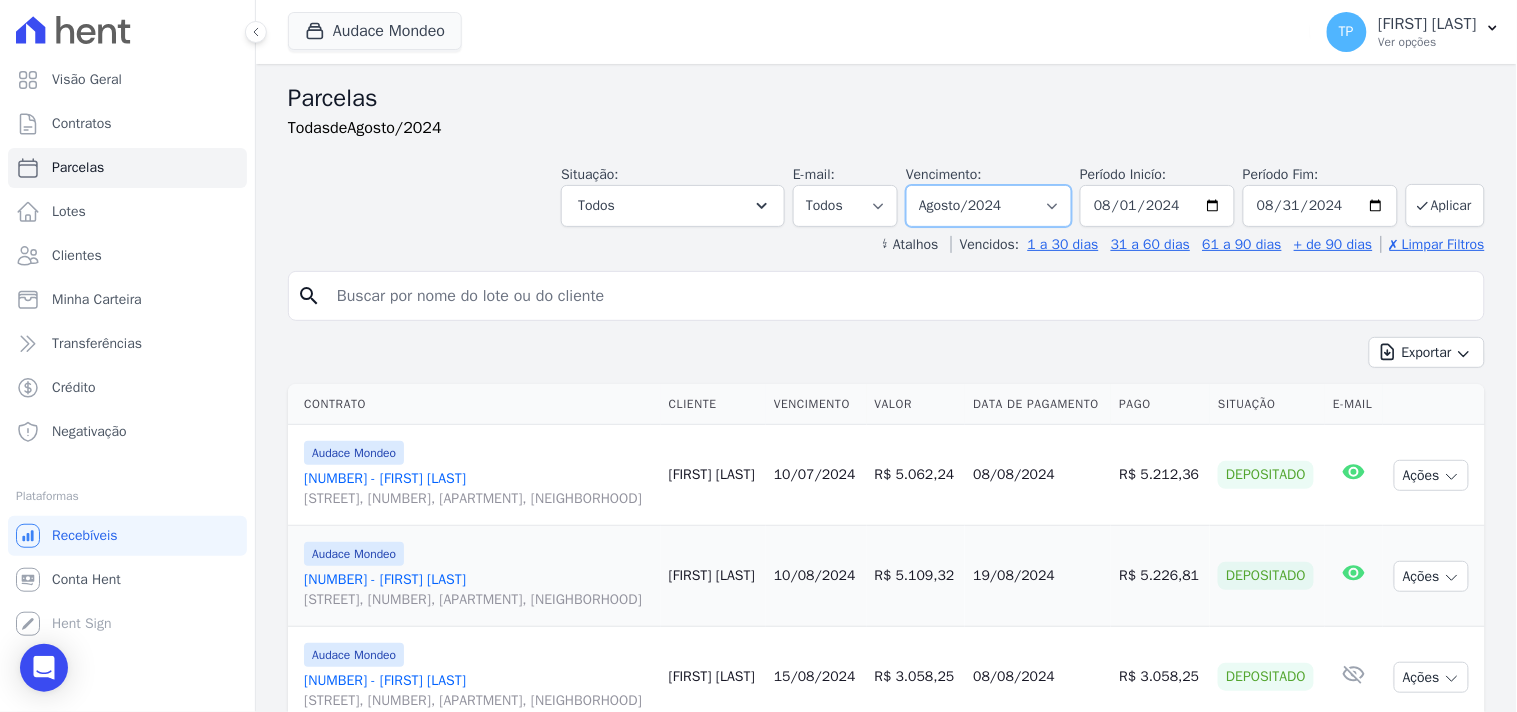 click on "Filtrar por período
────────
Todos os meses
Maio/2024
Junho/2024
Julho/2024
Agosto/2024
Setembro/2024
Outubro/2024
Novembro/2024
Dezembro/2024
Janeiro/2025
Fevereiro/2025
Março/2025
Abril/2025
Maio/2025
Junho/2025
Julho/2025
Agosto/2025
Setembro/2025
Outubro/2025
Novembro/2025
Dezembro/2025
Janeiro/2026
Fevereiro/2026
Março/2026
Abril/2026
Maio/2026
Junho/2026
Julho/2026
Agosto/2026
Setembro/2026
Outubro/2026
Novembro/2026
Dezembro/2026
Janeiro/2027
Fevereiro/2027
Março/2027
Abril/2027
Maio/2027
Junho/2027
Julho/2027
Agosto/2027
Setembro/2027
Outubro/2027
Novembro/2027
Dezembro/2027
Janeiro/2028
Fevereiro/2028
Março/2028
Abril/2028
Maio/2028" at bounding box center [989, 206] 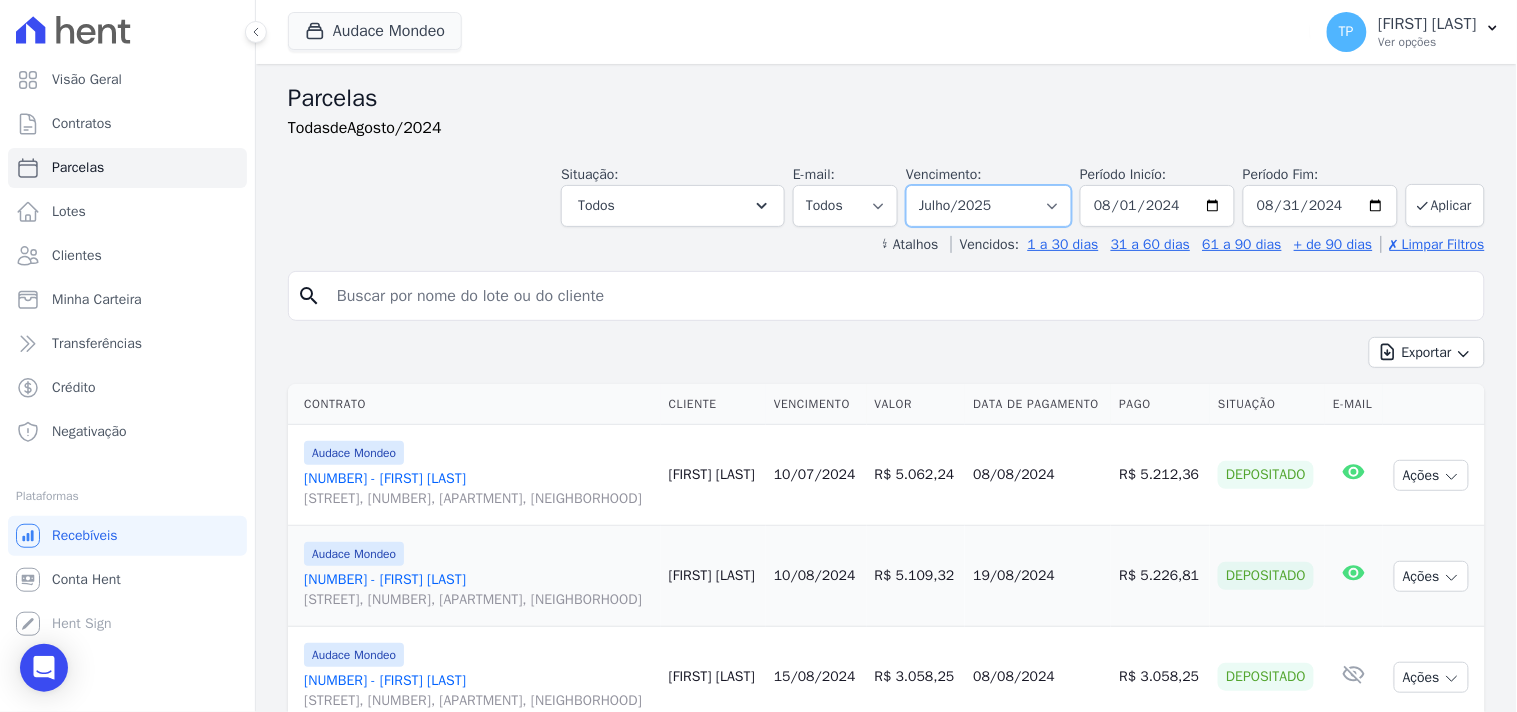 click on "Filtrar por período
────────
Todos os meses
Maio/2024
Junho/2024
Julho/2024
Agosto/2024
Setembro/2024
Outubro/2024
Novembro/2024
Dezembro/2024
Janeiro/2025
Fevereiro/2025
Março/2025
Abril/2025
Maio/2025
Junho/2025
Julho/2025
Agosto/2025
Setembro/2025
Outubro/2025
Novembro/2025
Dezembro/2025
Janeiro/2026
Fevereiro/2026
Março/2026
Abril/2026
Maio/2026
Junho/2026
Julho/2026
Agosto/2026
Setembro/2026
Outubro/2026
Novembro/2026
Dezembro/2026
Janeiro/2027
Fevereiro/2027
Março/2027
Abril/2027
Maio/2027
Junho/2027
Julho/2027
Agosto/2027
Setembro/2027
Outubro/2027
Novembro/2027
Dezembro/2027
Janeiro/2028
Fevereiro/2028
Março/2028
Abril/2028
Maio/2028" at bounding box center [989, 206] 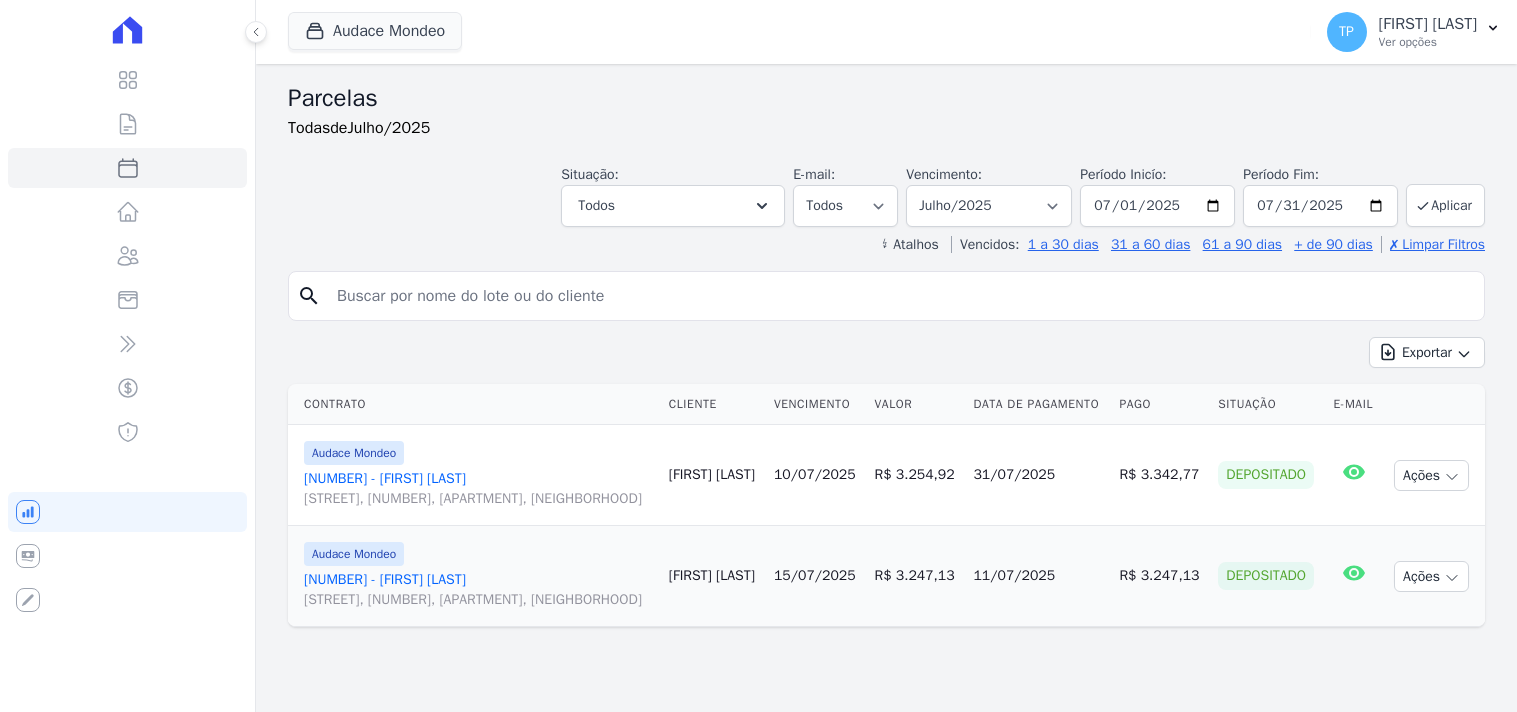 select 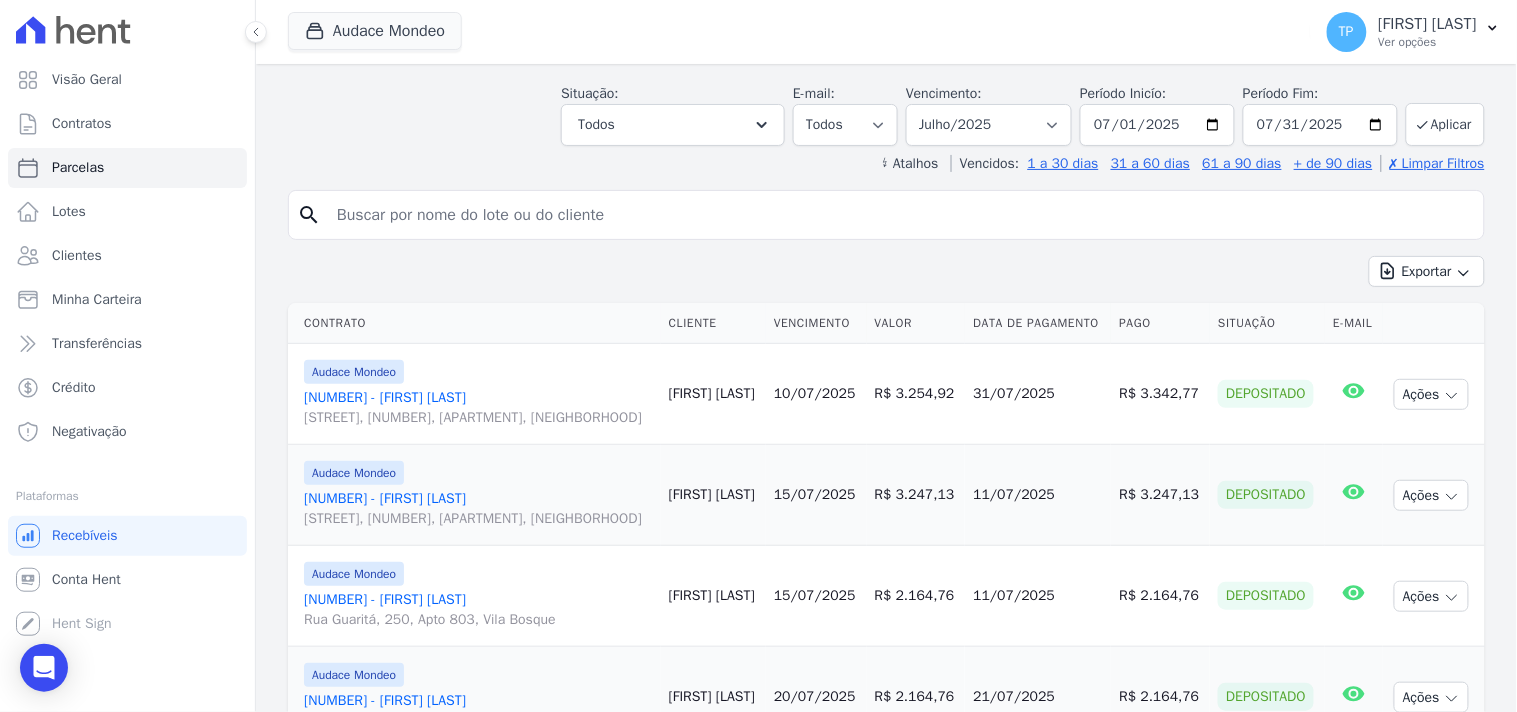 scroll, scrollTop: 0, scrollLeft: 0, axis: both 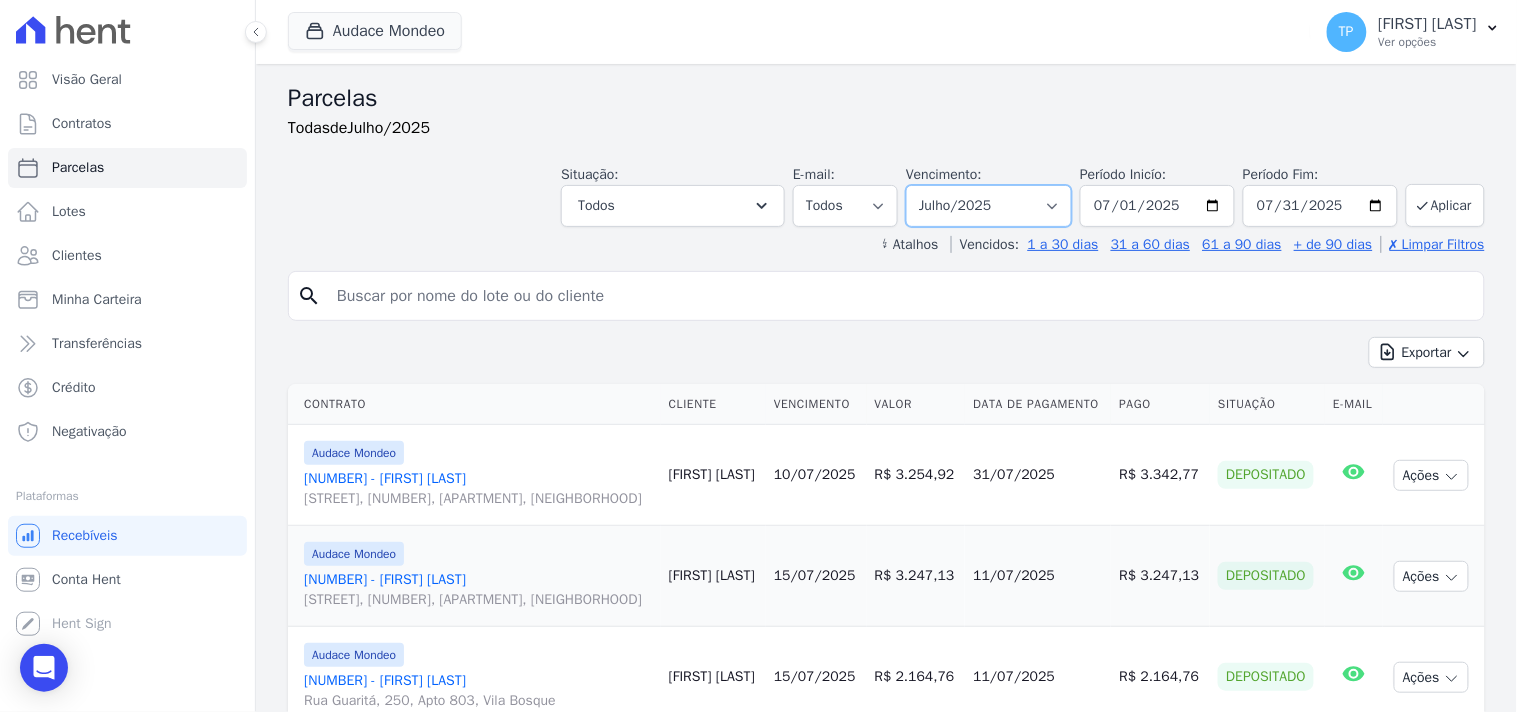 click on "Filtrar por período
────────
Todos os meses
Maio/2024
Junho/2024
Julho/2024
Agosto/2024
Setembro/2024
Outubro/2024
Novembro/2024
Dezembro/2024
Janeiro/2025
Fevereiro/2025
Março/2025
Abril/2025
Maio/2025
Junho/2025
Julho/2025
Agosto/2025
Setembro/2025
Outubro/2025
Novembro/2025
Dezembro/2025
Janeiro/2026
Fevereiro/2026
Março/2026
Abril/2026
Maio/2026
Junho/2026
Julho/2026
Agosto/2026
Setembro/2026
Outubro/2026
Novembro/2026
Dezembro/2026
Janeiro/2027
Fevereiro/2027
Março/2027
Abril/2027
Maio/2027
Junho/2027
Julho/2027
Agosto/2027
Setembro/2027
Outubro/2027
Novembro/2027
Dezembro/2027
Janeiro/2028
Fevereiro/2028
Março/2028
Abril/2028
Maio/2028" at bounding box center (989, 206) 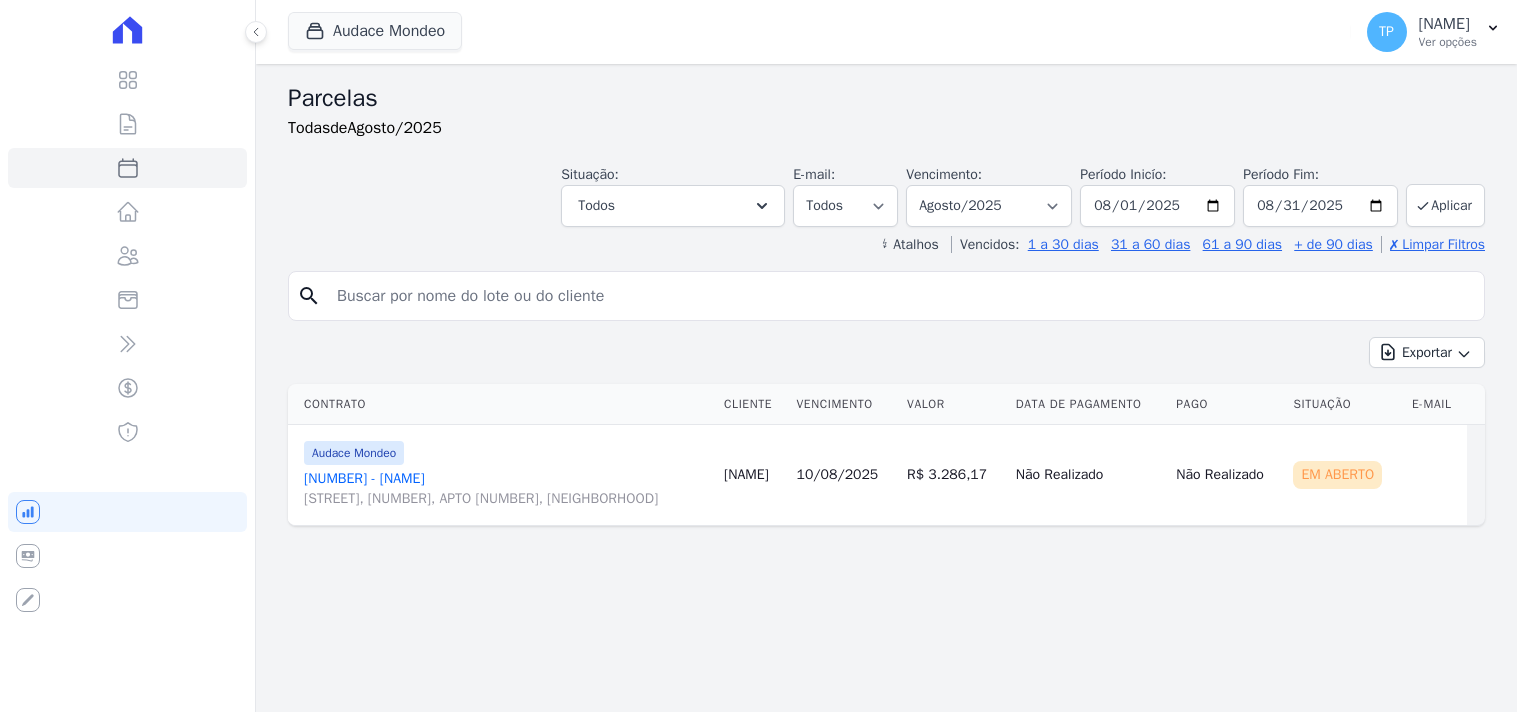 select 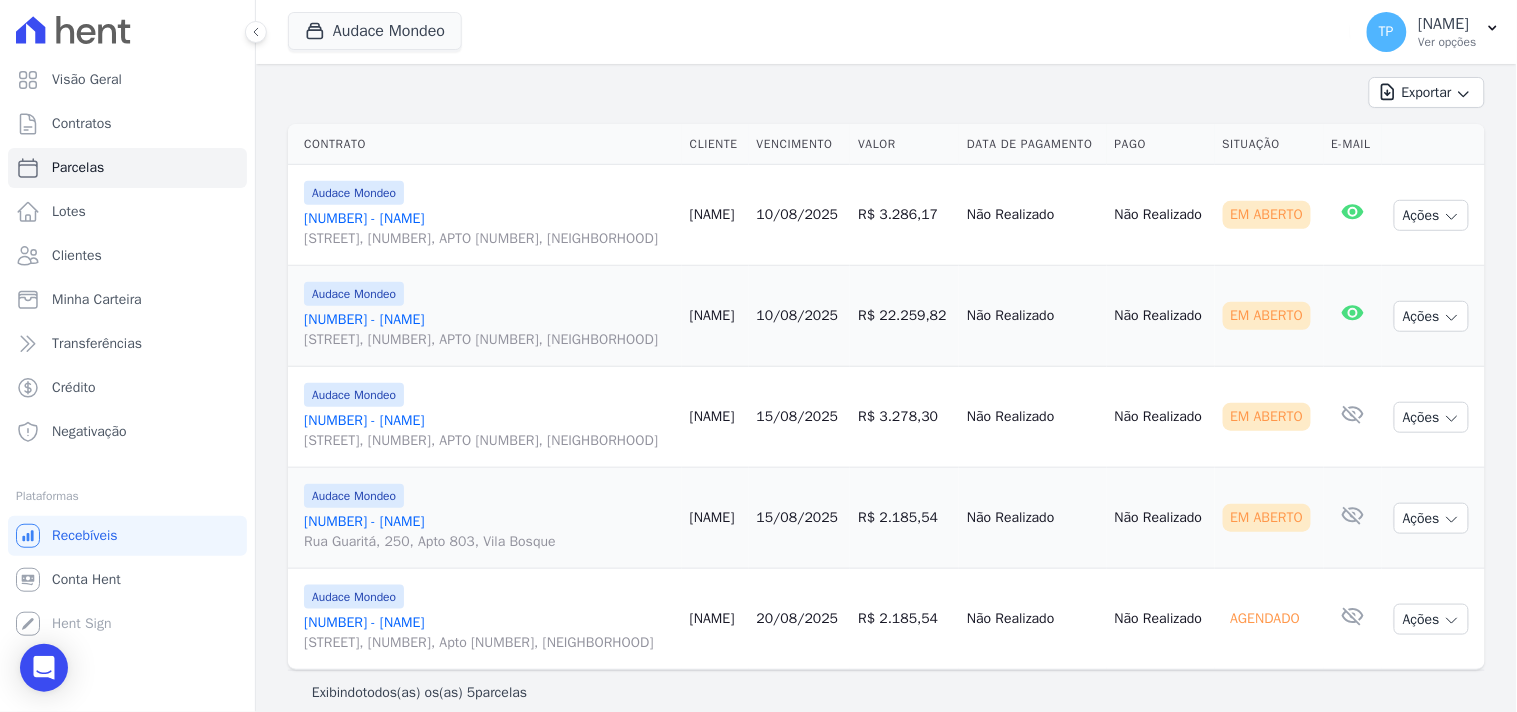 scroll, scrollTop: 280, scrollLeft: 0, axis: vertical 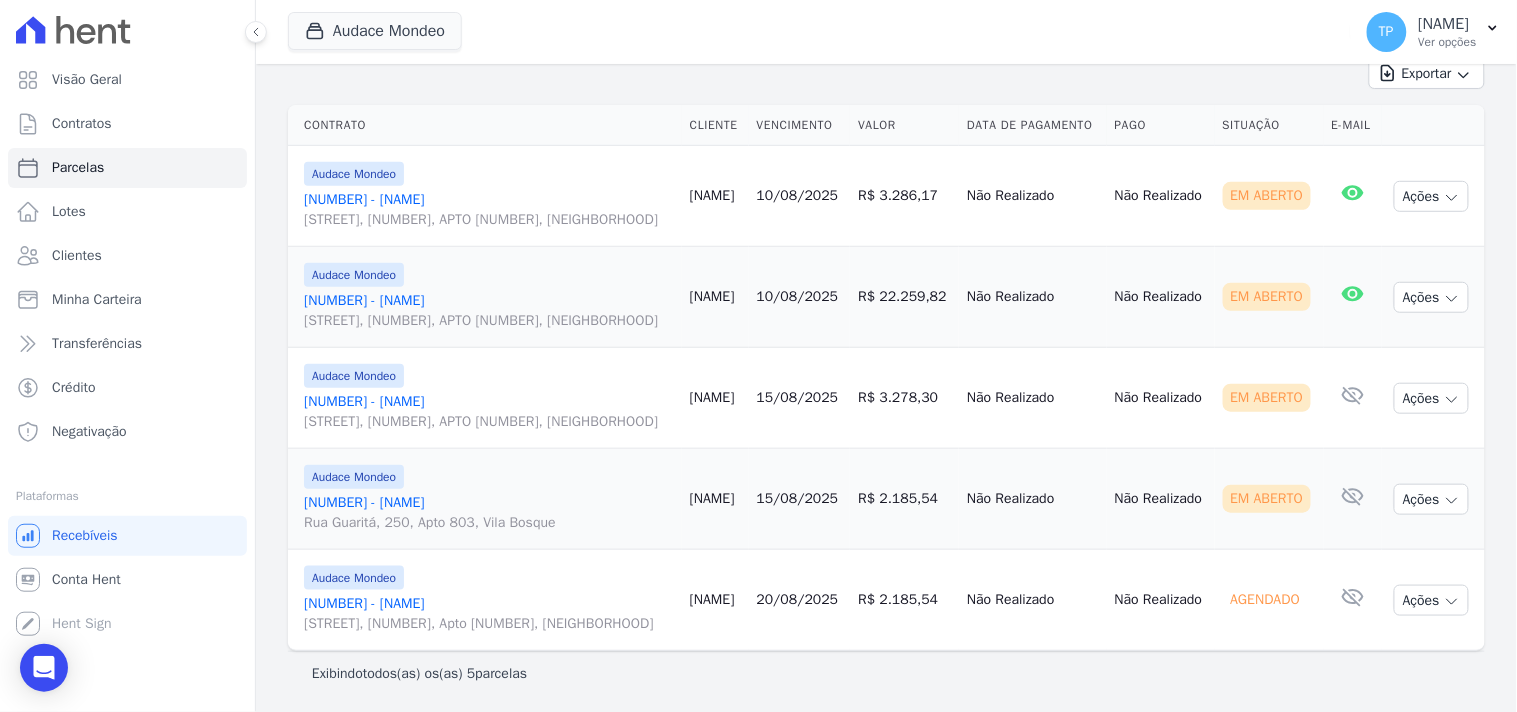 click on "[NUMBER] - [NAME]
[STREET], [NUMBER], APTO [NUMBER], [NEIGHBORHOOD]" at bounding box center [489, 210] 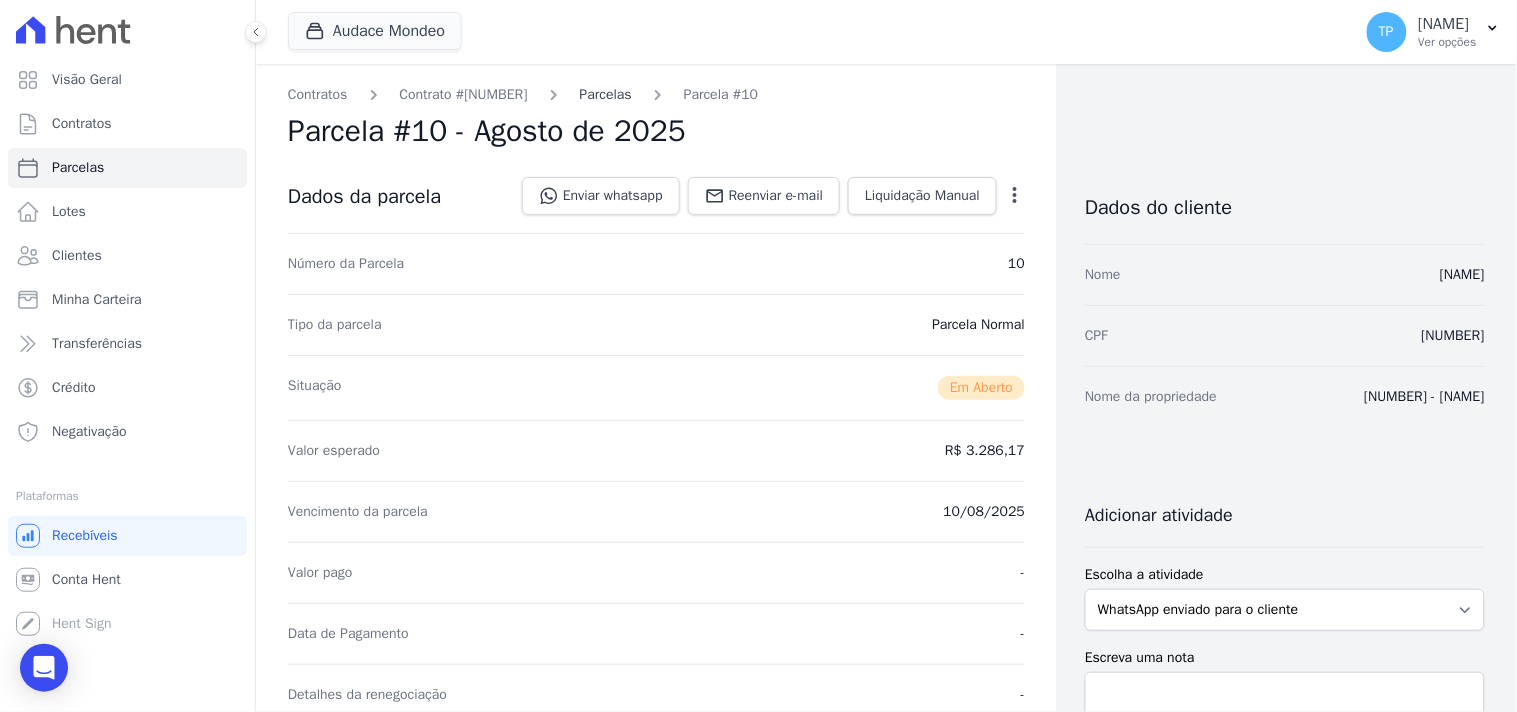 click on "Parcelas" at bounding box center [606, 94] 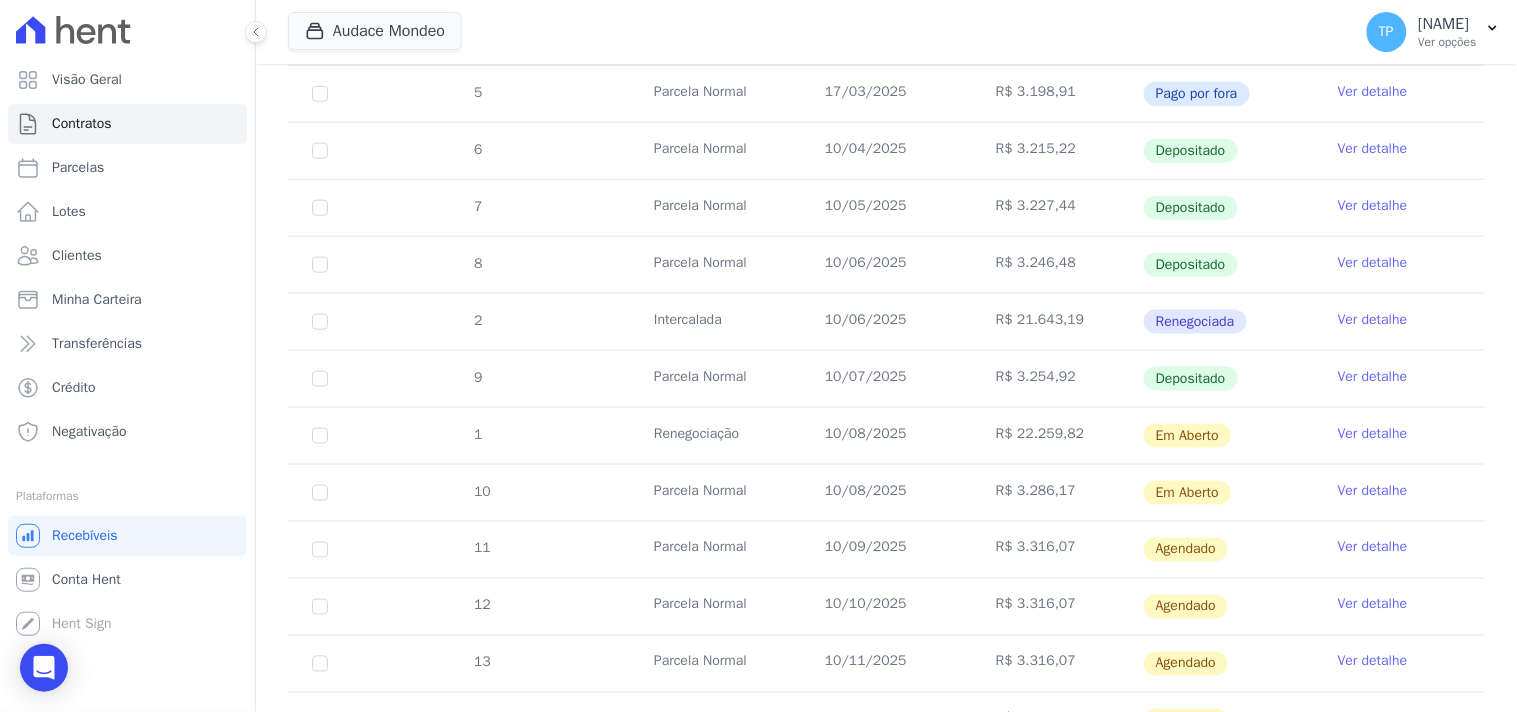 scroll, scrollTop: 555, scrollLeft: 0, axis: vertical 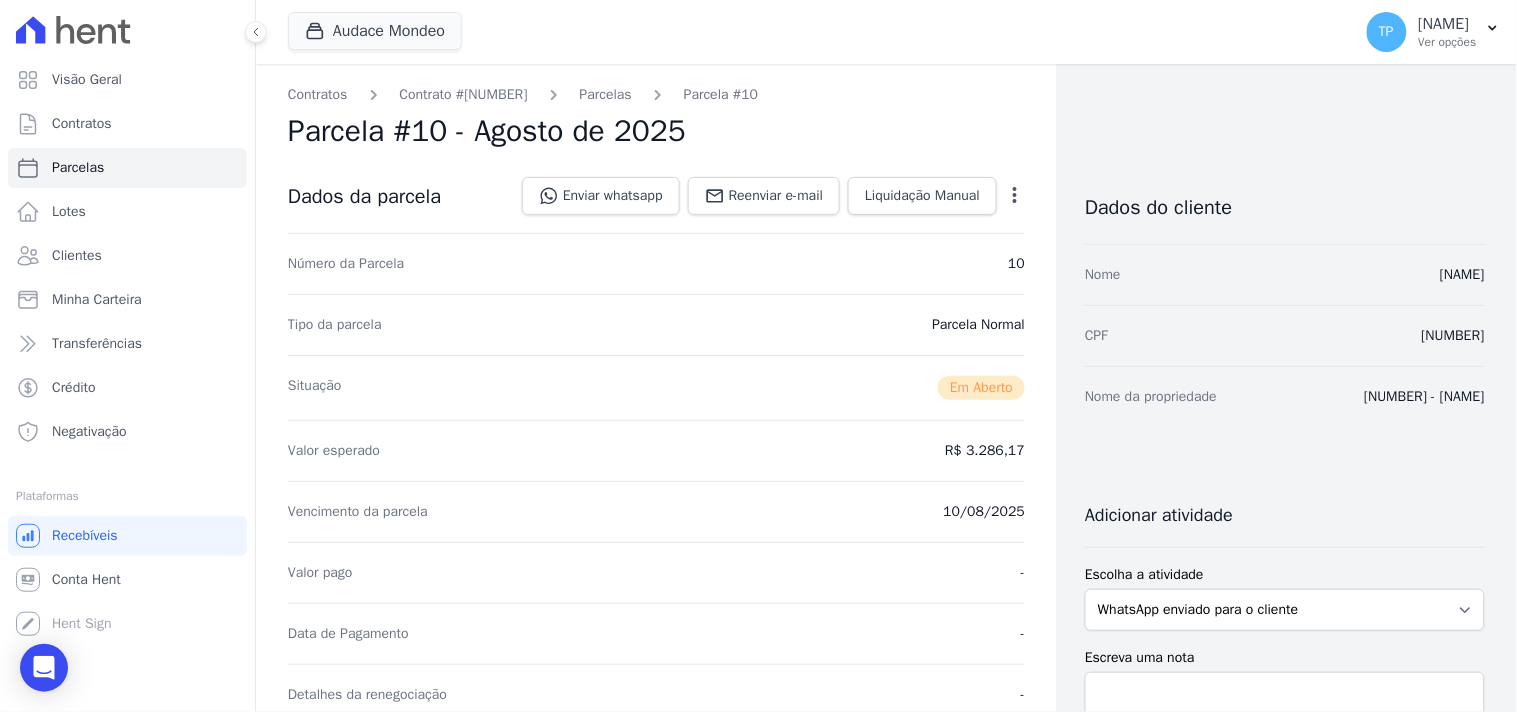select 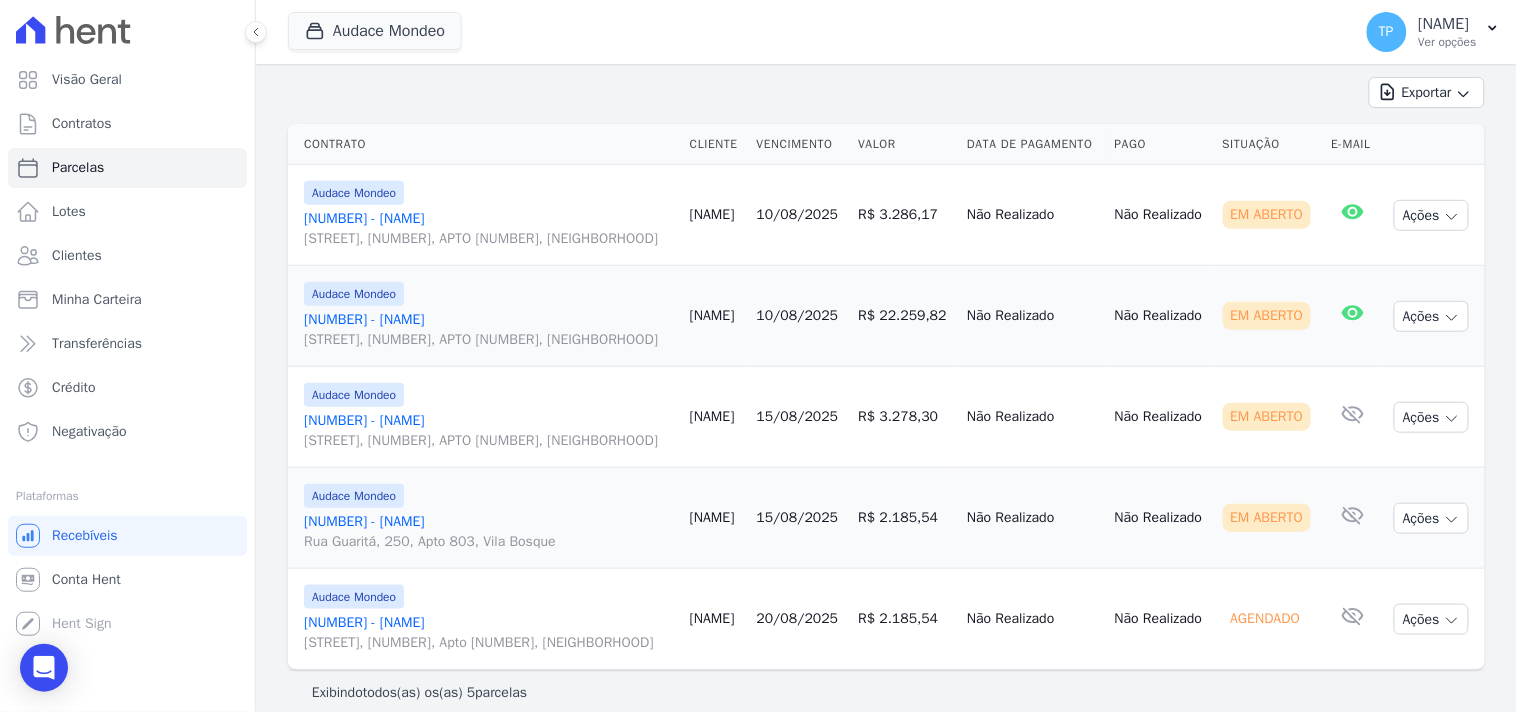 scroll, scrollTop: 280, scrollLeft: 0, axis: vertical 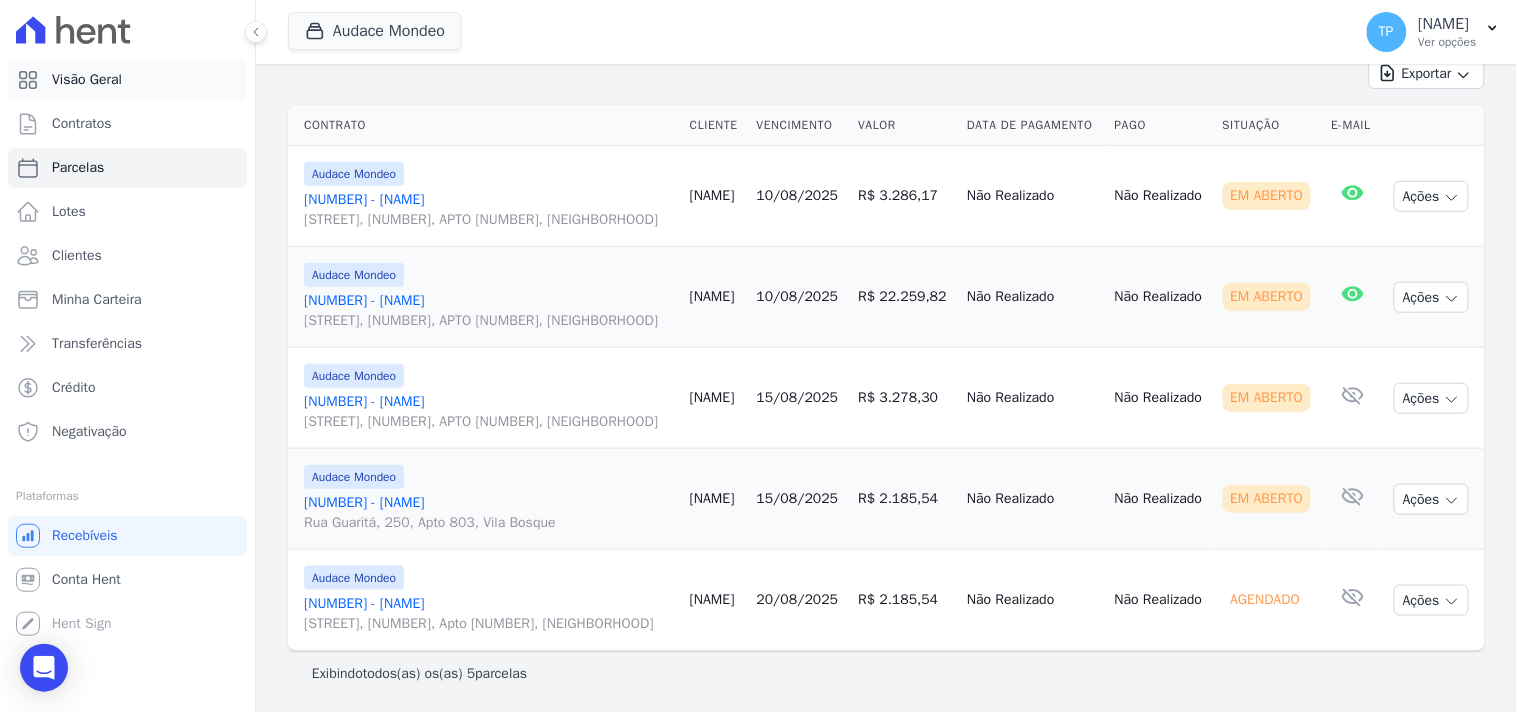 click on "Visão Geral" at bounding box center (87, 80) 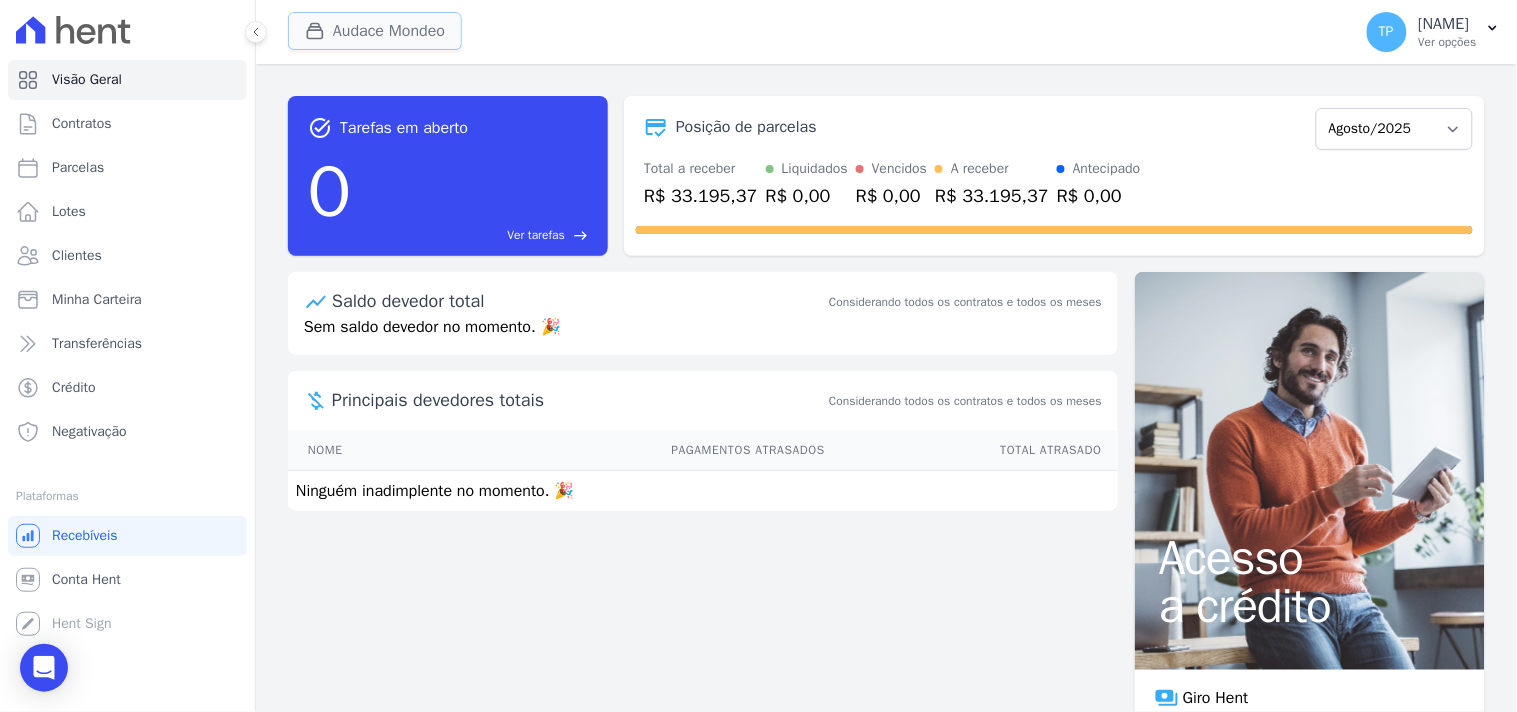 click on "Audace Mondeo" at bounding box center (375, 31) 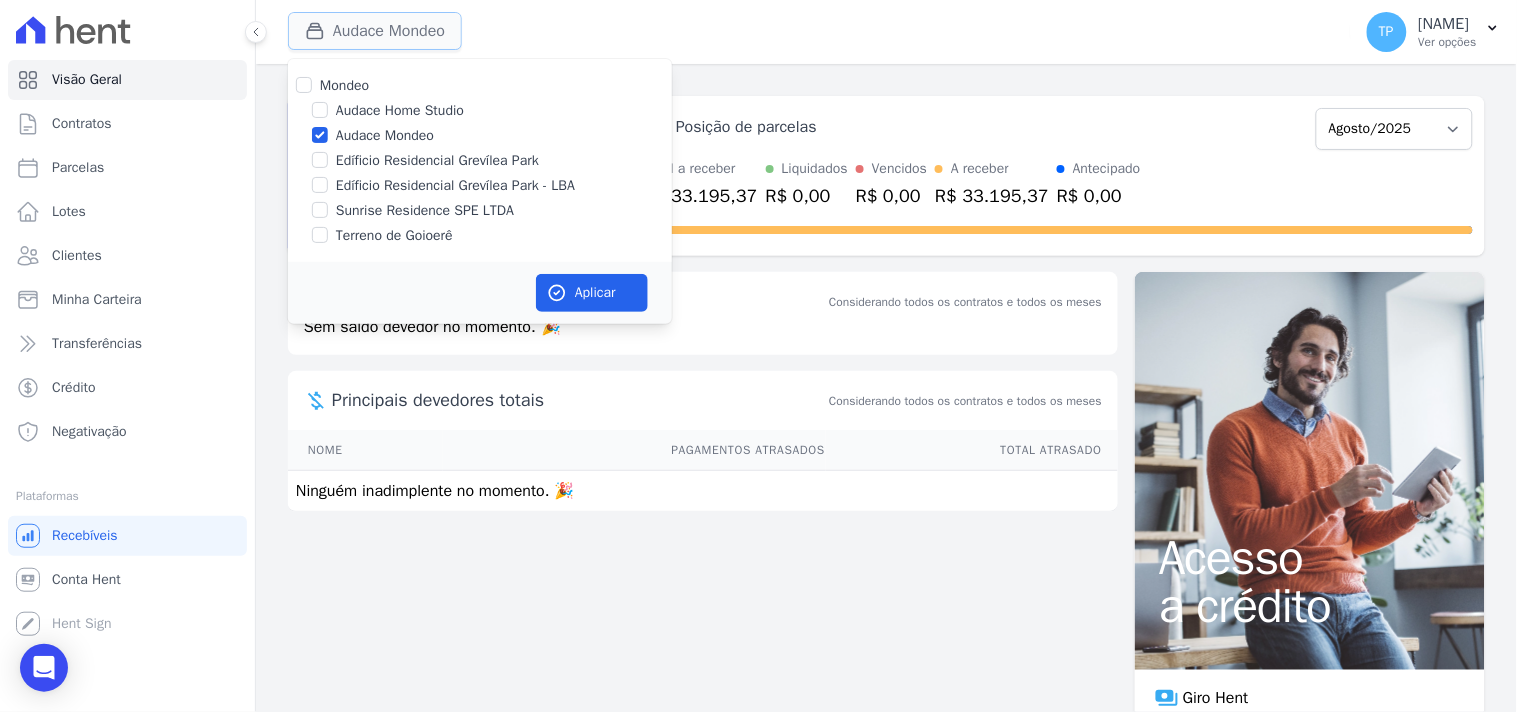 click on "Audace Mondeo" at bounding box center (375, 31) 